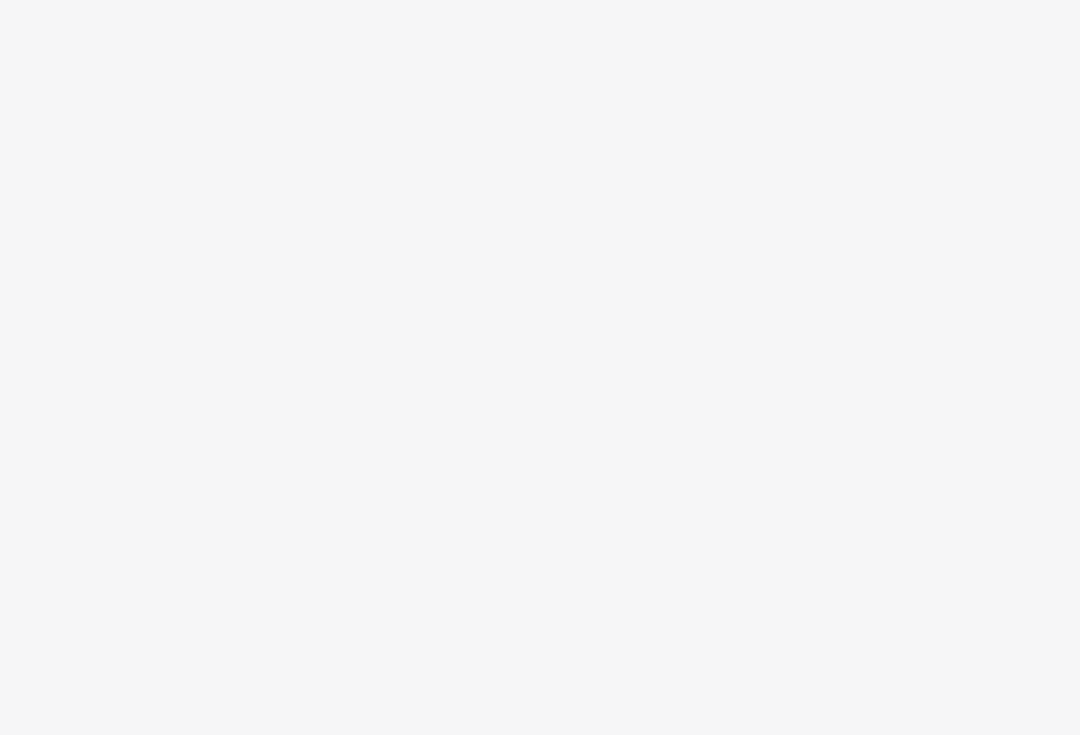 scroll, scrollTop: 0, scrollLeft: 0, axis: both 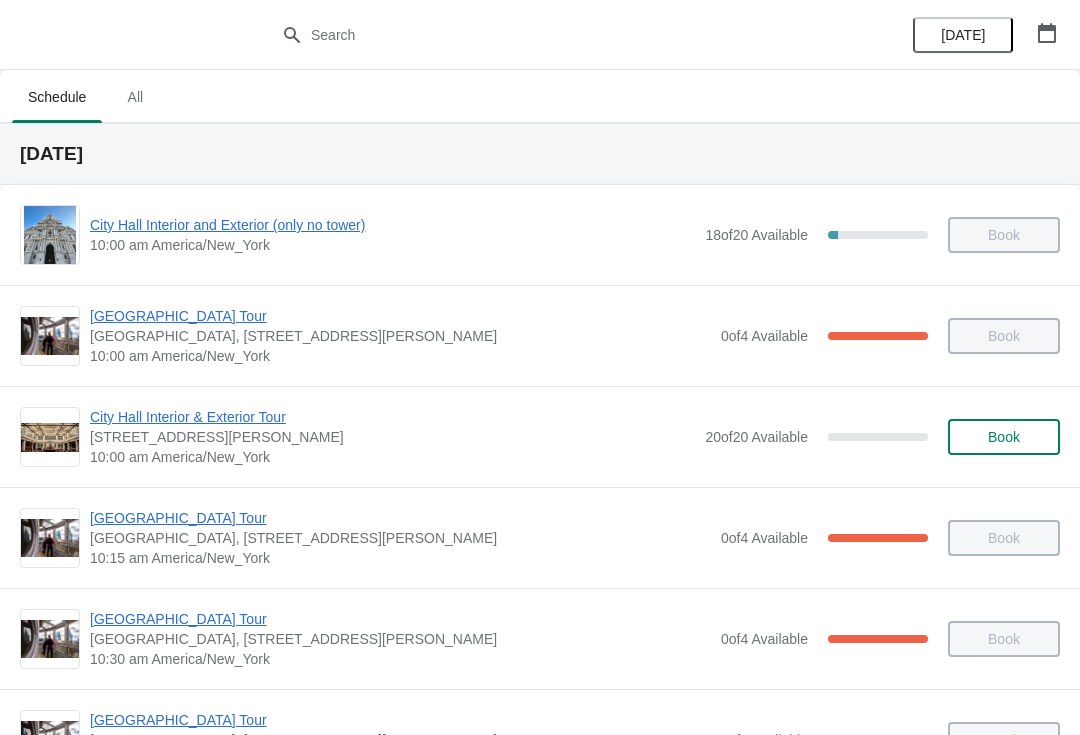click on "City Hall Tower Tour City Hall Visitor Center, 1400 John F Kennedy Boulevard Suite 121, Philadelphia, PA, USA 10:45 am America/New_York 0  of  4   Available 100 % Book" at bounding box center [540, 739] 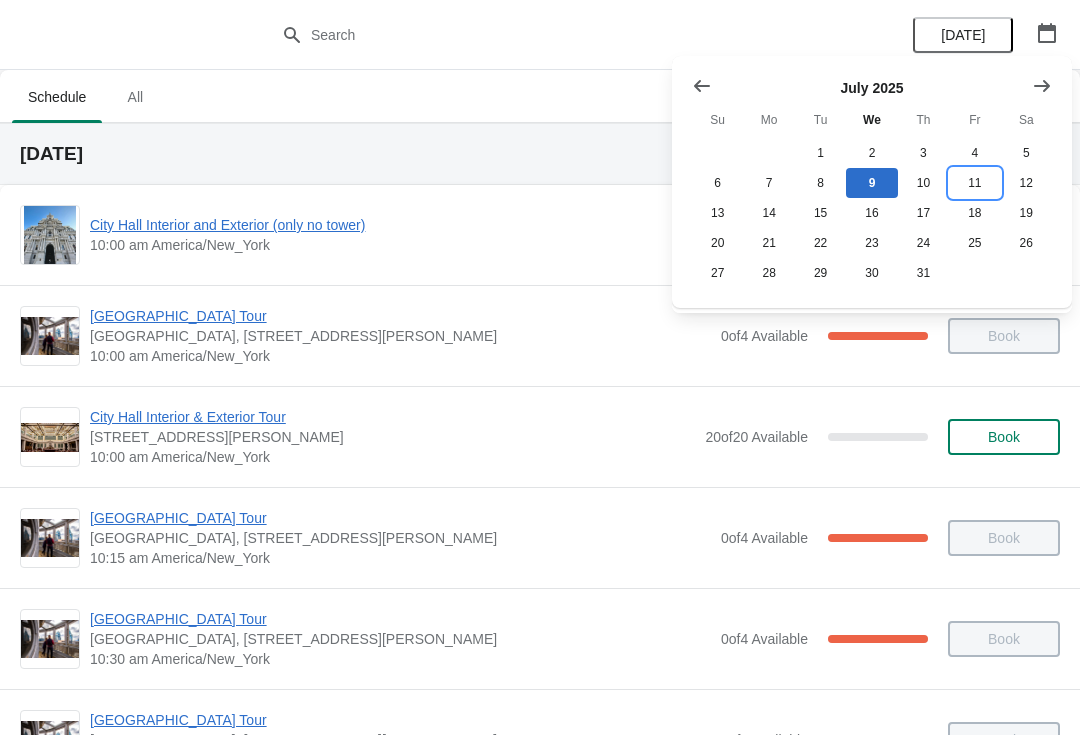 click on "11" at bounding box center (974, 183) 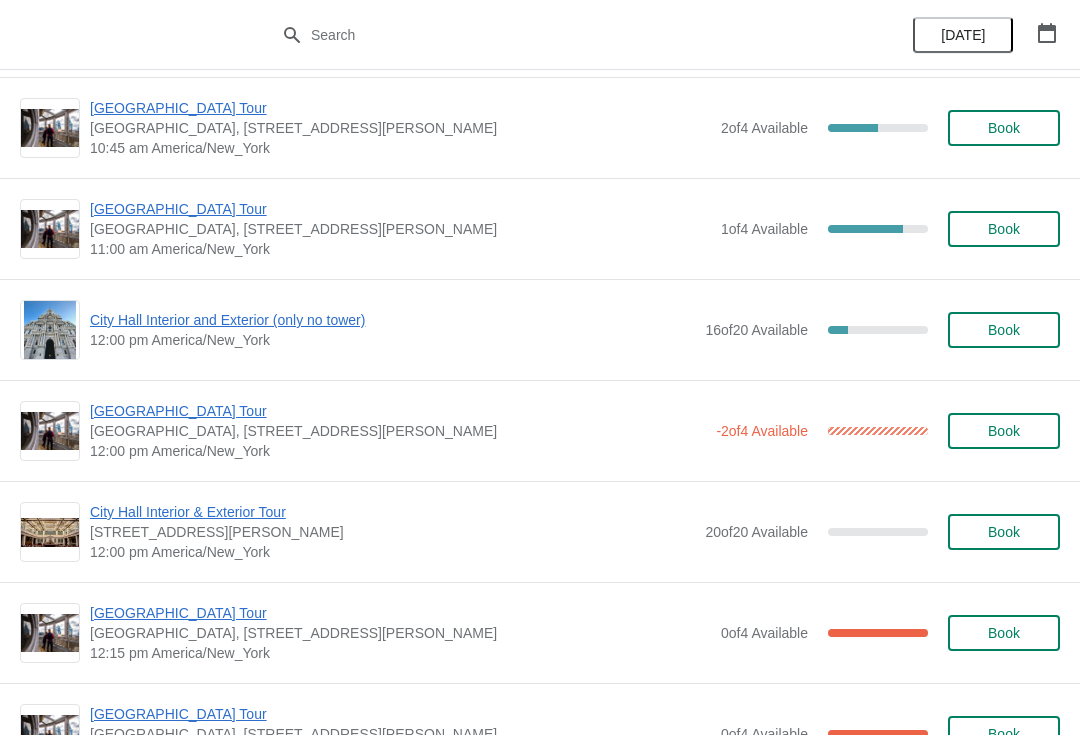 scroll, scrollTop: 3238, scrollLeft: 0, axis: vertical 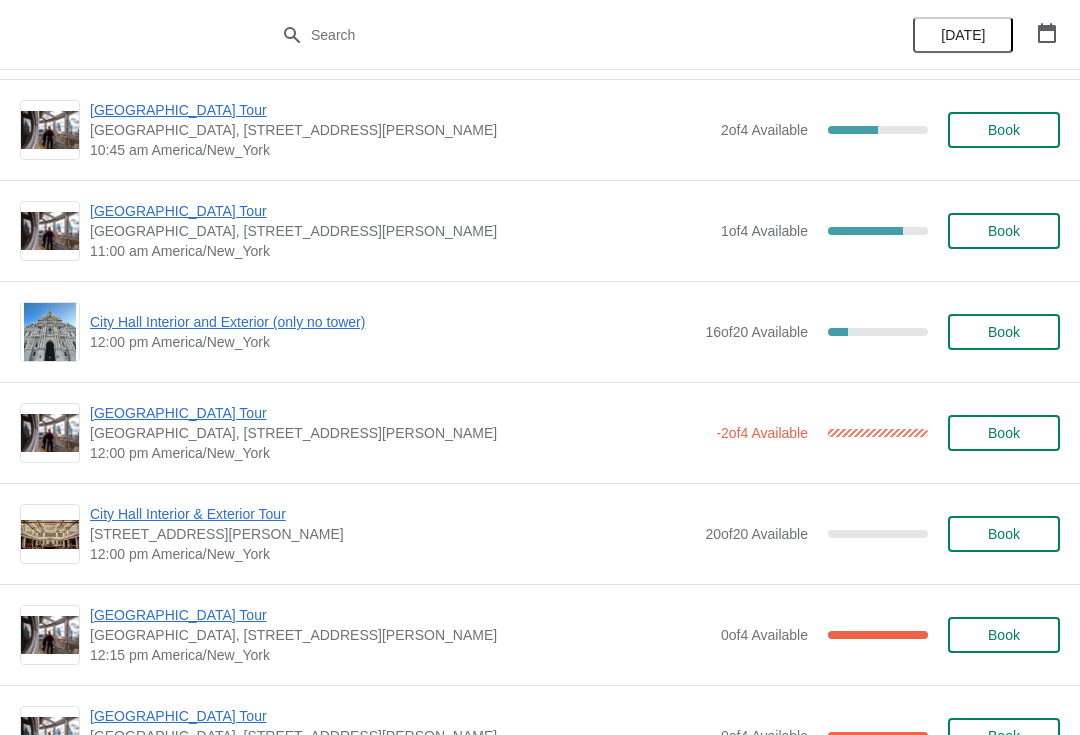click on "City Hall Interior and Exterior (only no tower)" at bounding box center (392, 322) 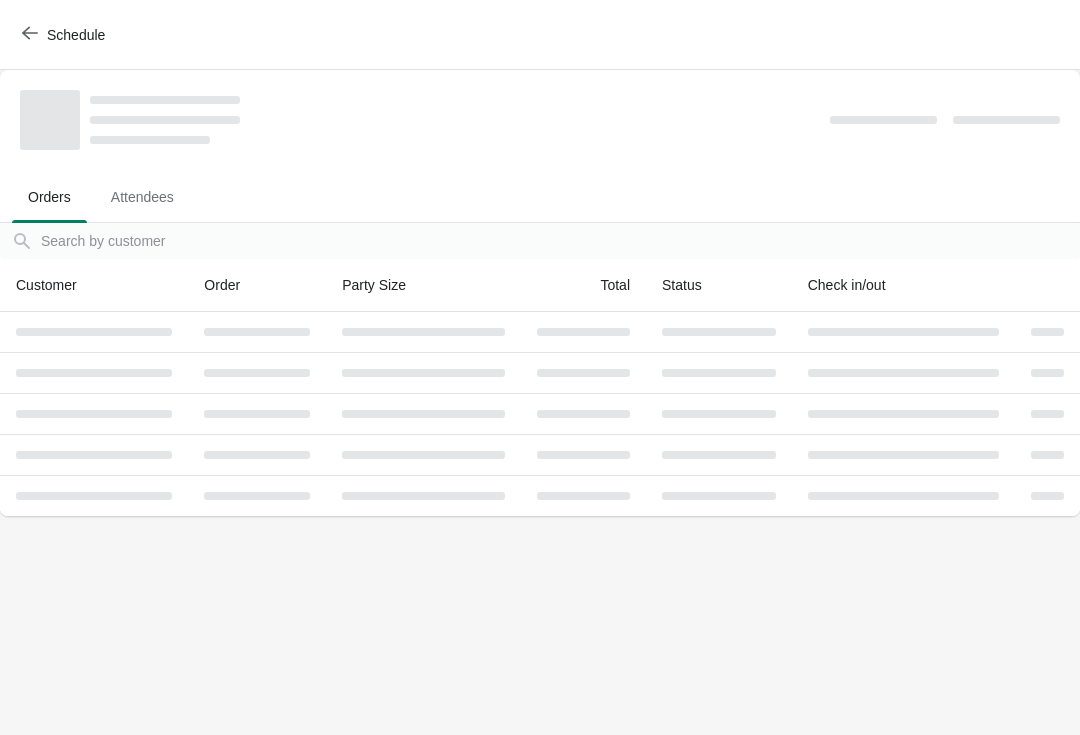 scroll, scrollTop: 0, scrollLeft: 0, axis: both 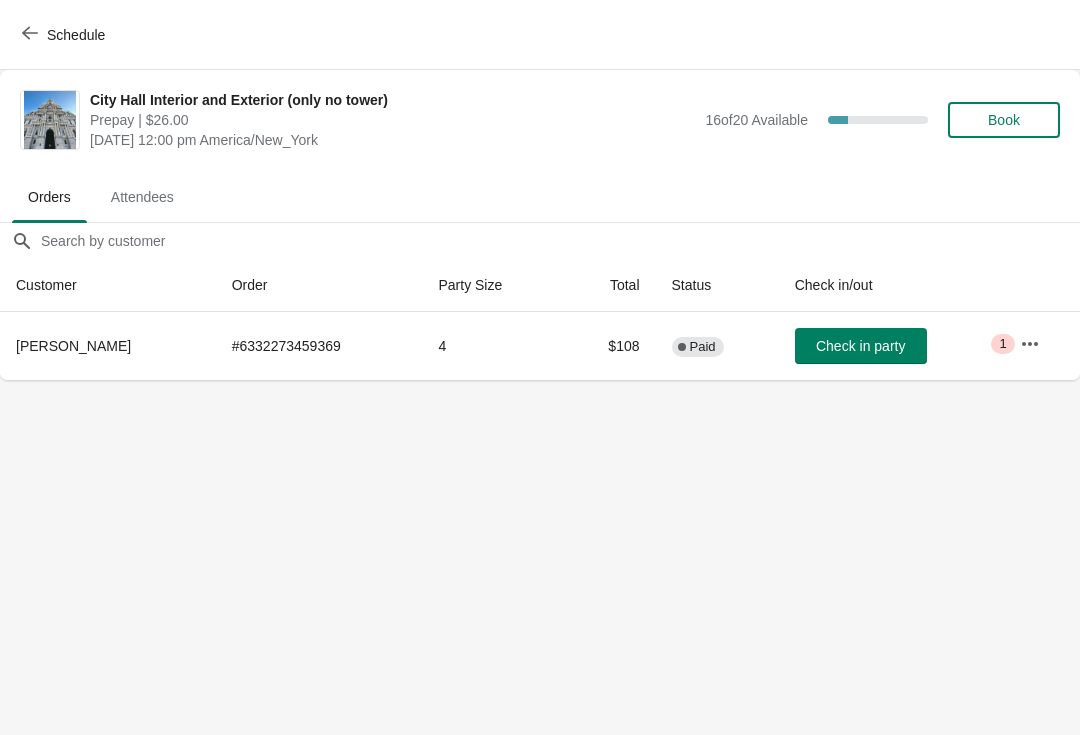 click on "Schedule" at bounding box center [65, 35] 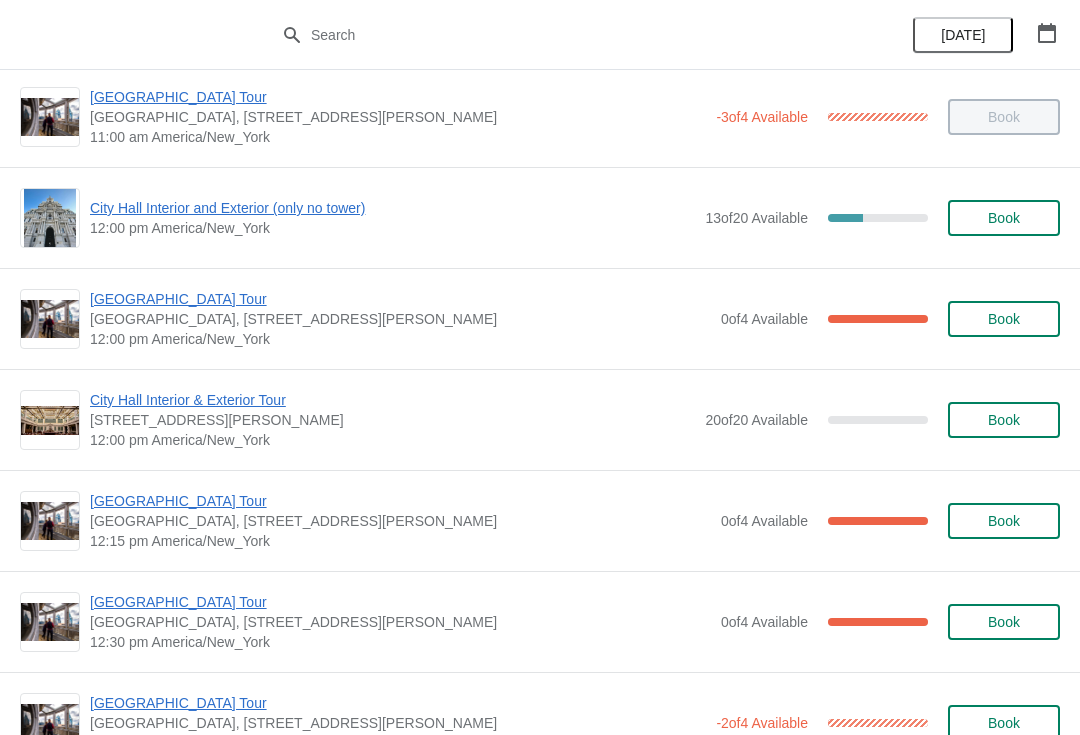 scroll, scrollTop: 700, scrollLeft: 0, axis: vertical 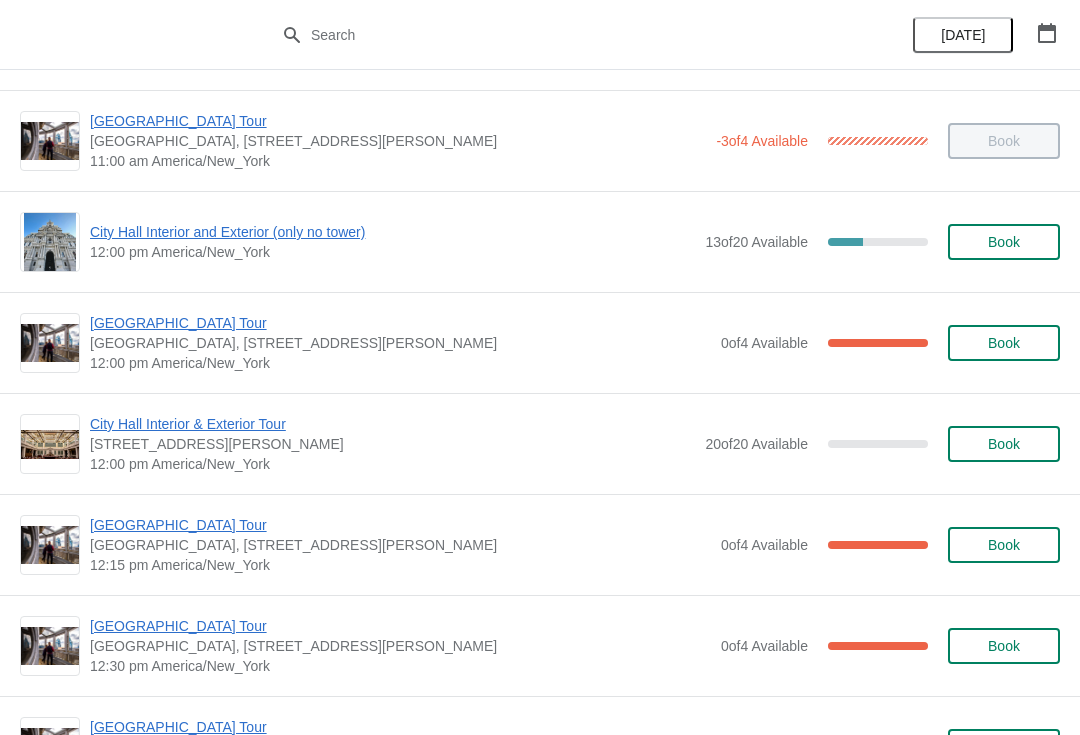 click on "City Hall Interior and Exterior (only no tower)" at bounding box center (392, 232) 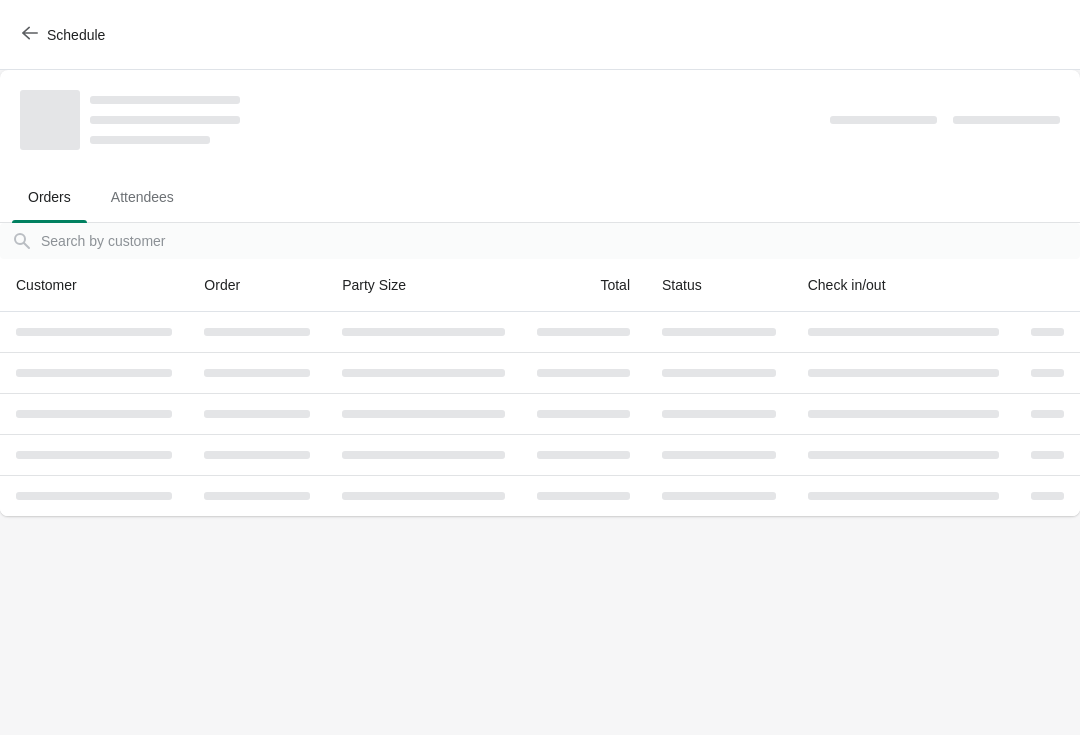 scroll, scrollTop: 0, scrollLeft: 0, axis: both 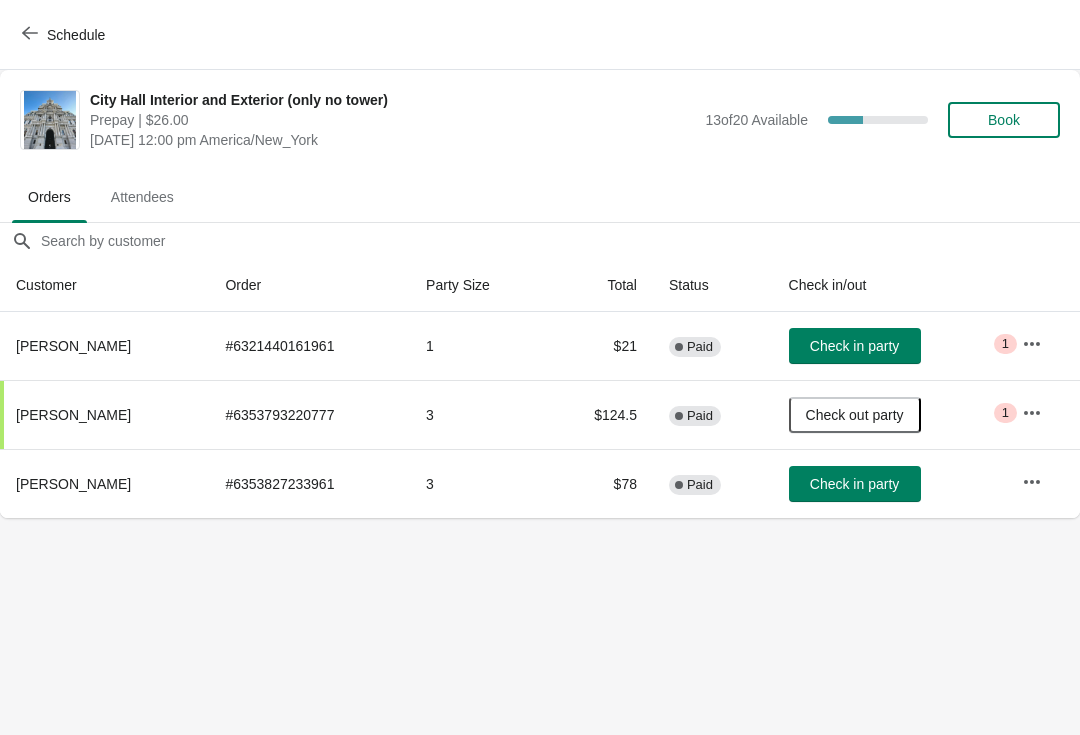 click on "Check in party" at bounding box center [854, 346] 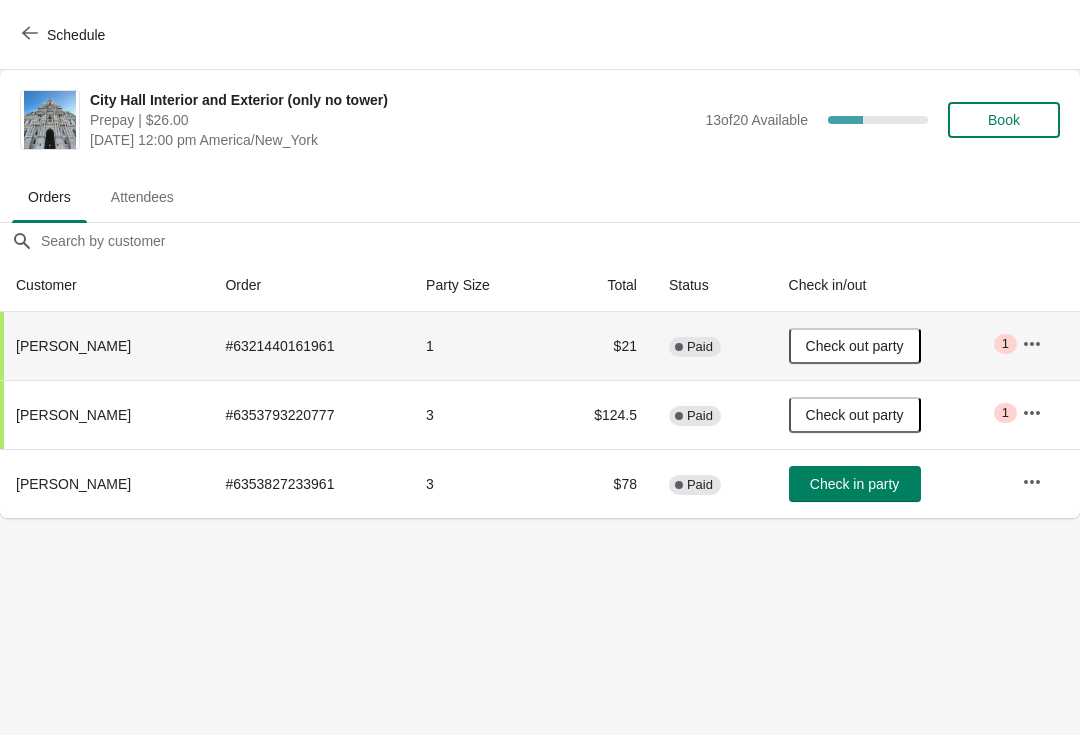 click on "Check in party" at bounding box center [854, 484] 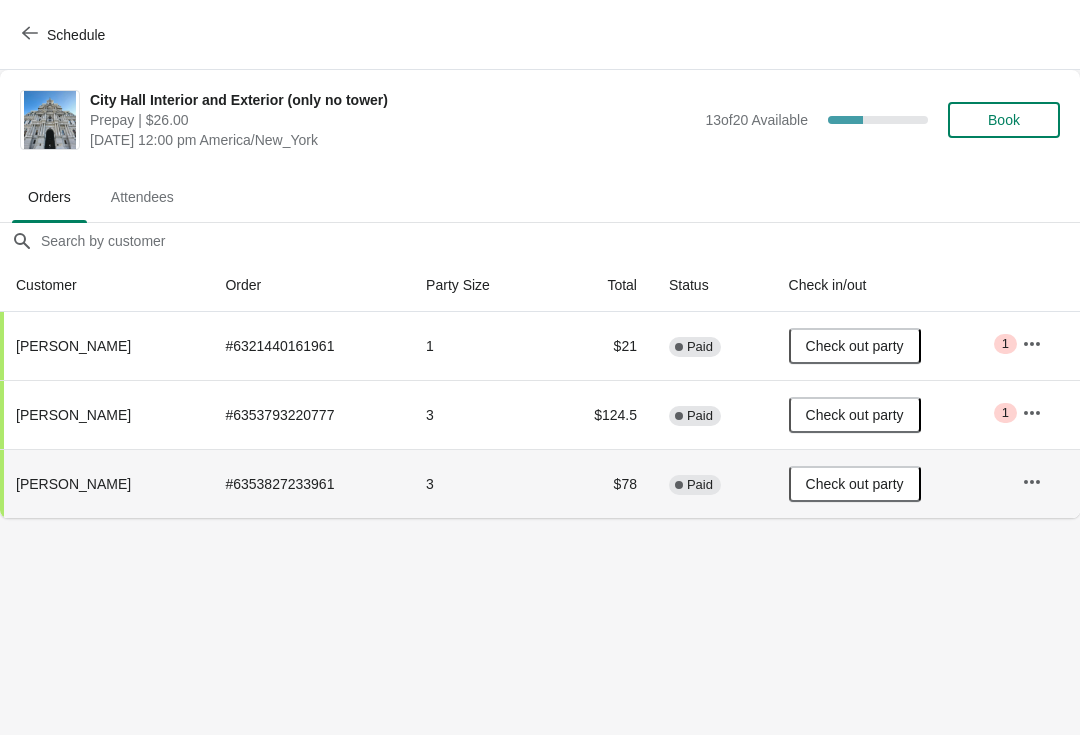 click on "Schedule" at bounding box center (65, 35) 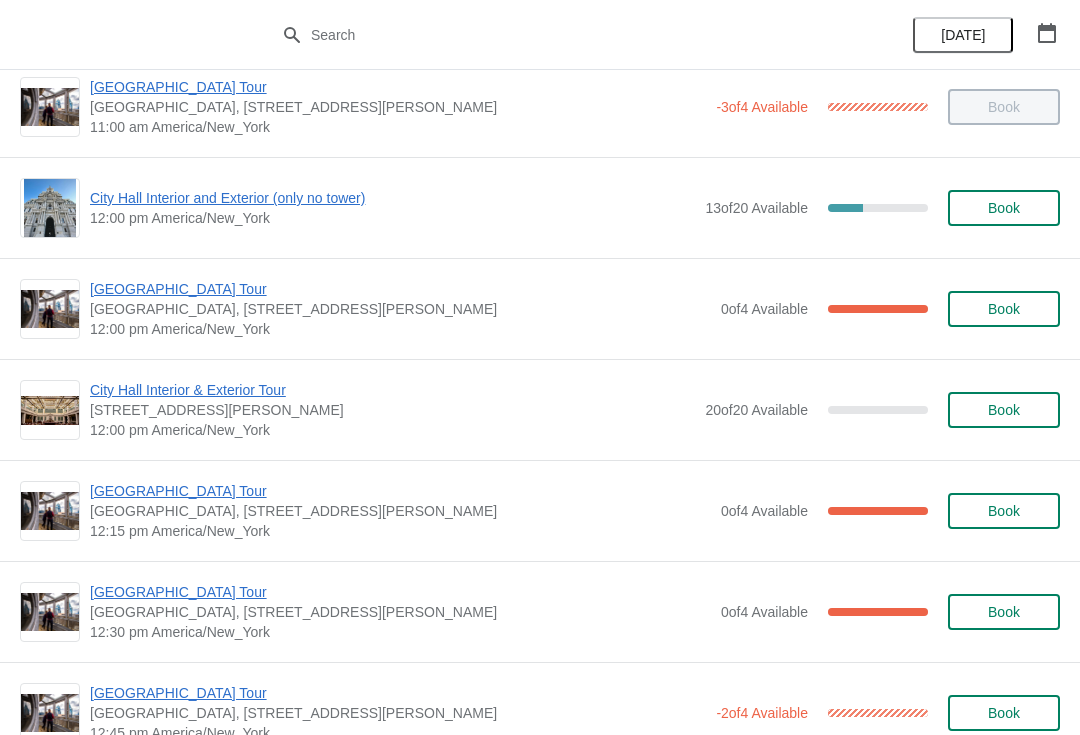 scroll, scrollTop: 721, scrollLeft: 0, axis: vertical 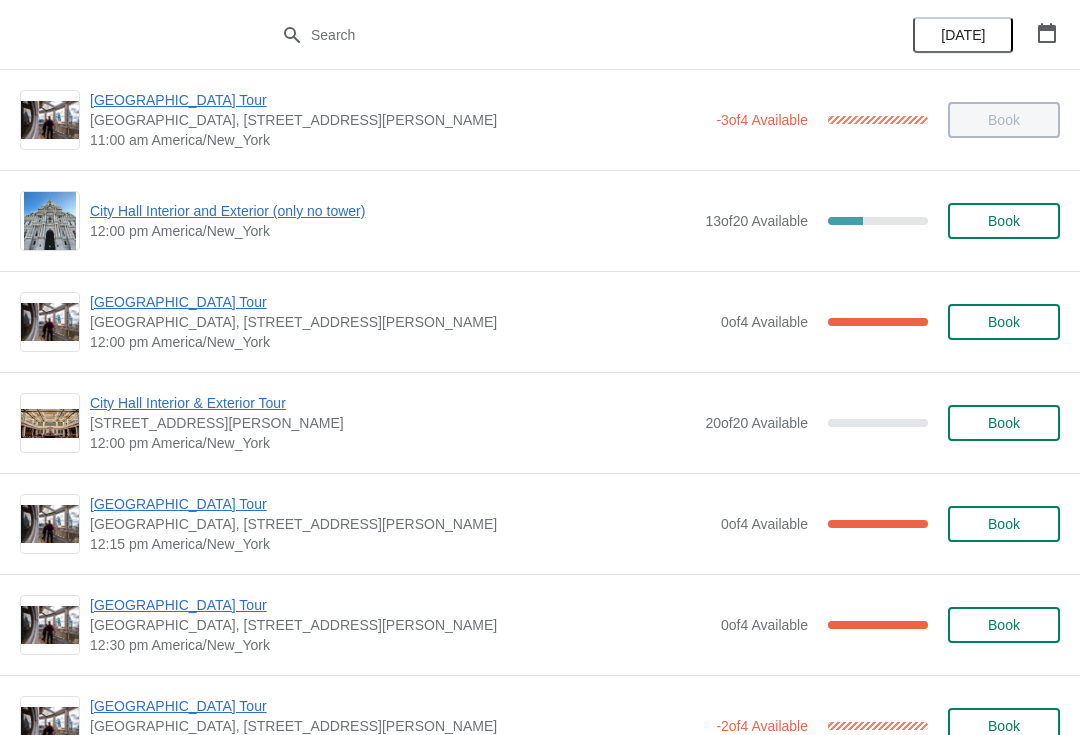 click on "[GEOGRAPHIC_DATA] Tour" at bounding box center (400, 302) 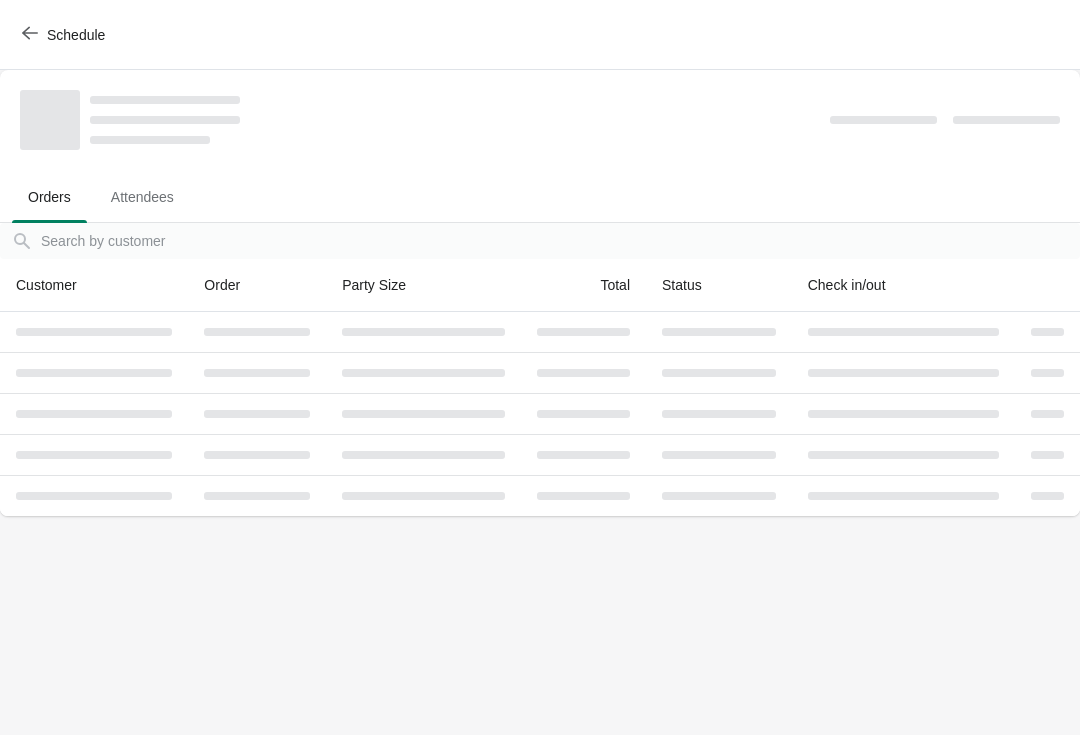 scroll, scrollTop: 0, scrollLeft: 0, axis: both 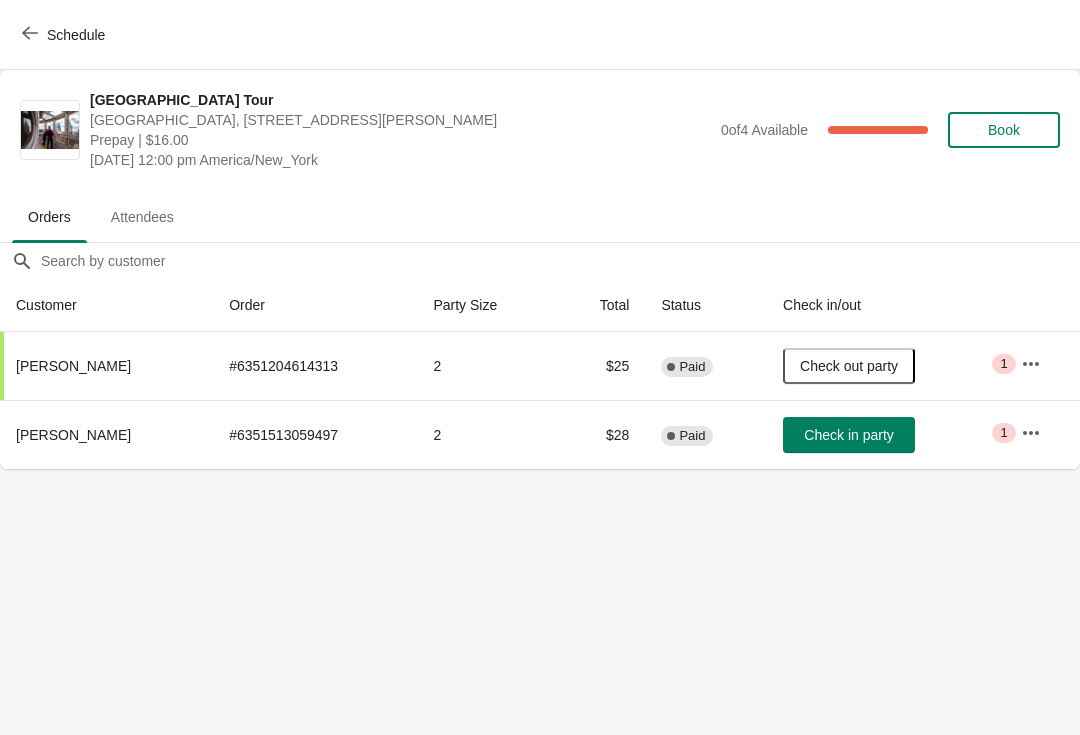 click on "Check in party" at bounding box center (848, 435) 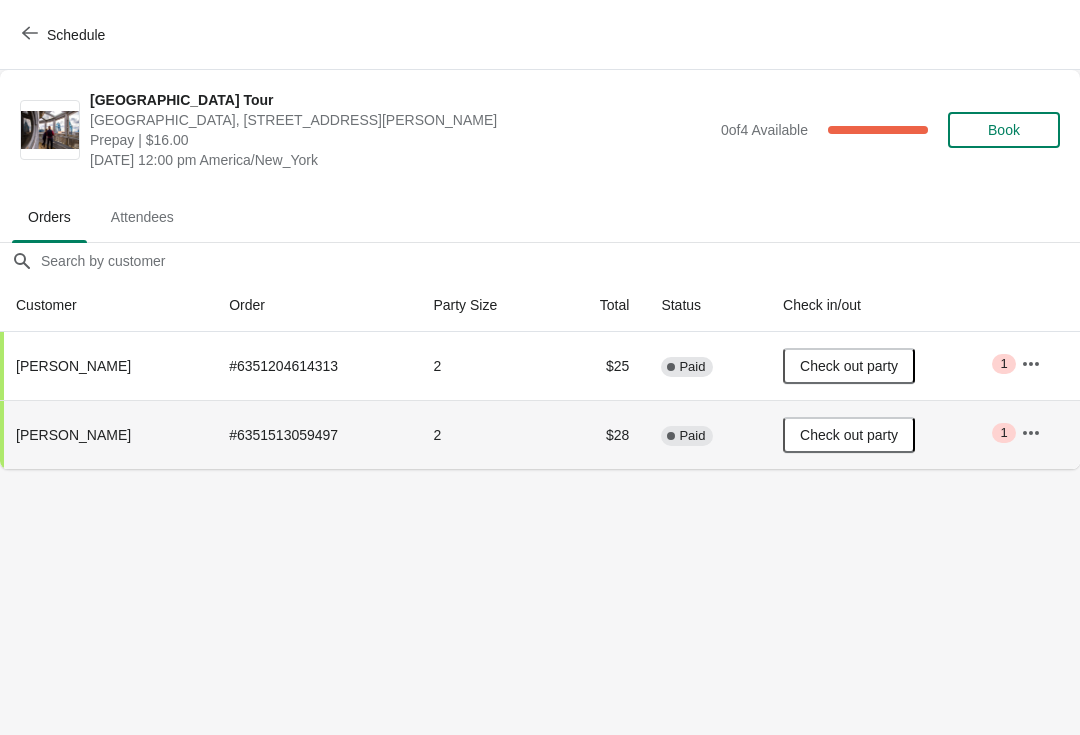 click 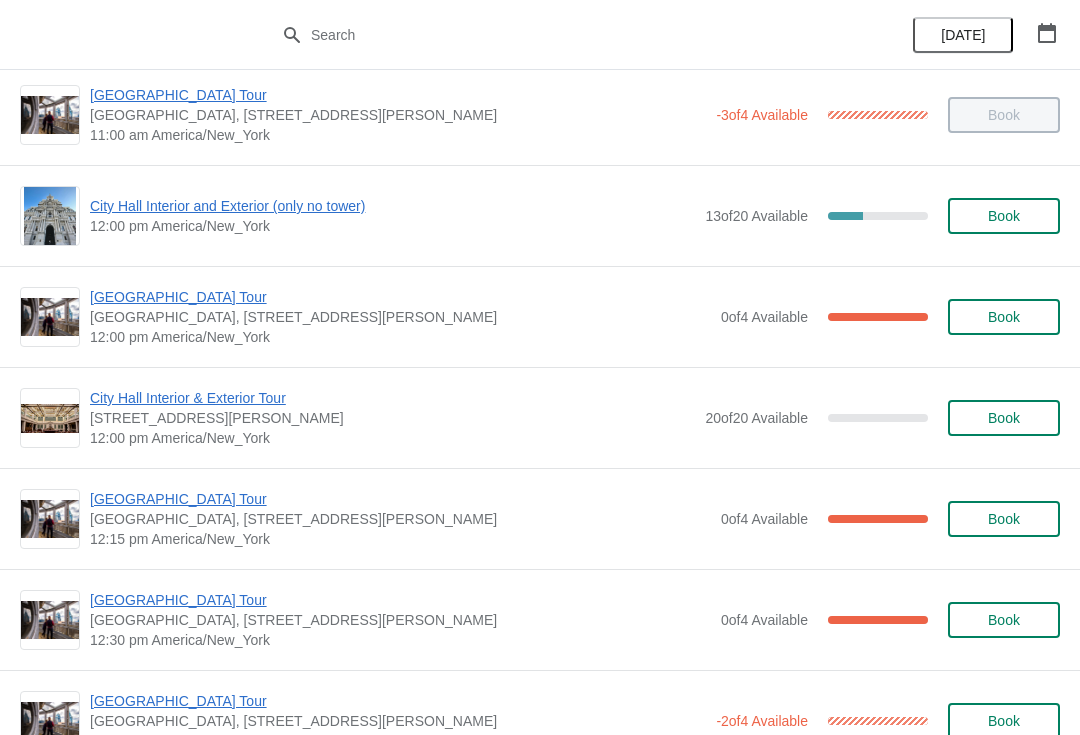 scroll, scrollTop: 725, scrollLeft: 0, axis: vertical 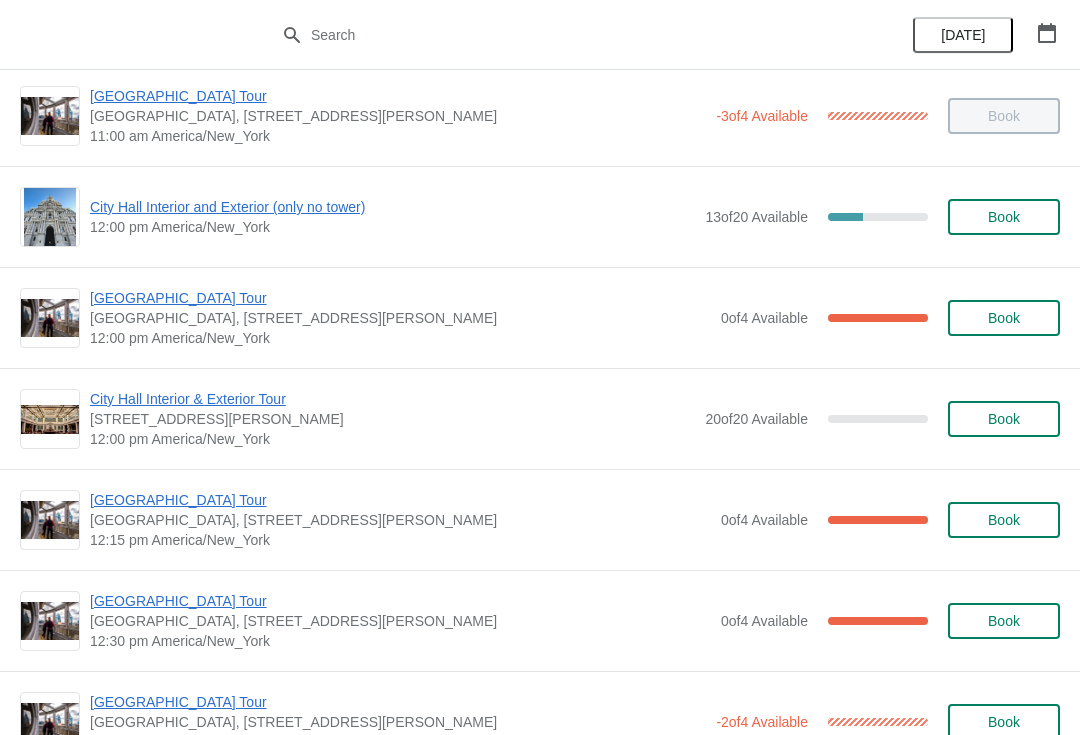 click on "City Hall Interior and Exterior (only no tower)" at bounding box center (392, 207) 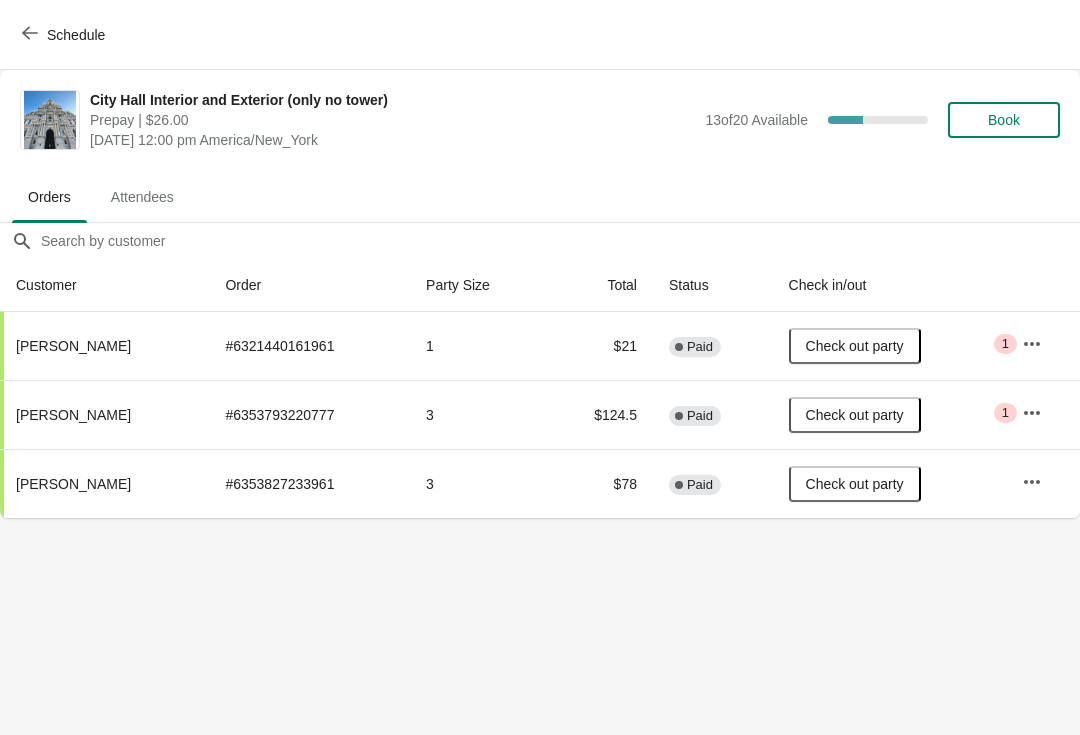 click 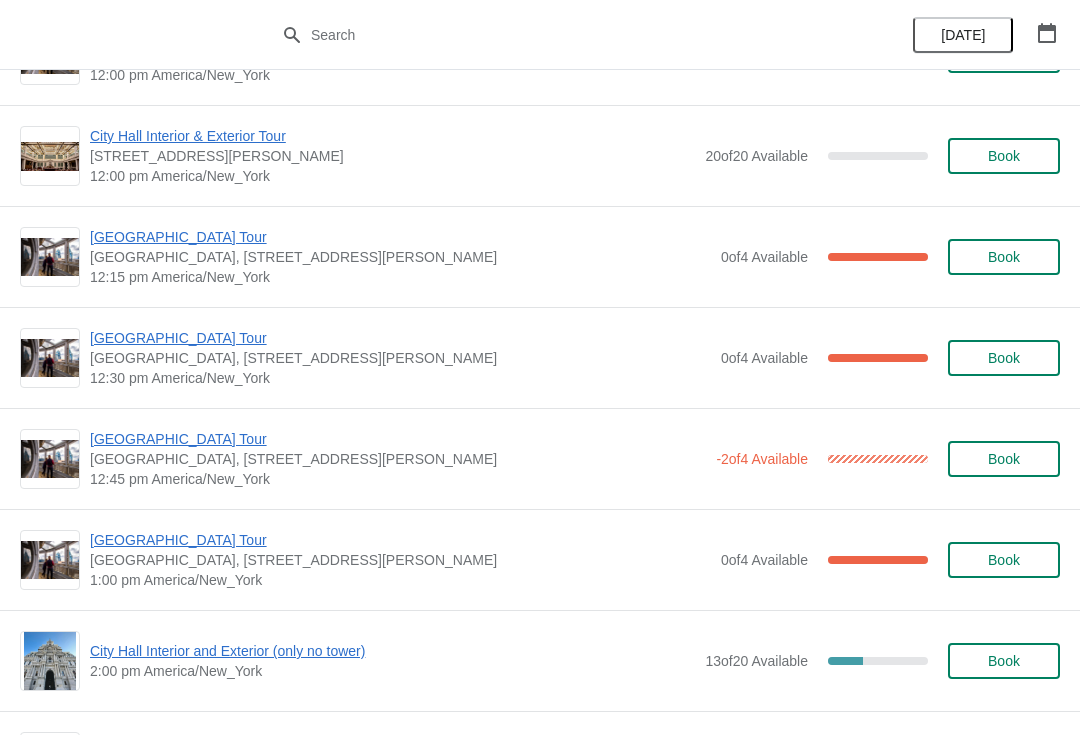 scroll, scrollTop: 1005, scrollLeft: 0, axis: vertical 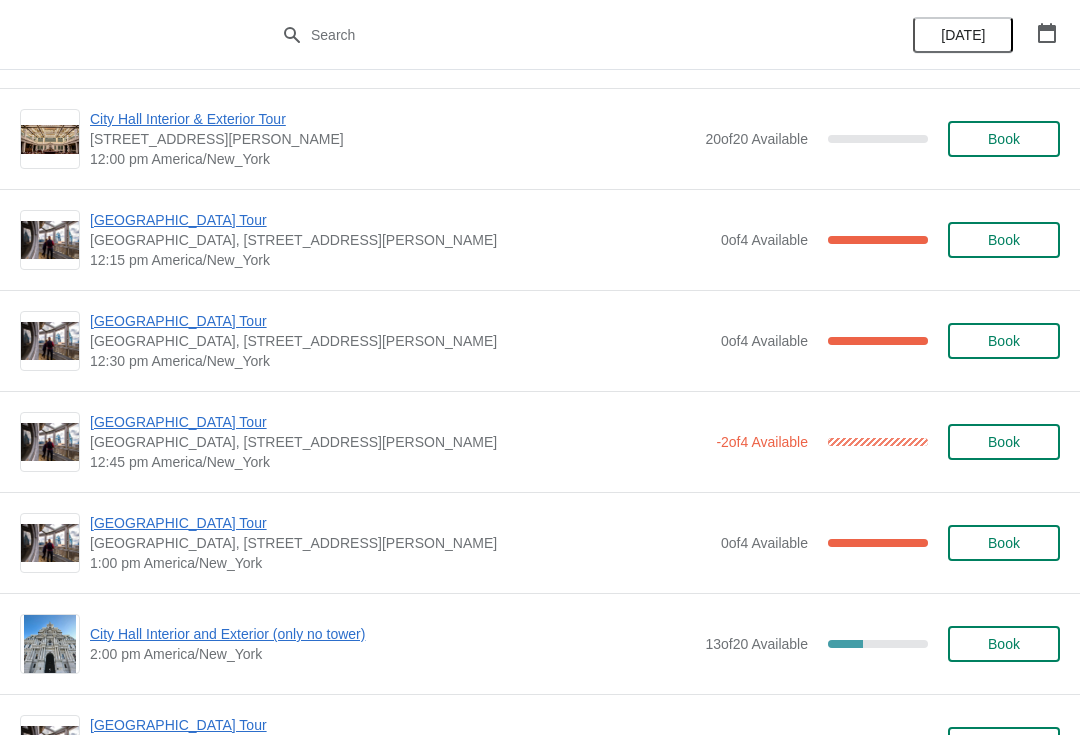 click on "[GEOGRAPHIC_DATA] Tour" at bounding box center (400, 220) 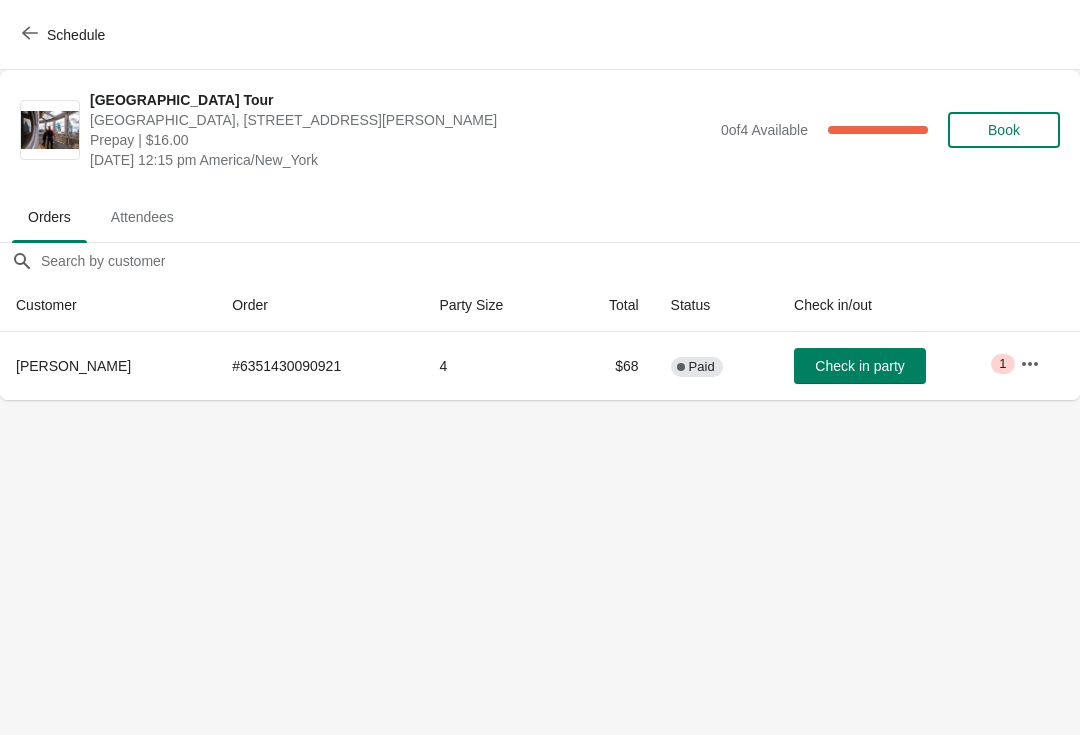 click on "Check in party" at bounding box center [859, 366] 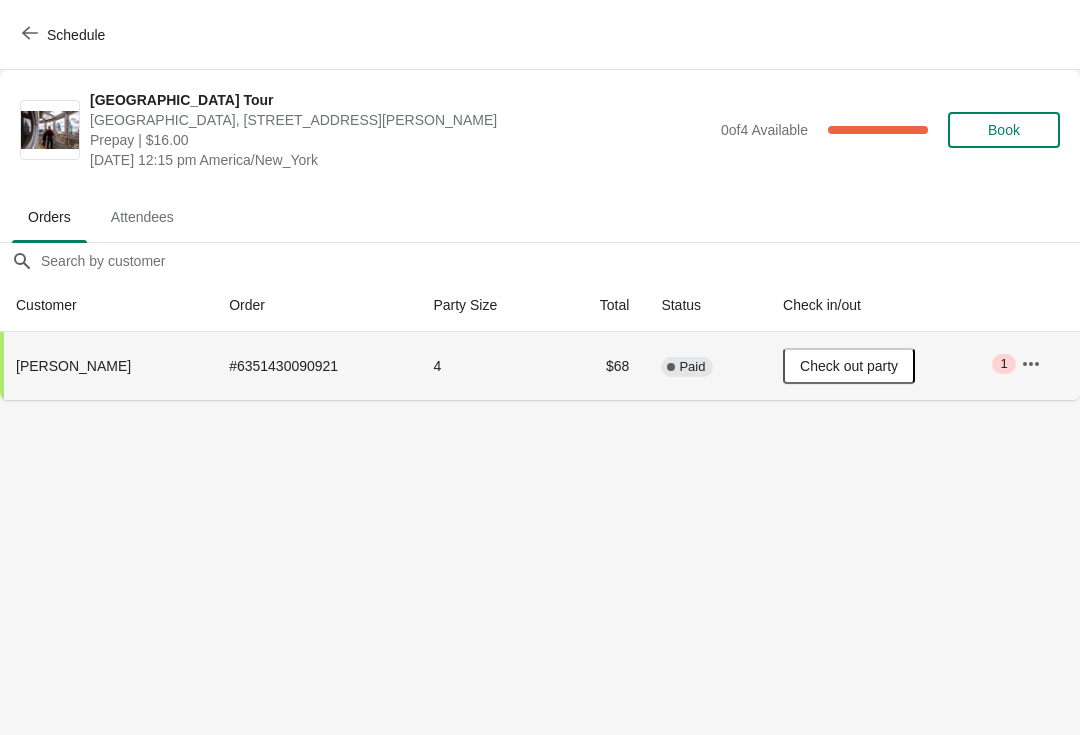 click at bounding box center (30, 34) 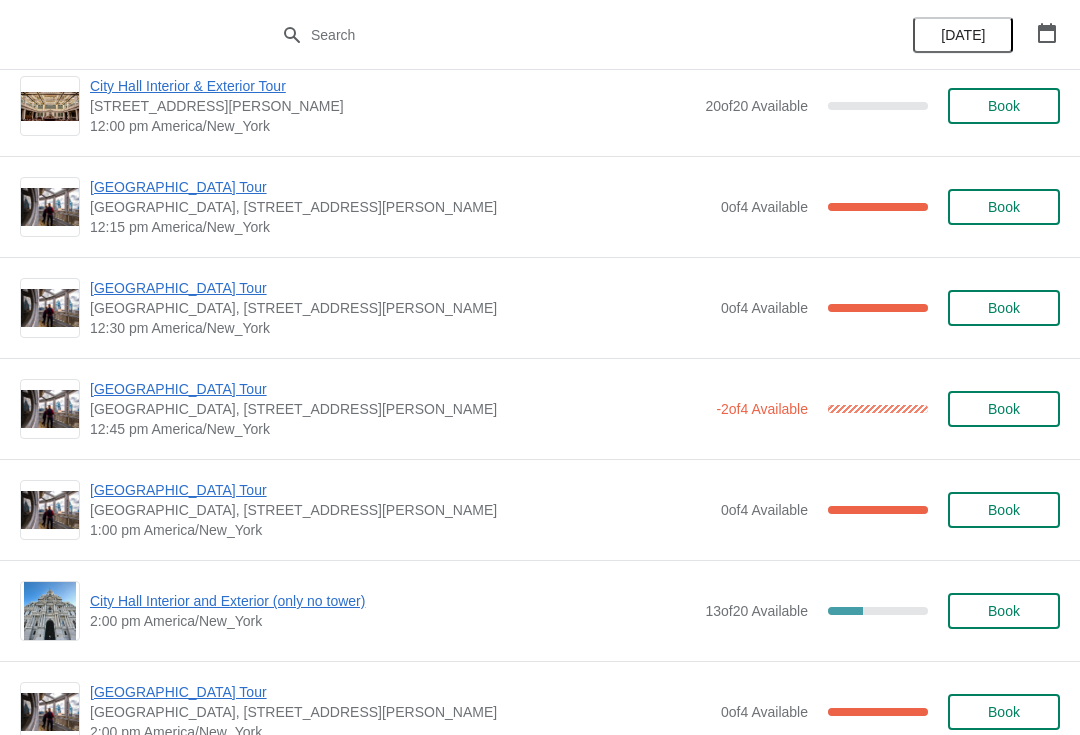 scroll, scrollTop: 1035, scrollLeft: 0, axis: vertical 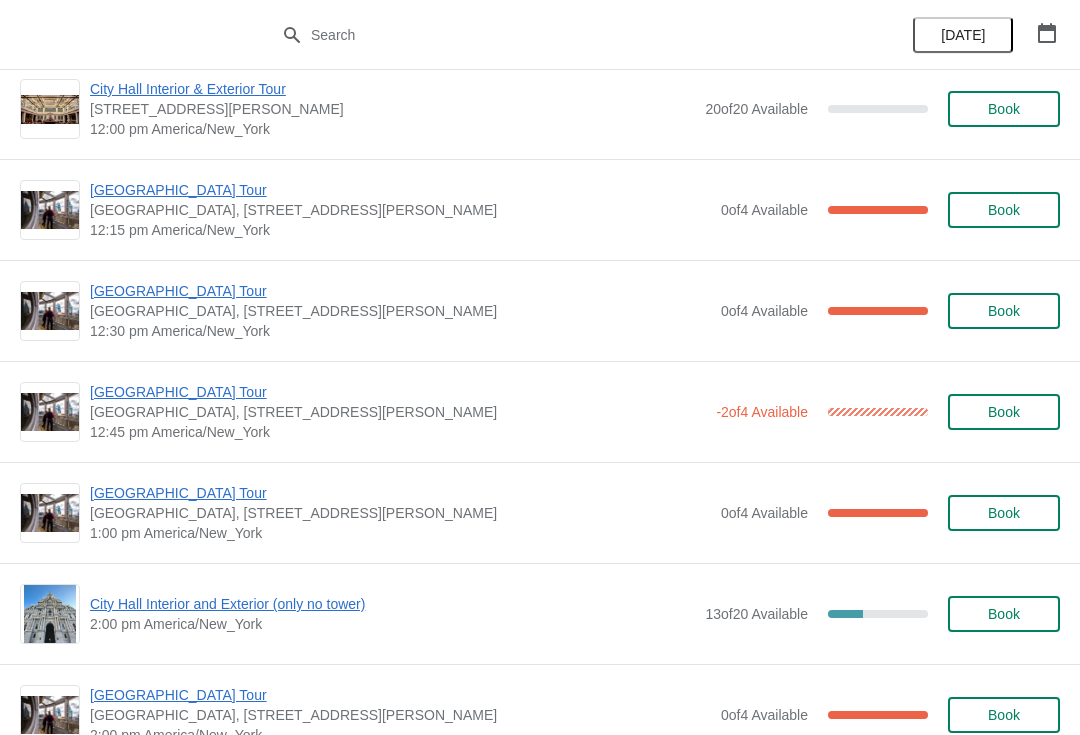 click on "[GEOGRAPHIC_DATA] Tour" at bounding box center [400, 291] 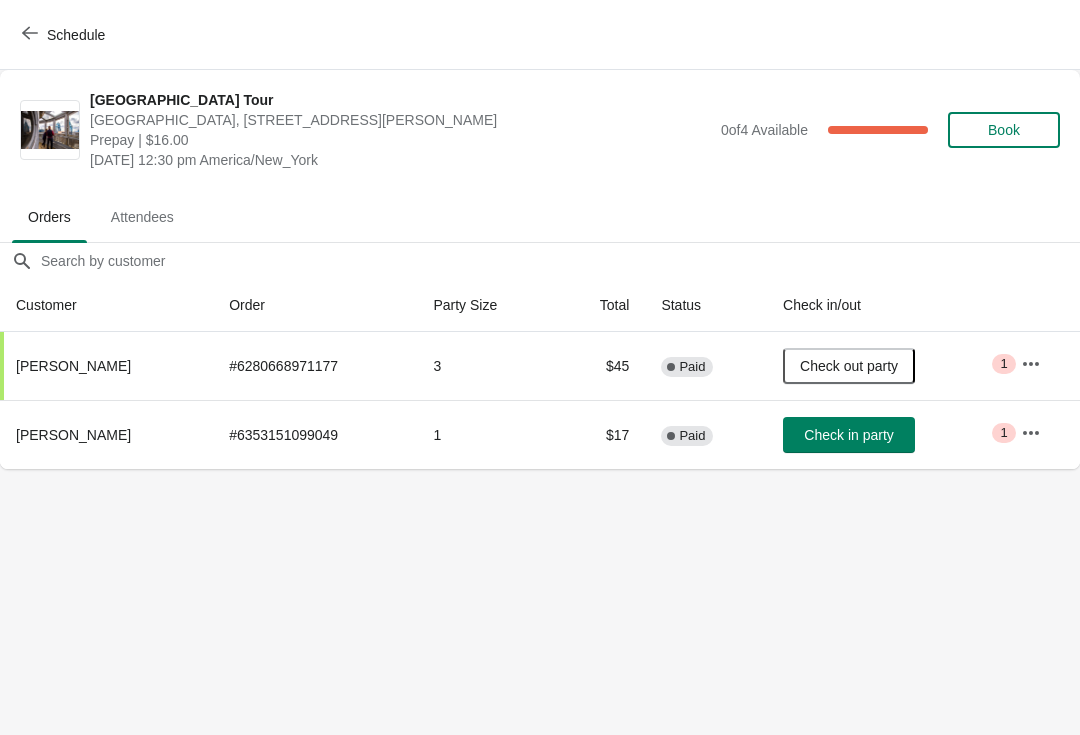 click on "Schedule" at bounding box center (65, 35) 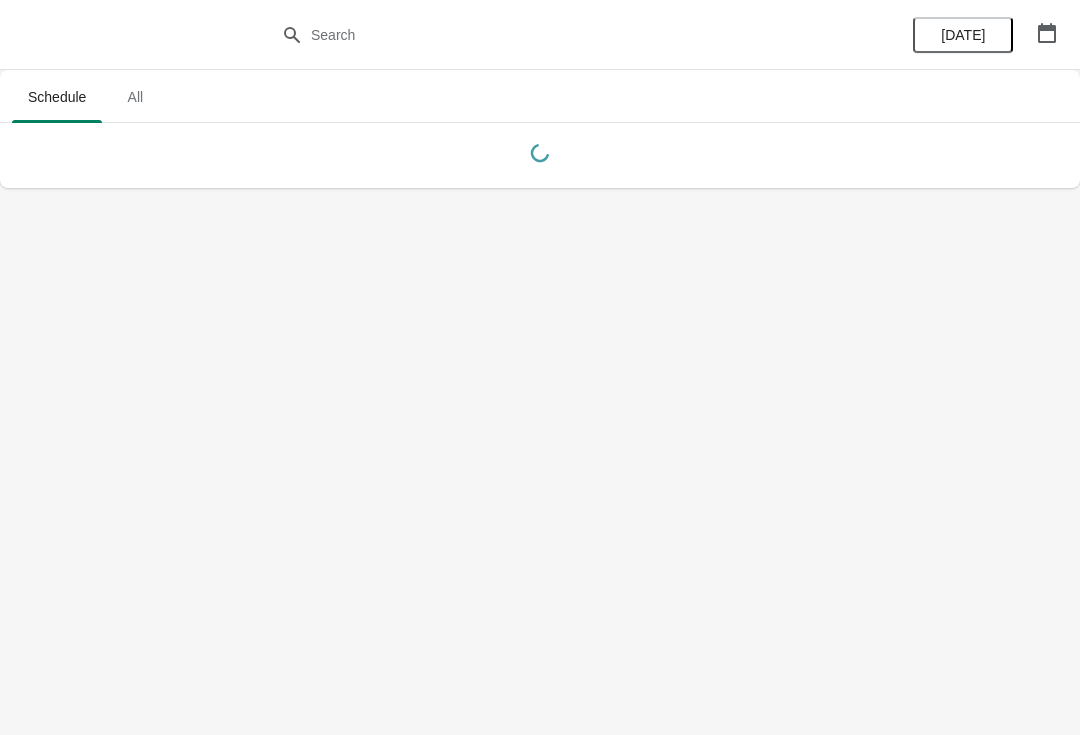 click at bounding box center (540, 35) 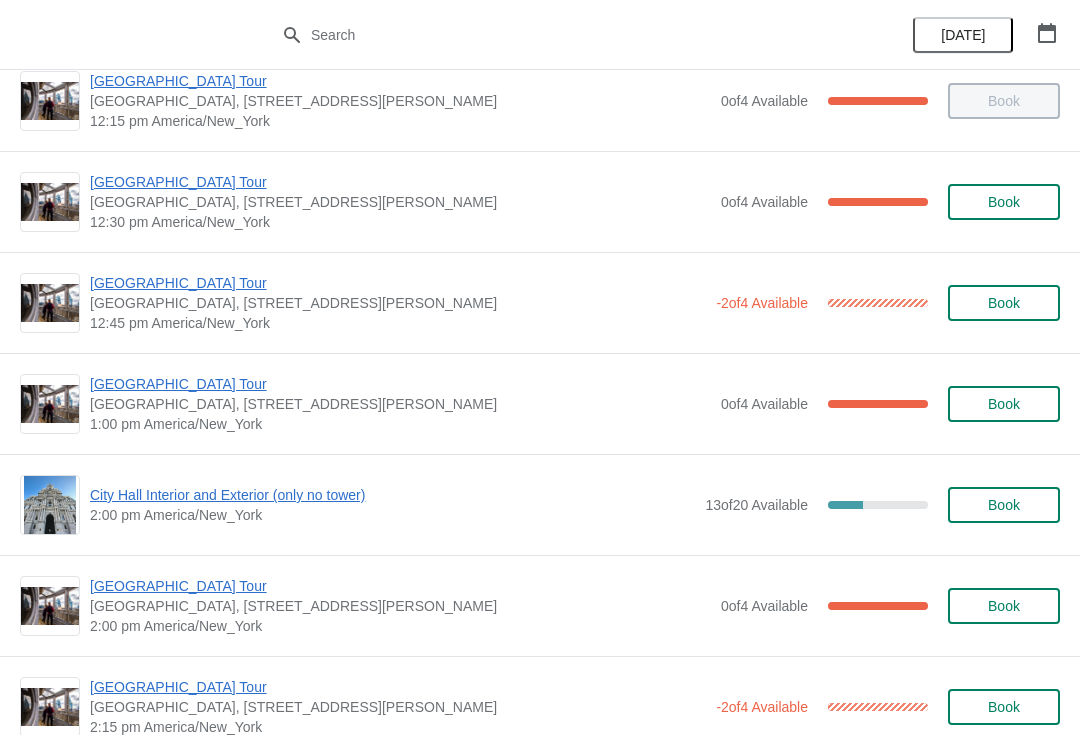 scroll, scrollTop: 1145, scrollLeft: 0, axis: vertical 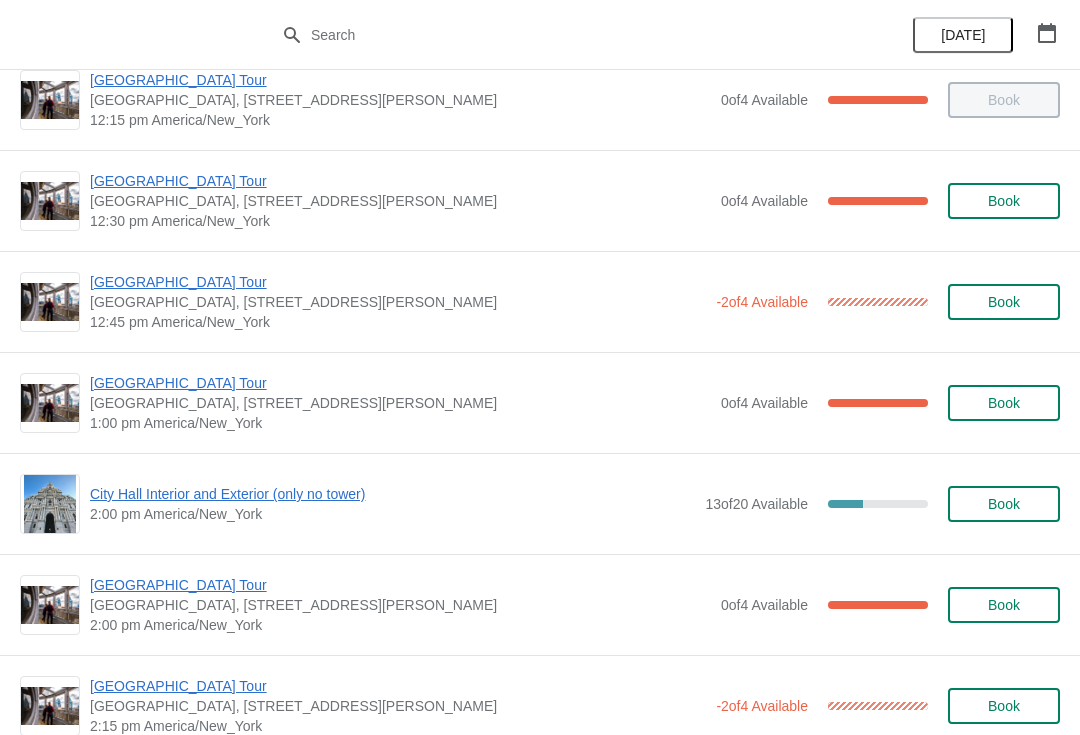 click on "[GEOGRAPHIC_DATA] Tour" at bounding box center (398, 282) 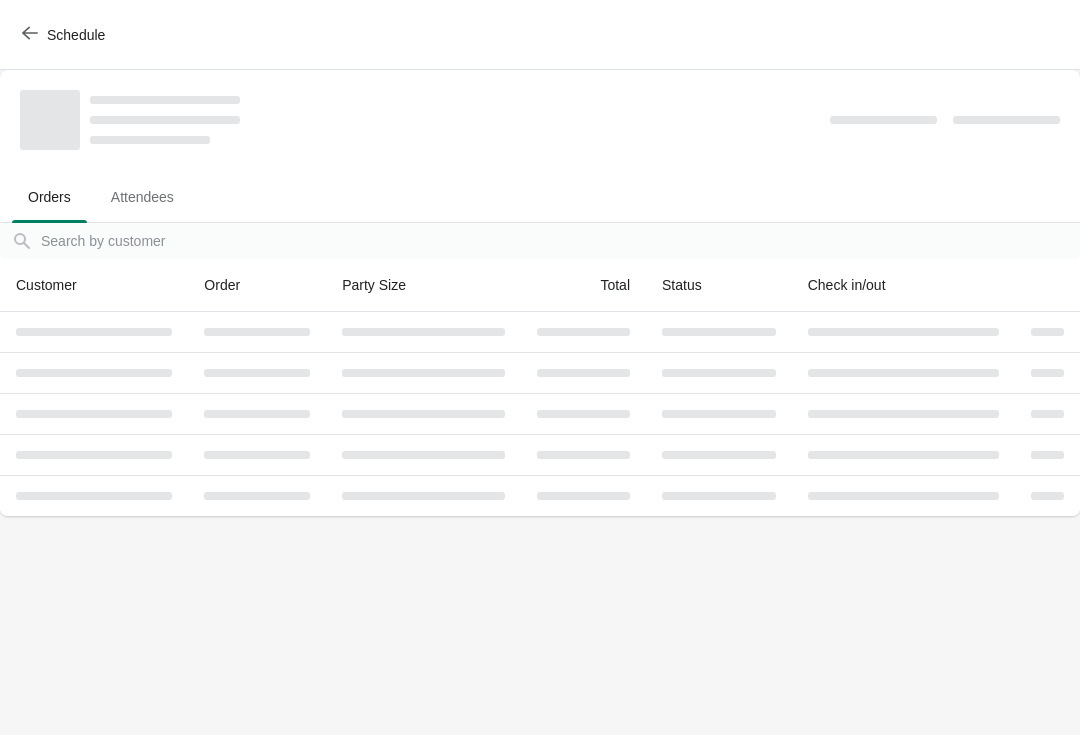 scroll, scrollTop: 0, scrollLeft: 0, axis: both 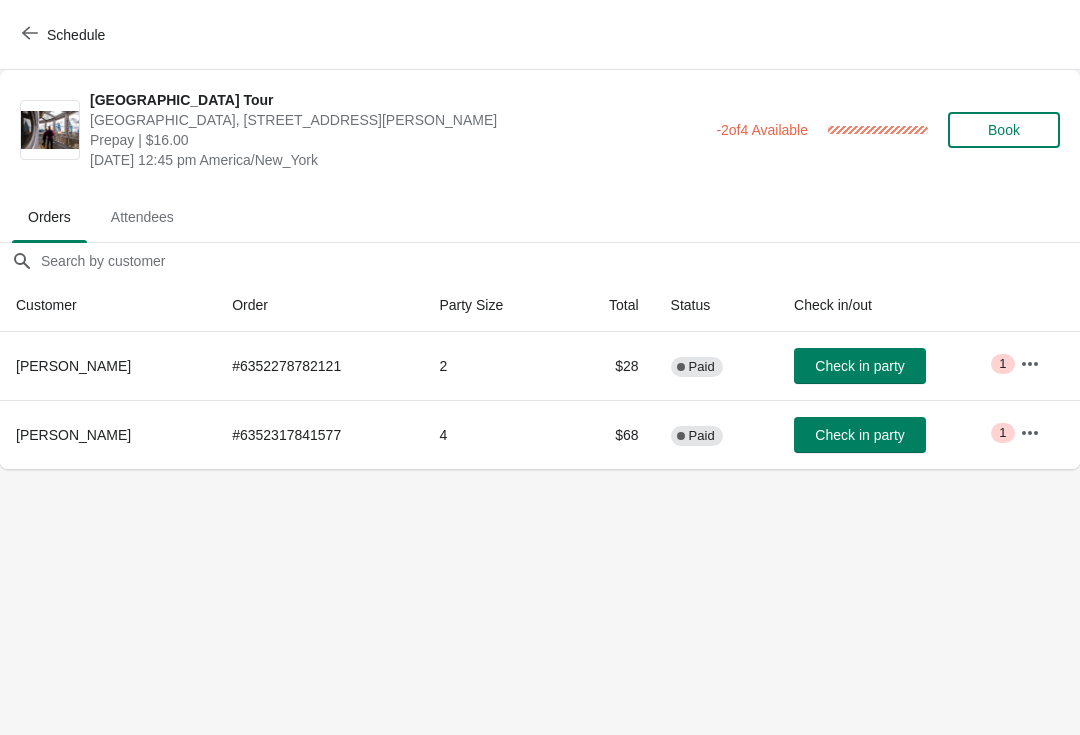 click on "Check in party" at bounding box center [859, 366] 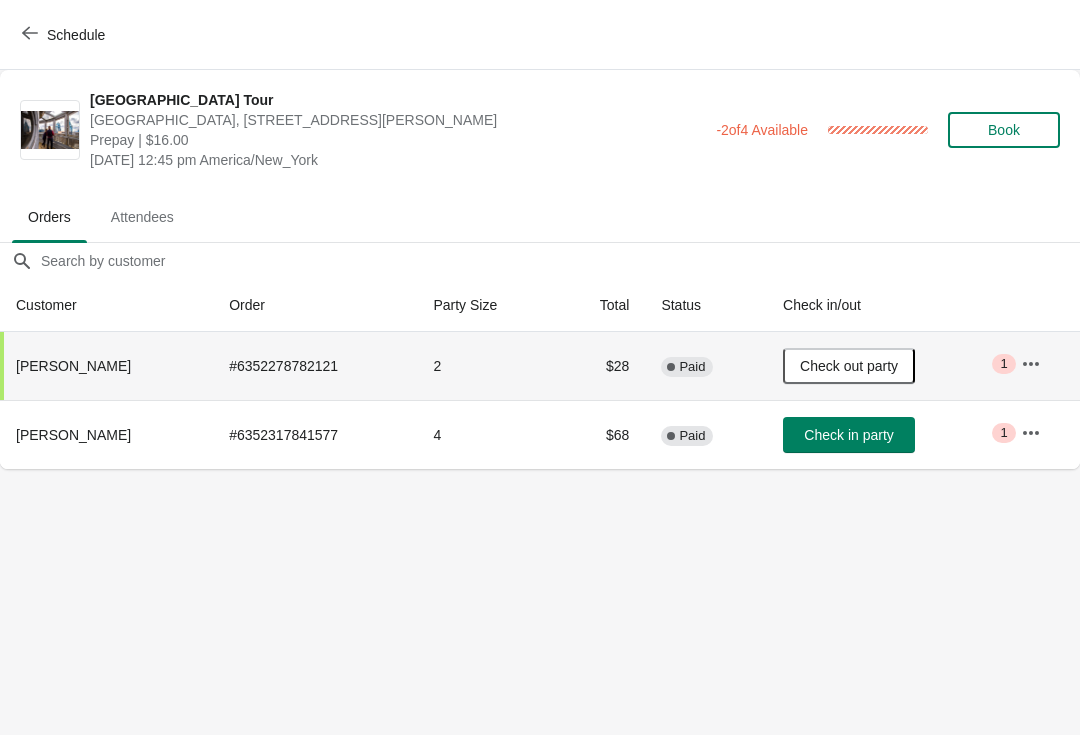 click 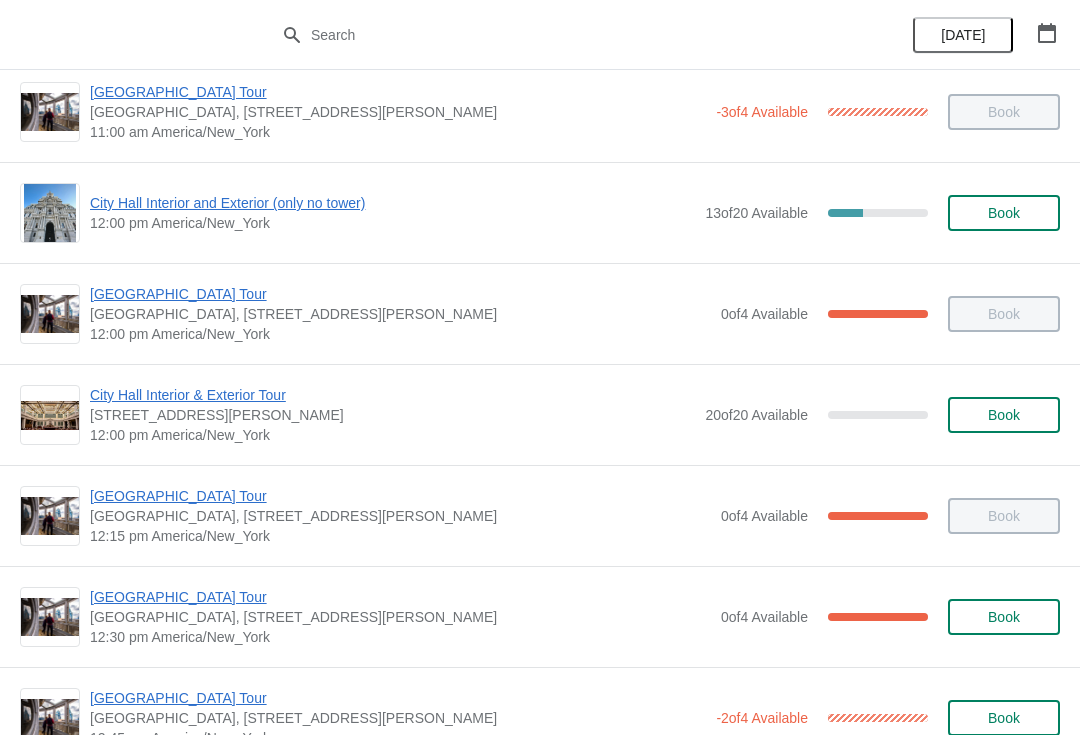 scroll, scrollTop: 731, scrollLeft: 0, axis: vertical 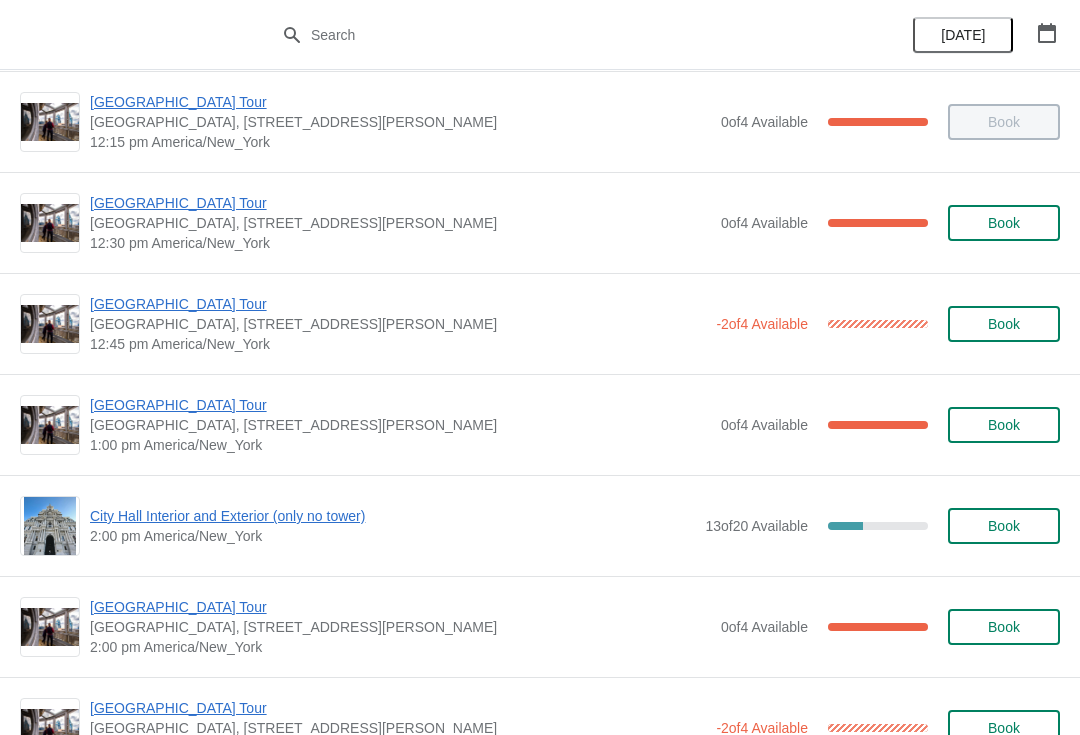click on "[GEOGRAPHIC_DATA] Tour" at bounding box center (398, 304) 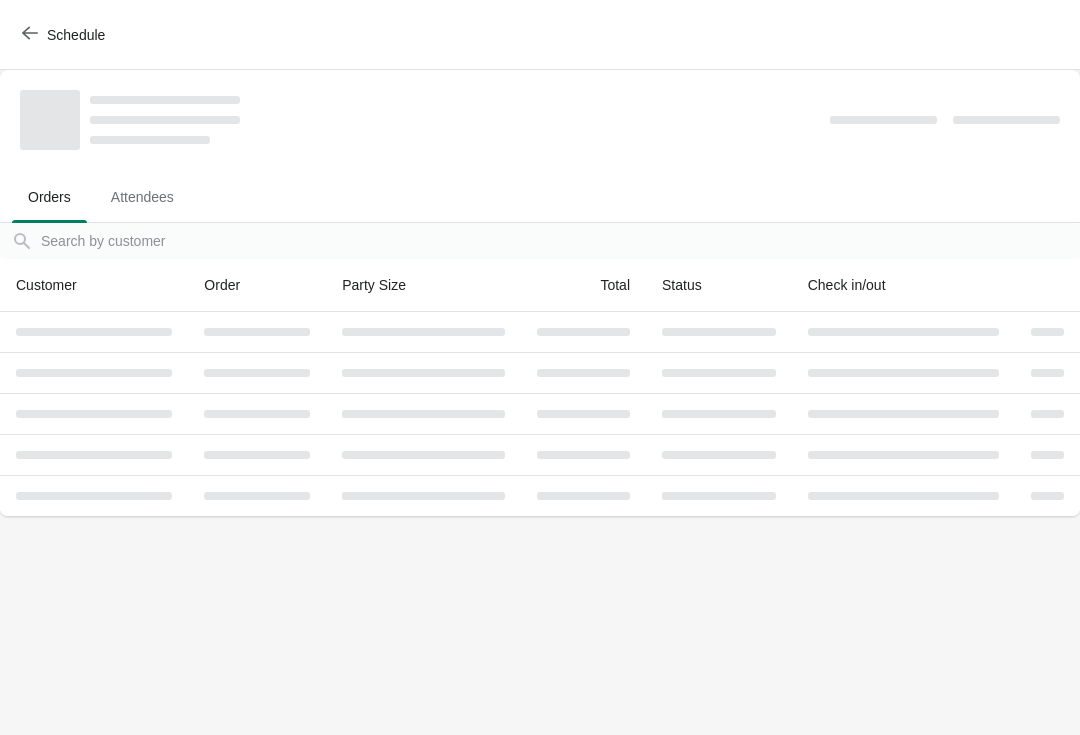 scroll, scrollTop: 0, scrollLeft: 0, axis: both 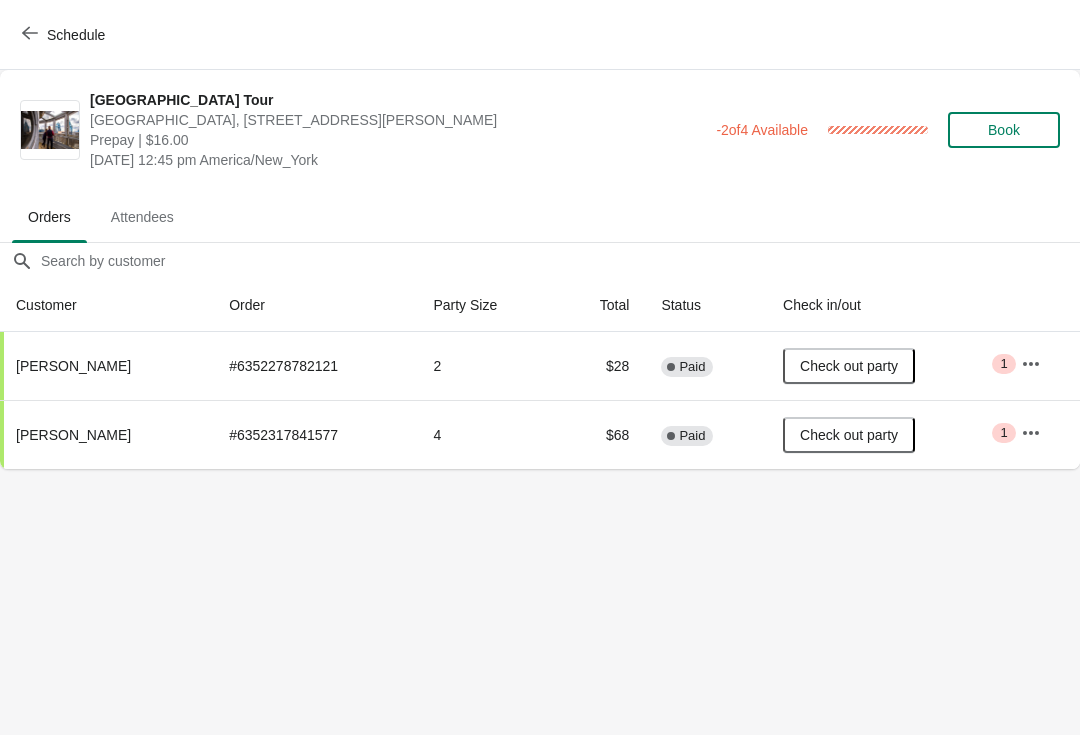 click 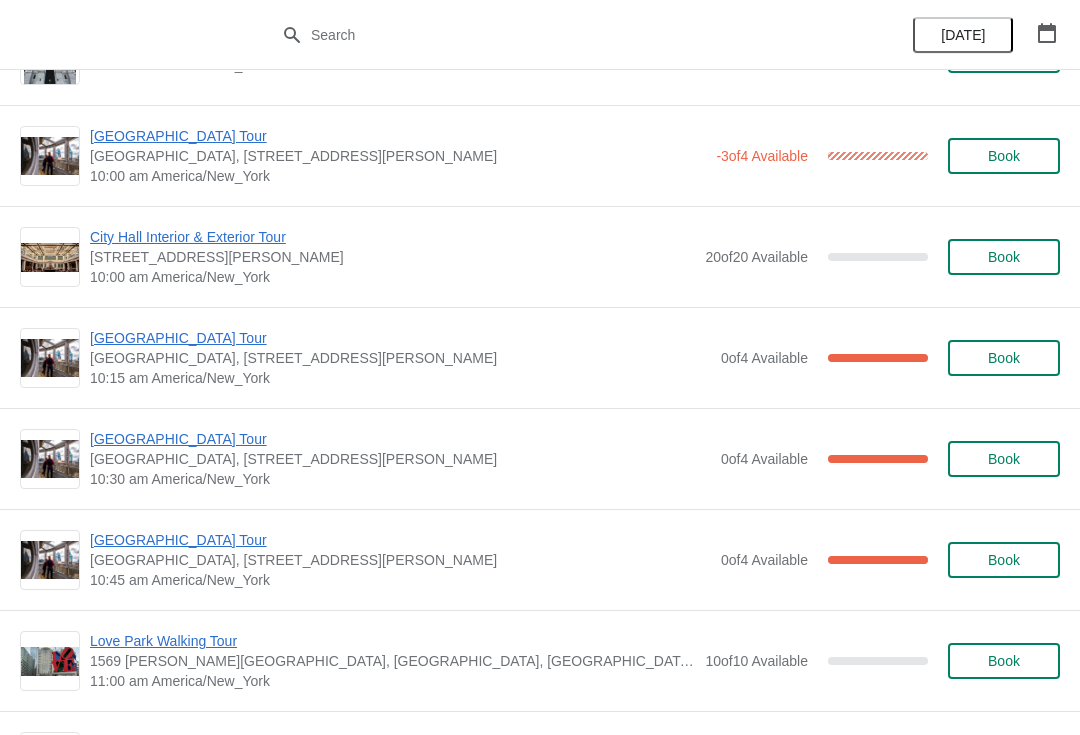 scroll, scrollTop: 2162, scrollLeft: 0, axis: vertical 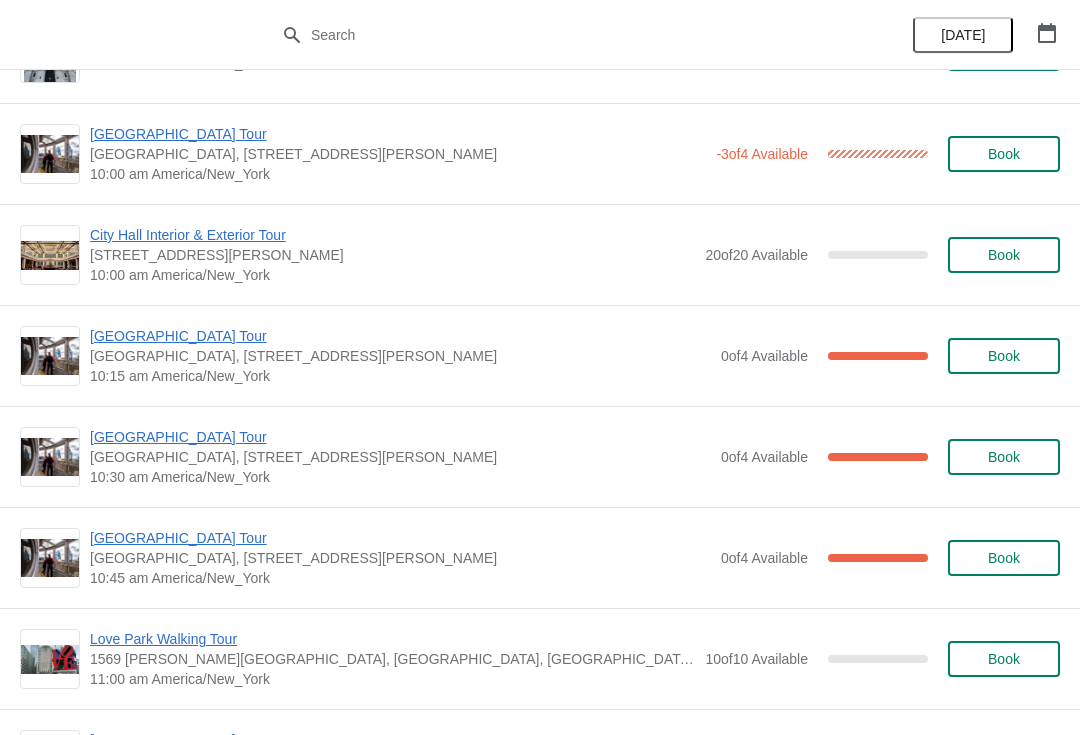 click at bounding box center (1047, 33) 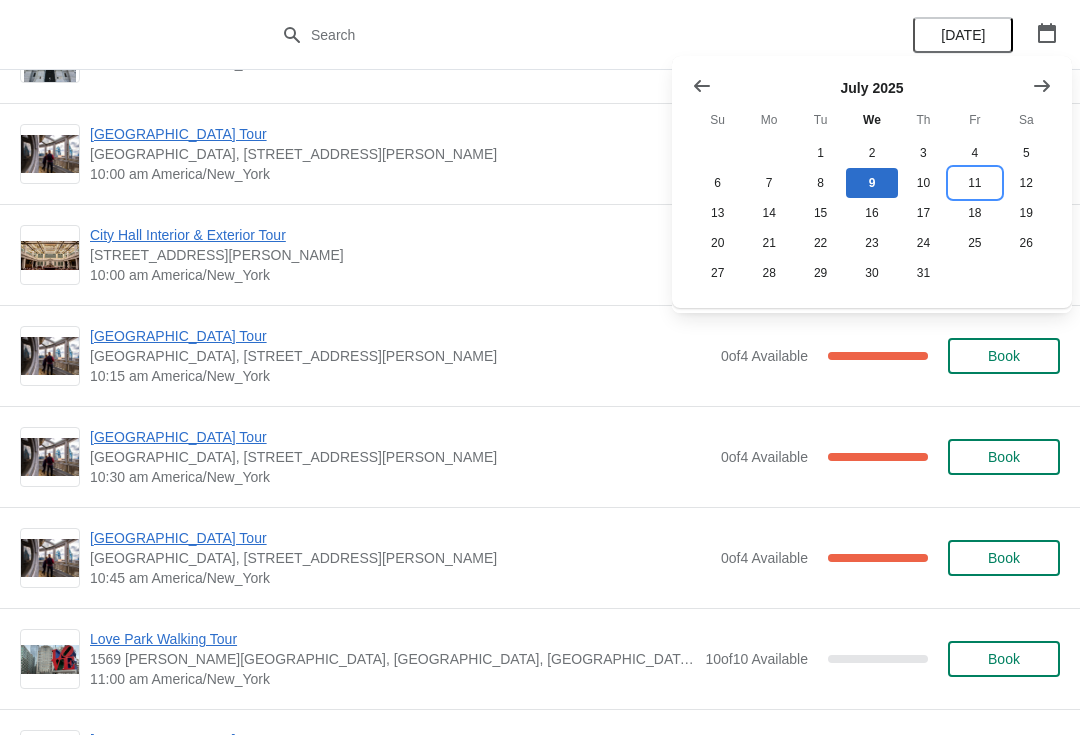click on "11" at bounding box center (974, 183) 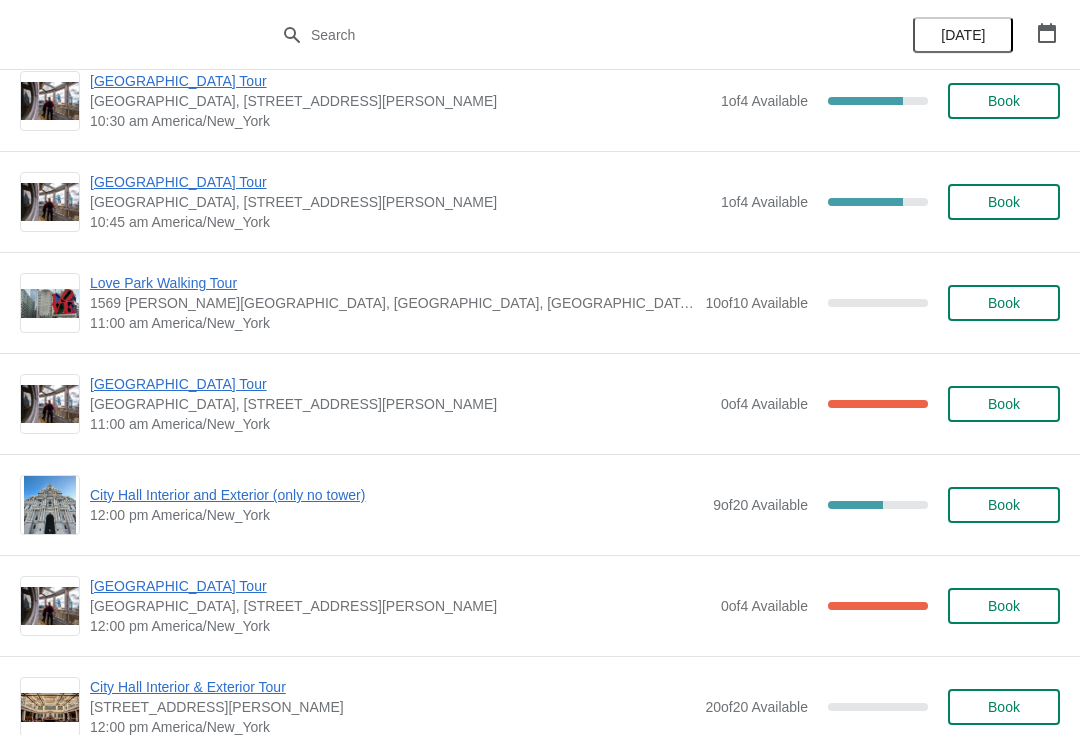 scroll, scrollTop: 539, scrollLeft: 0, axis: vertical 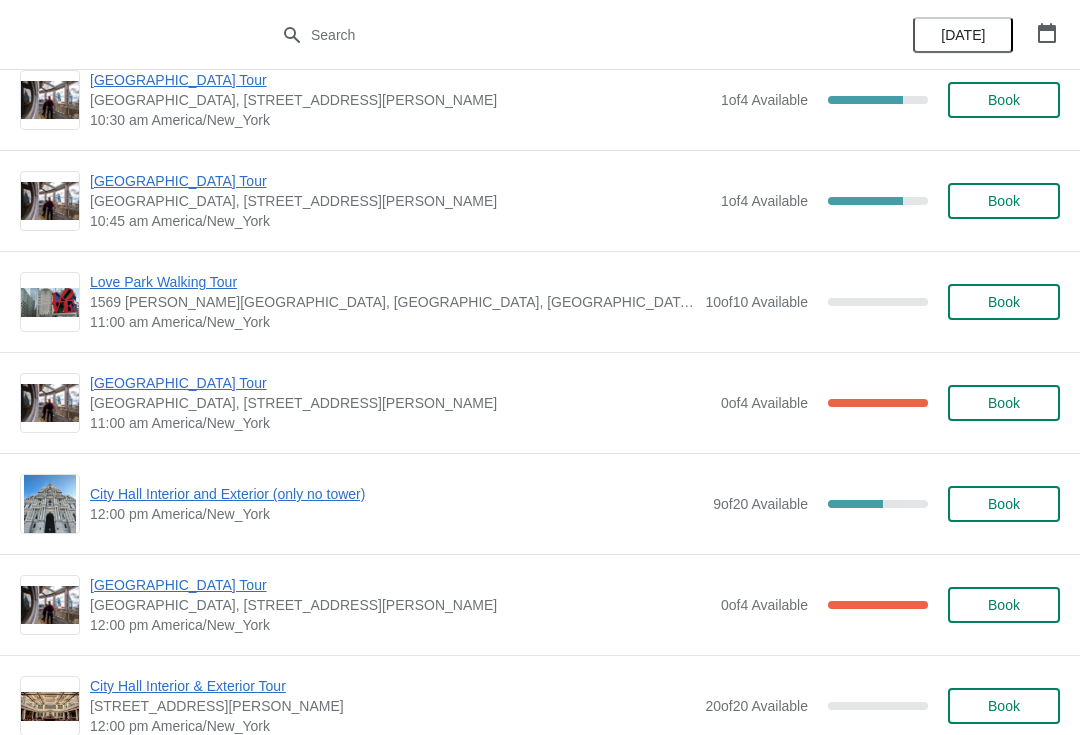 click on "City Hall Interior and Exterior (only no tower)" at bounding box center (396, 494) 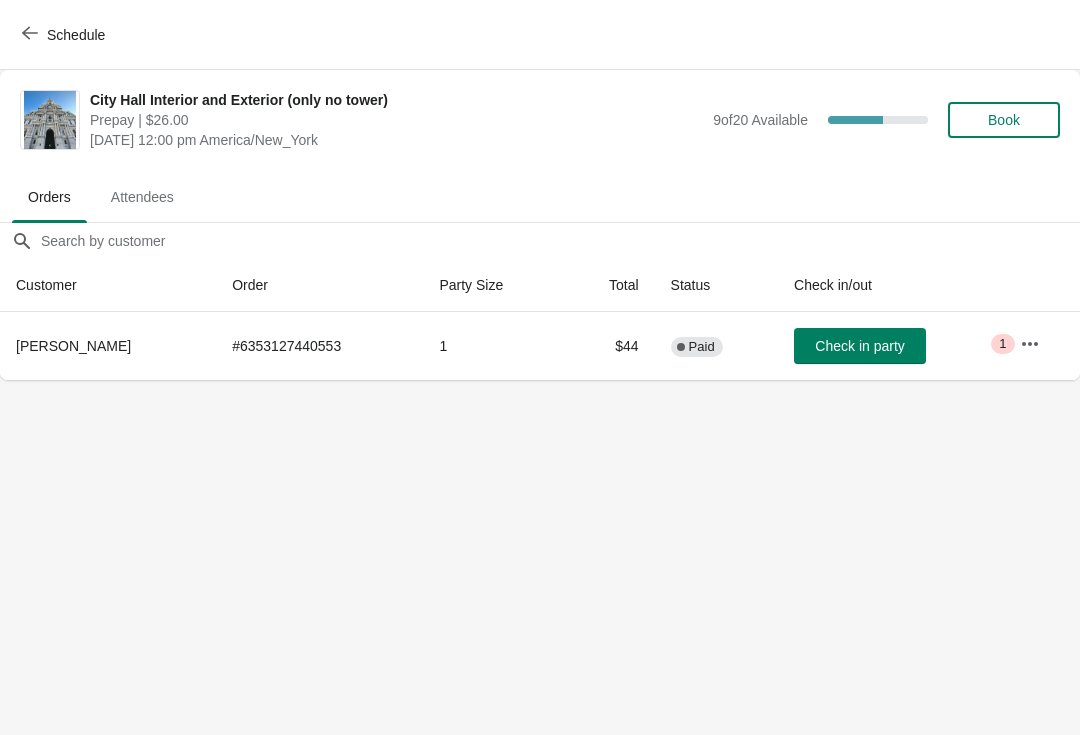 click on "Book" at bounding box center [1004, 120] 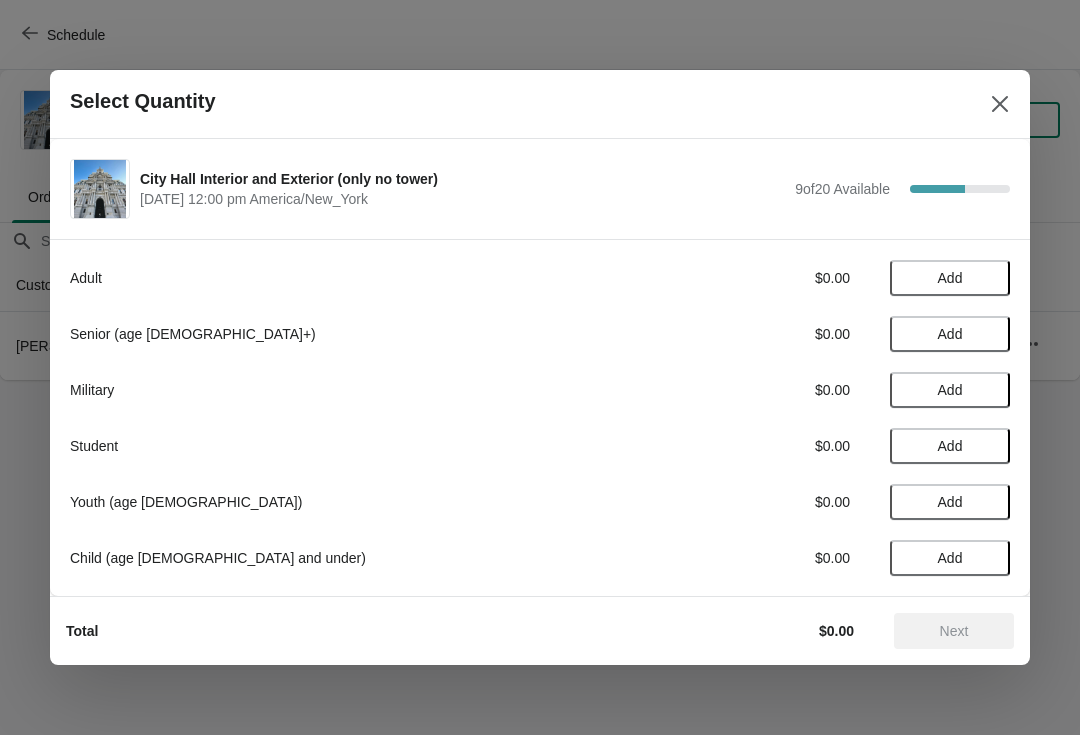 click on "Add" at bounding box center [950, 278] 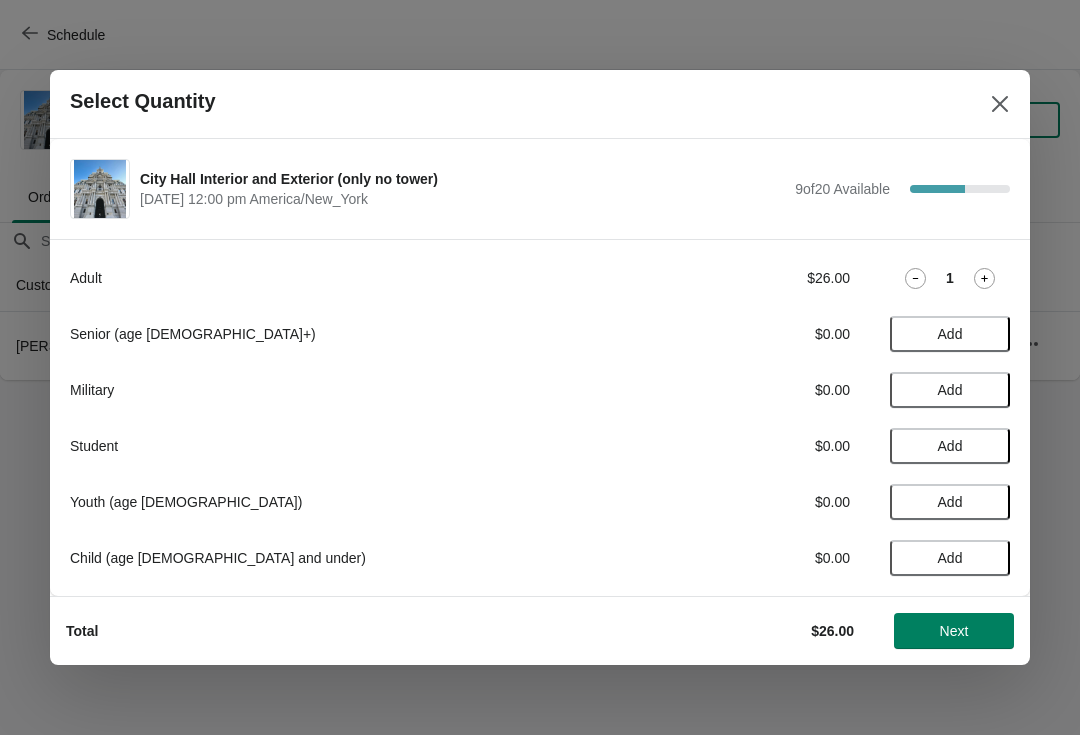 click 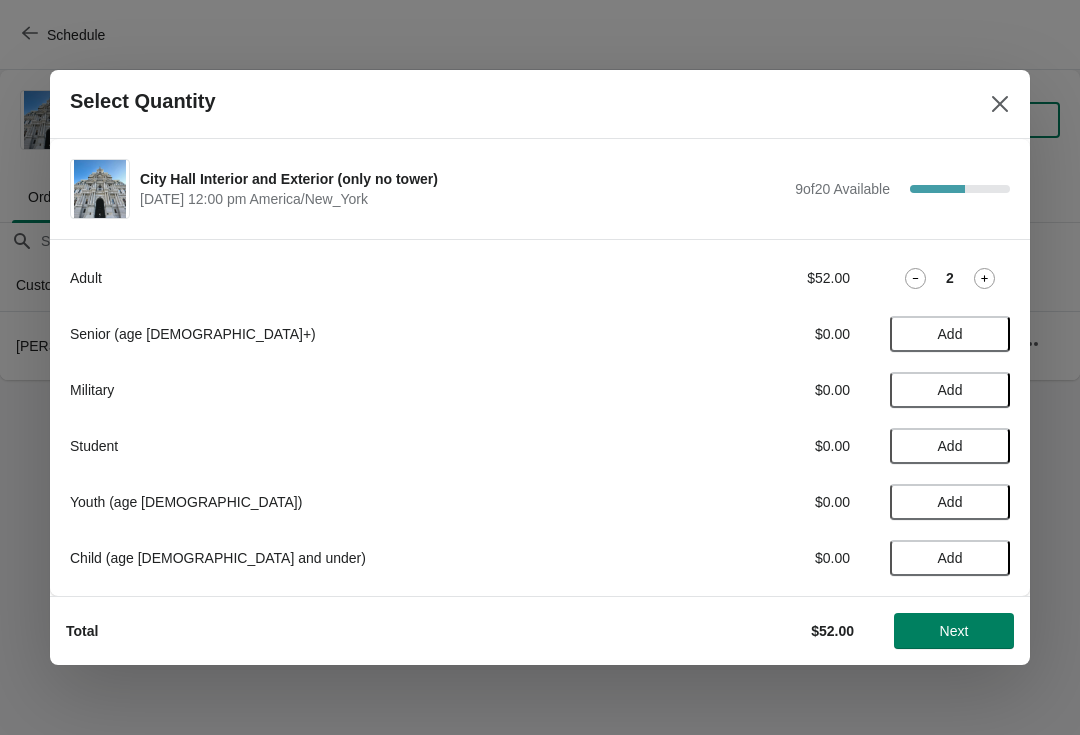 click on "Adult $52.00 2" at bounding box center [540, 278] 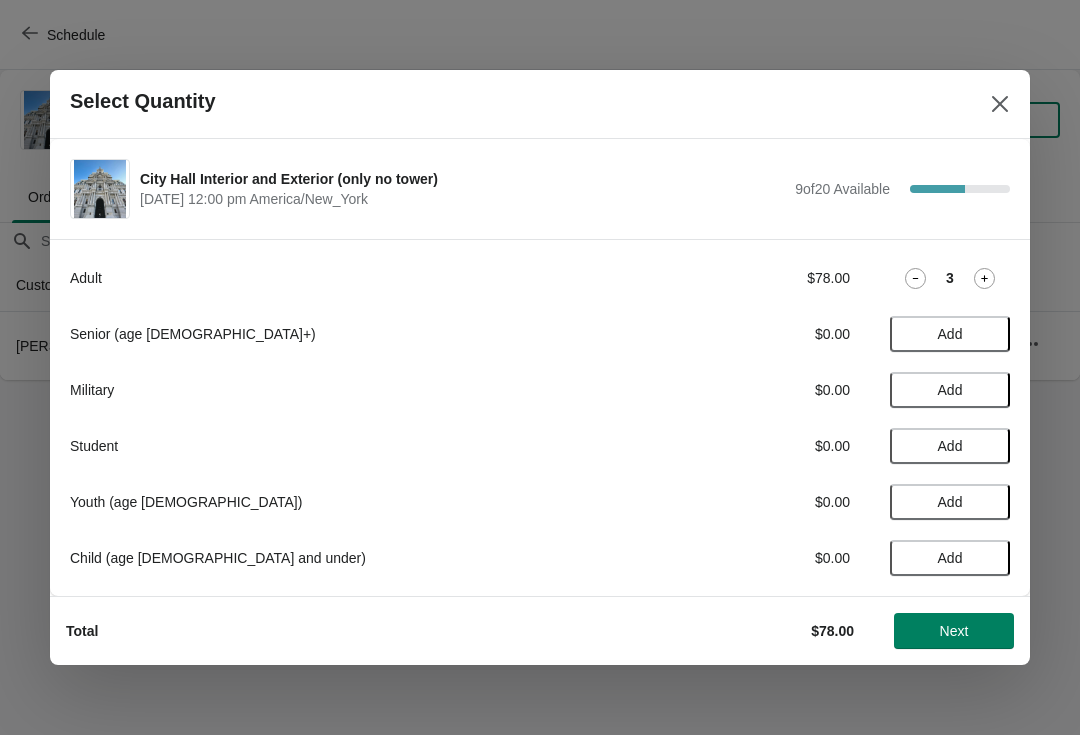 click 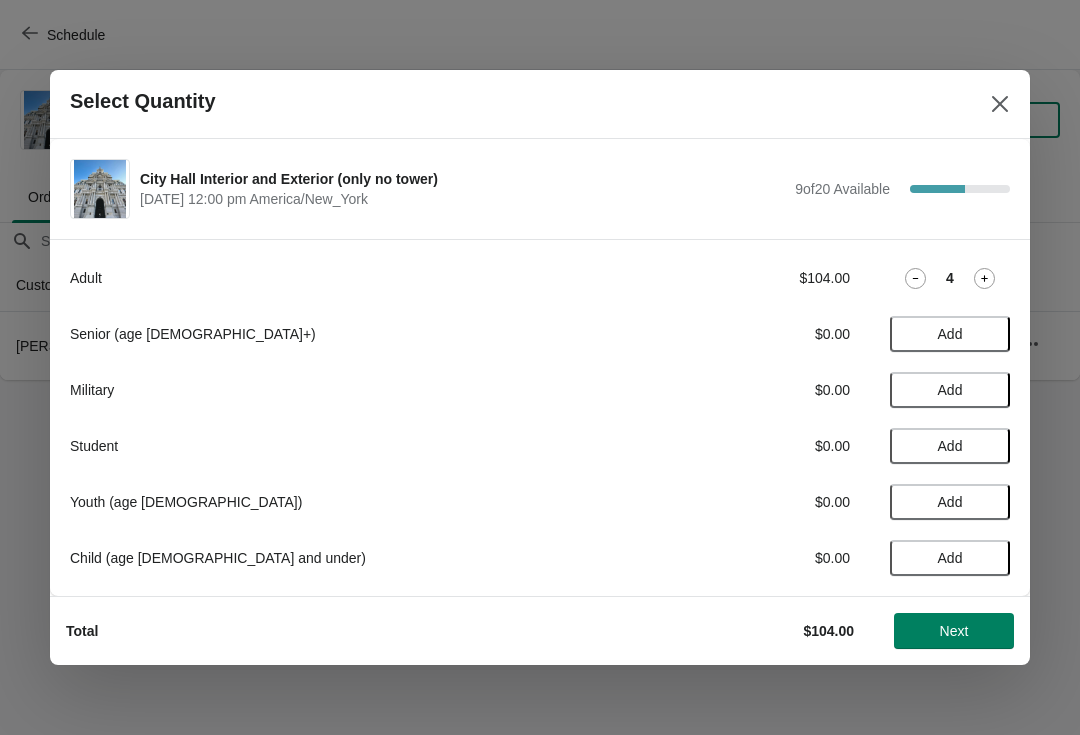 click 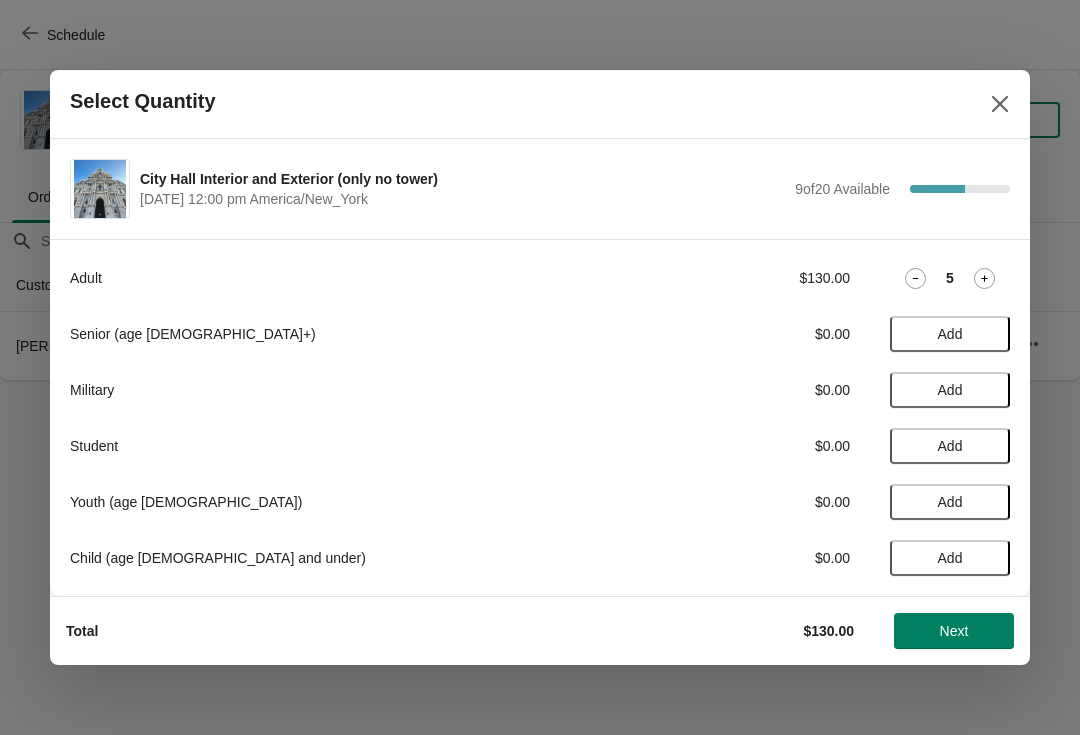 click 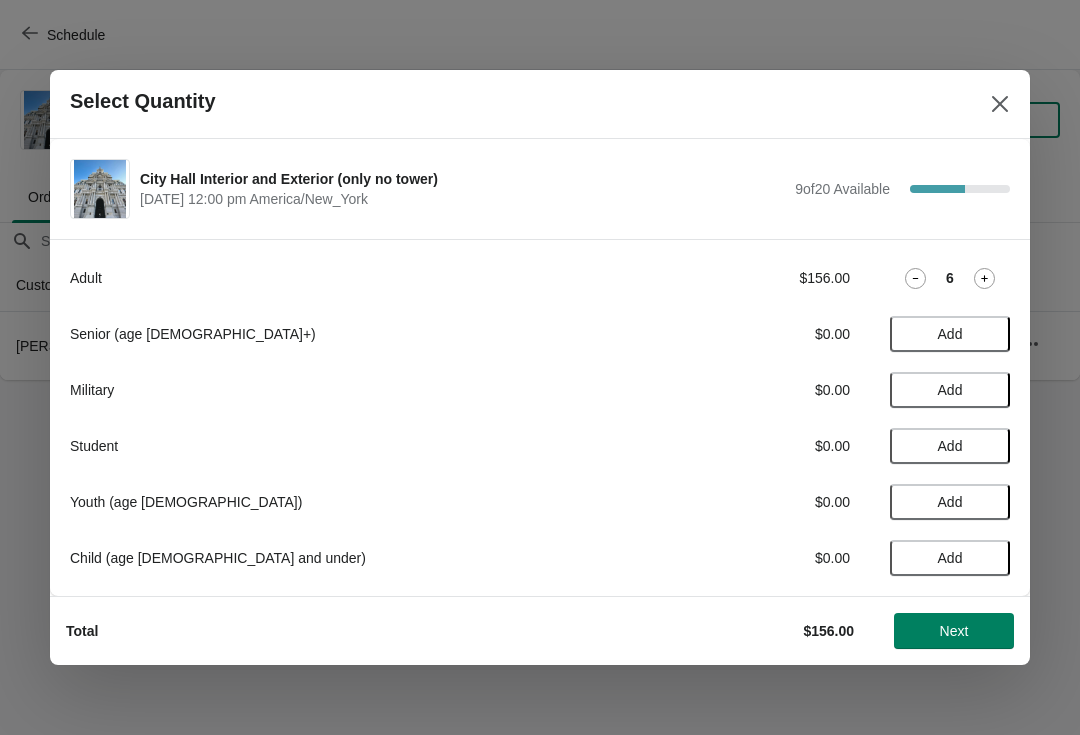 click 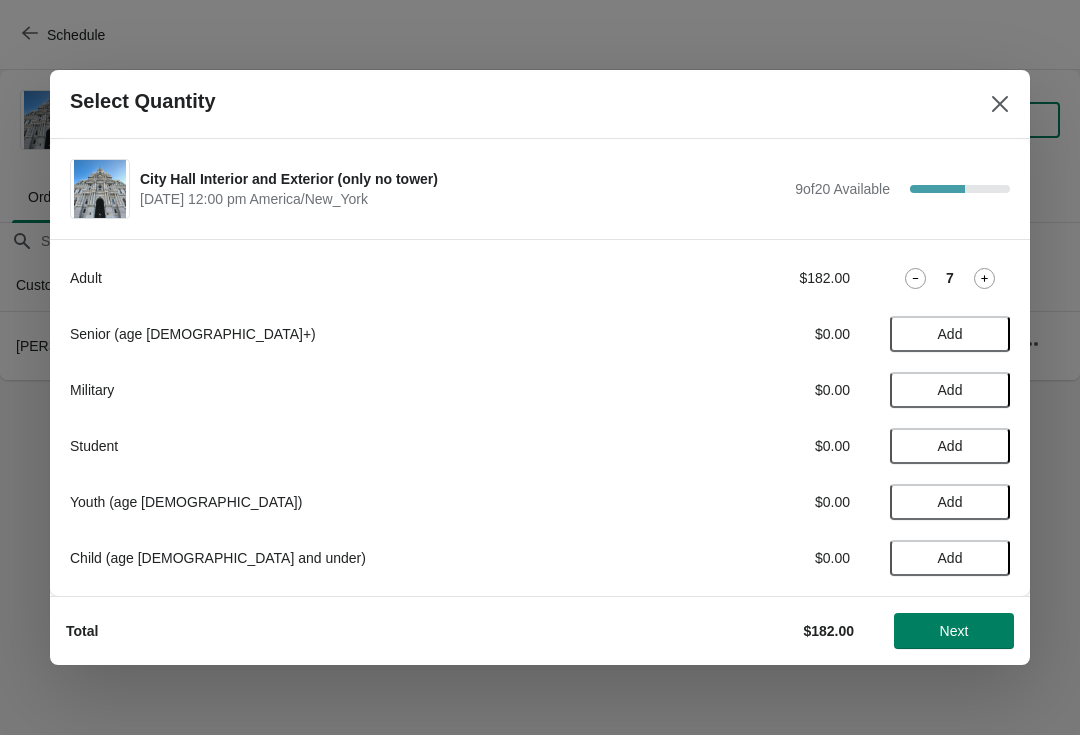 click on "Adult $182.00 7" at bounding box center [540, 278] 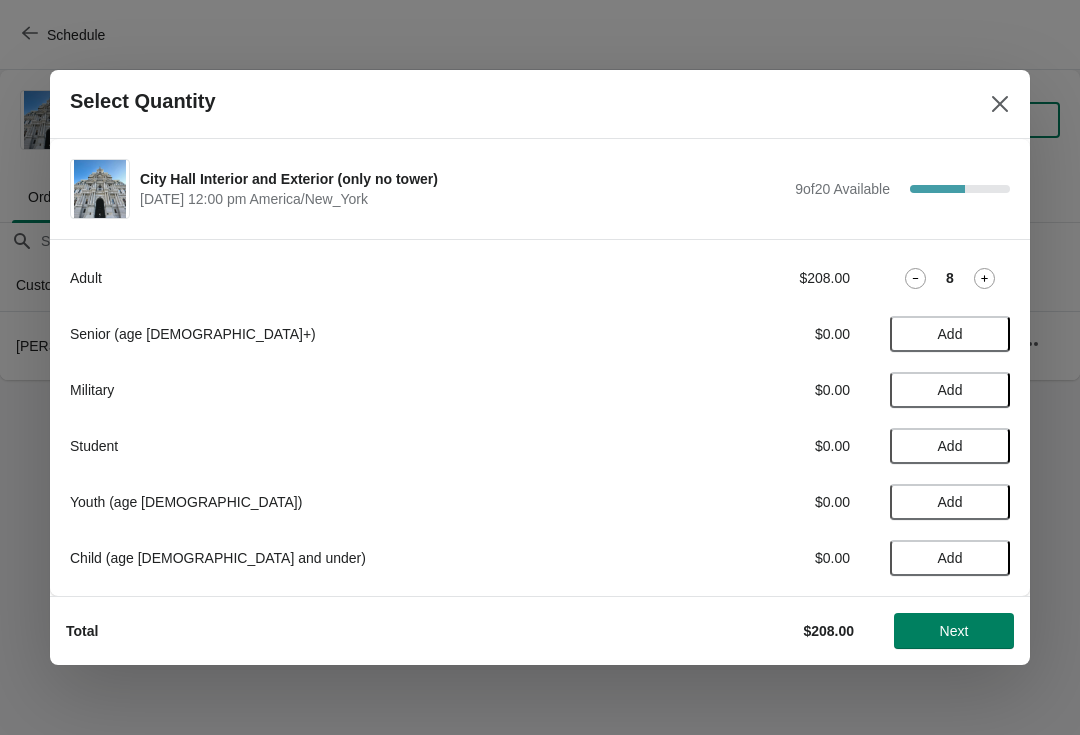 click 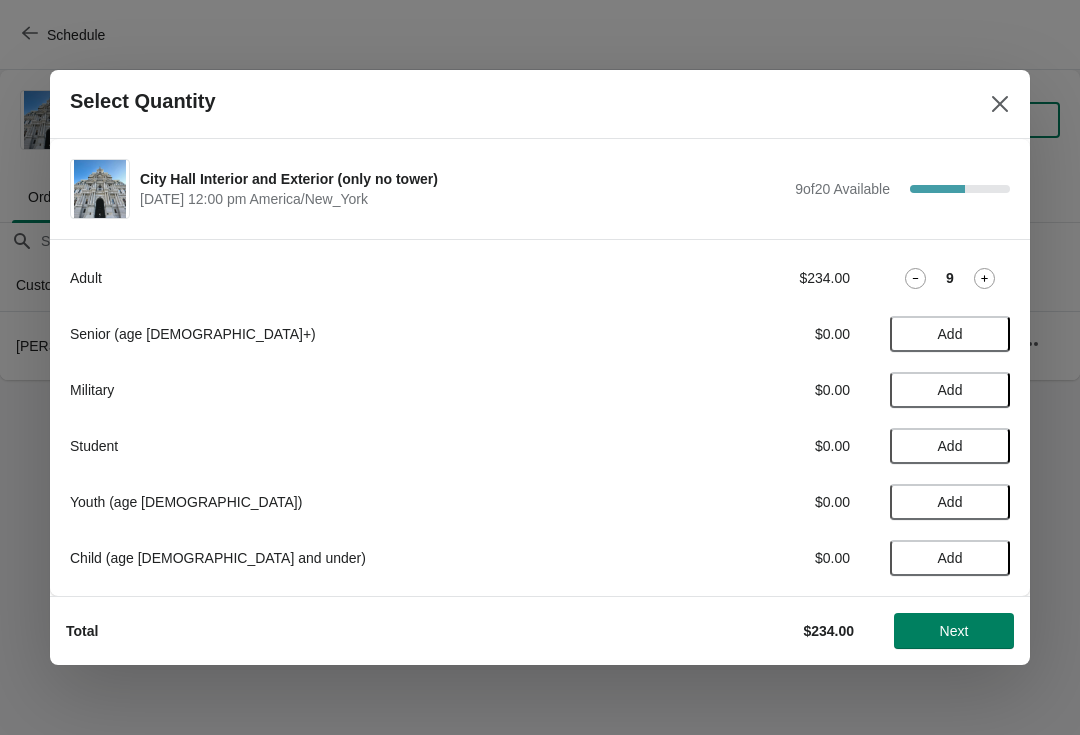 click 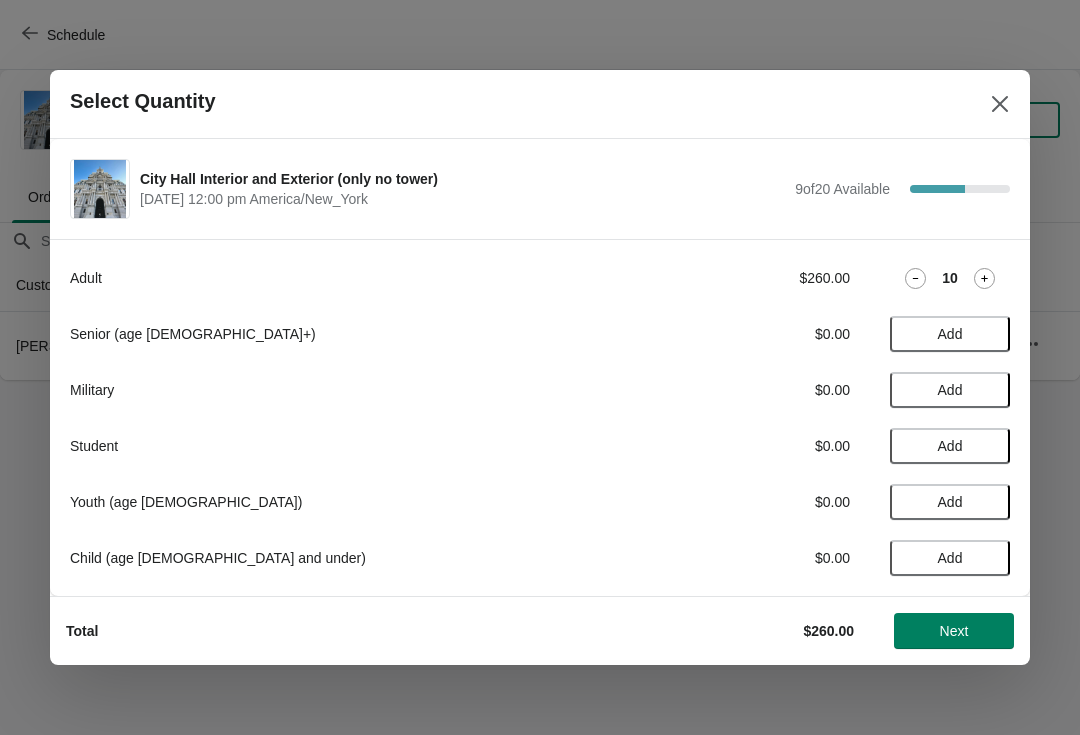 click 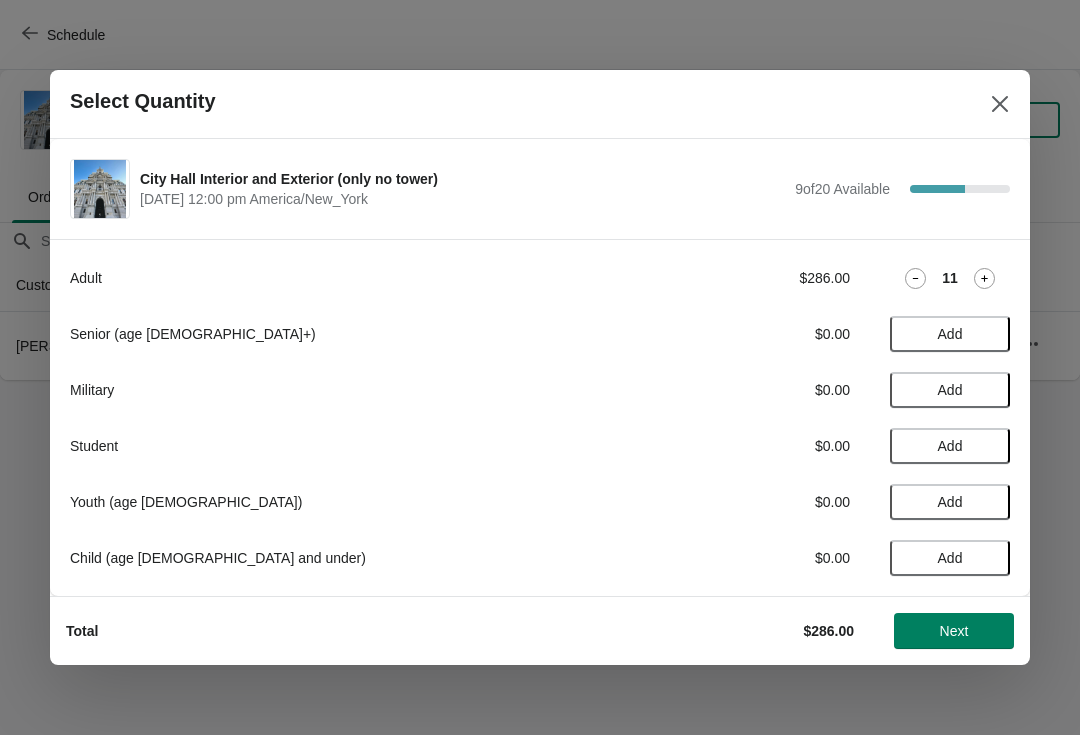 click 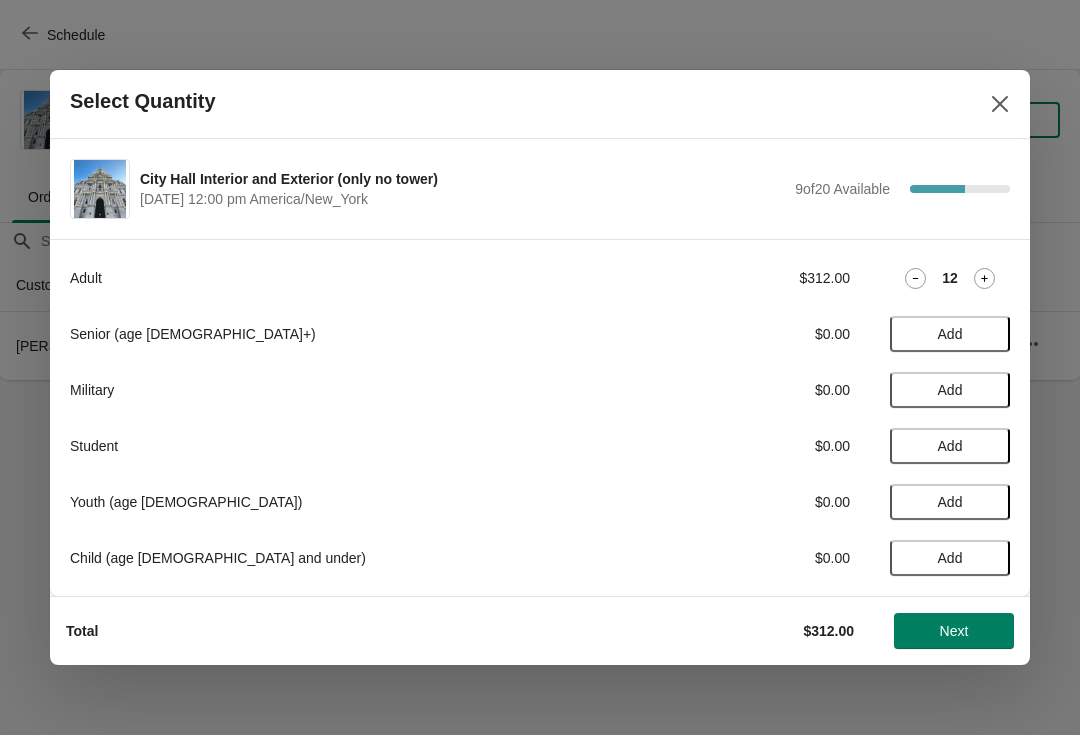 click 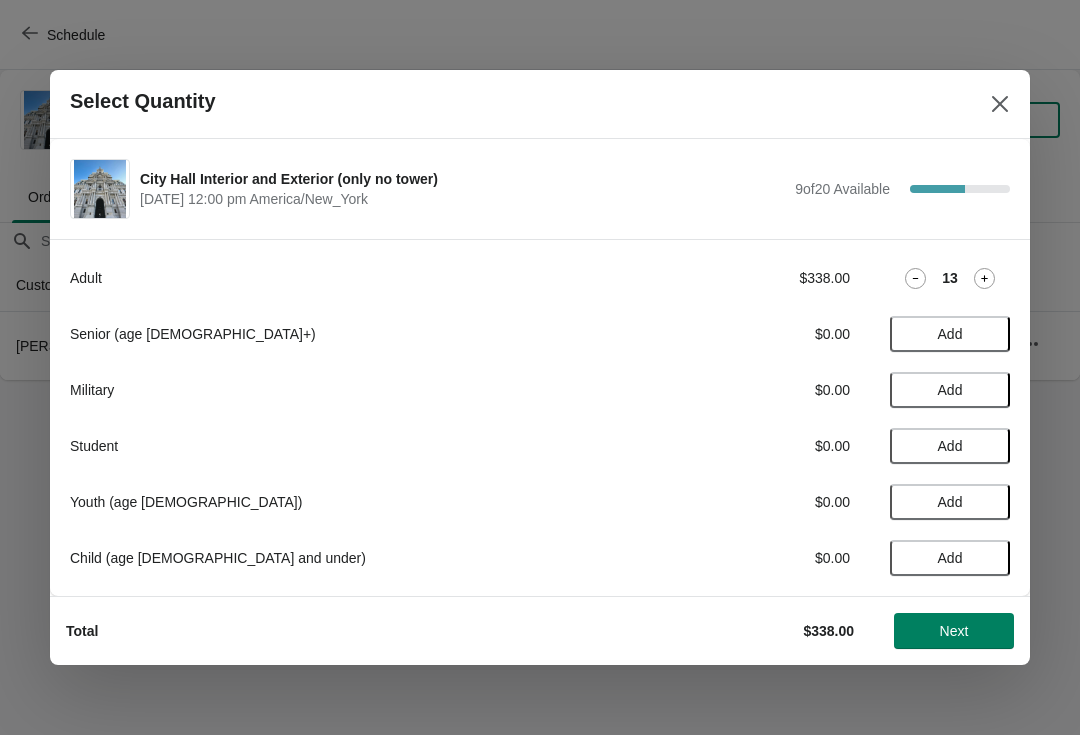 click 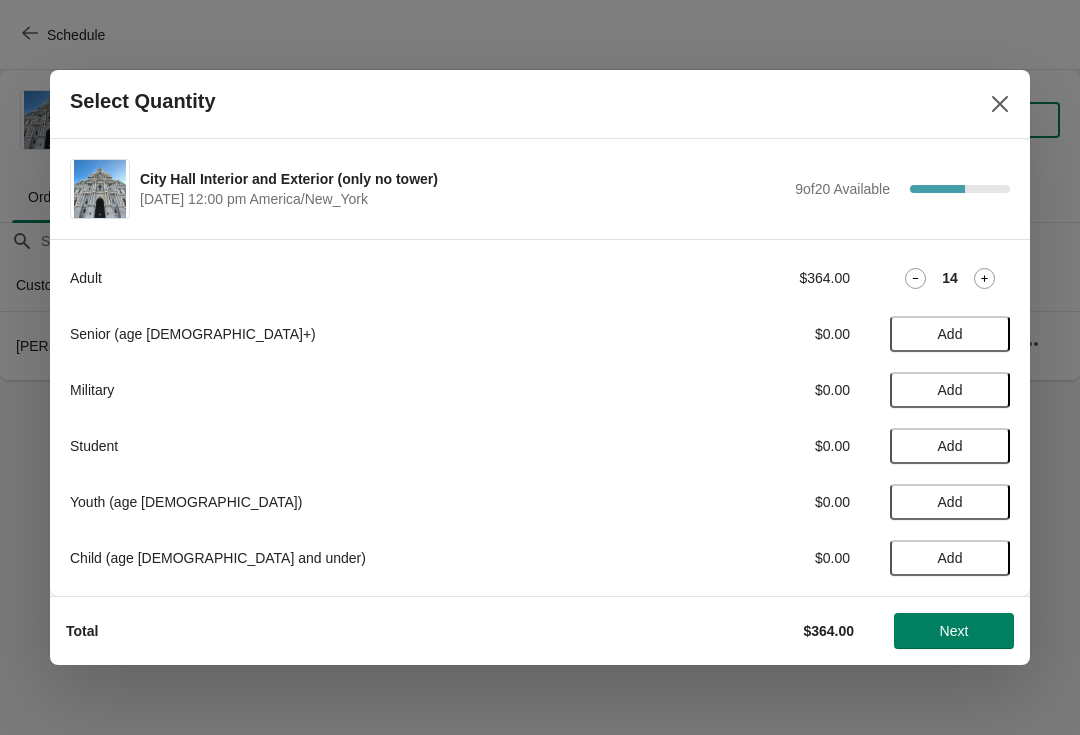 click on "Next" at bounding box center (954, 631) 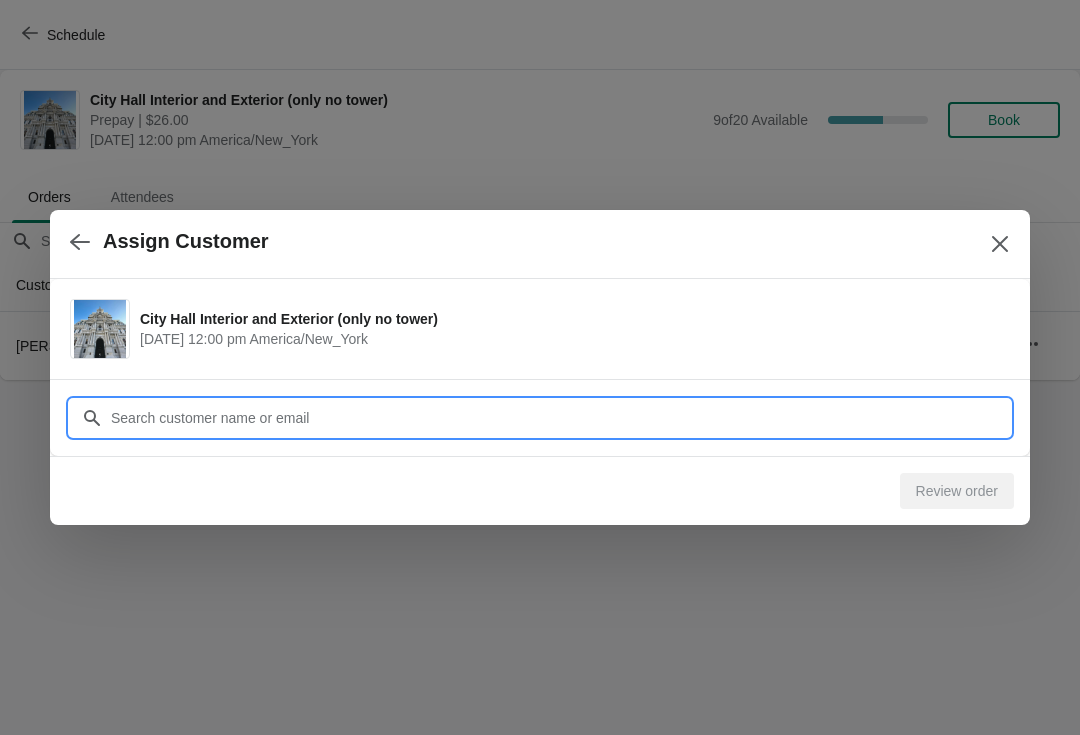 click on "Customer" at bounding box center (560, 418) 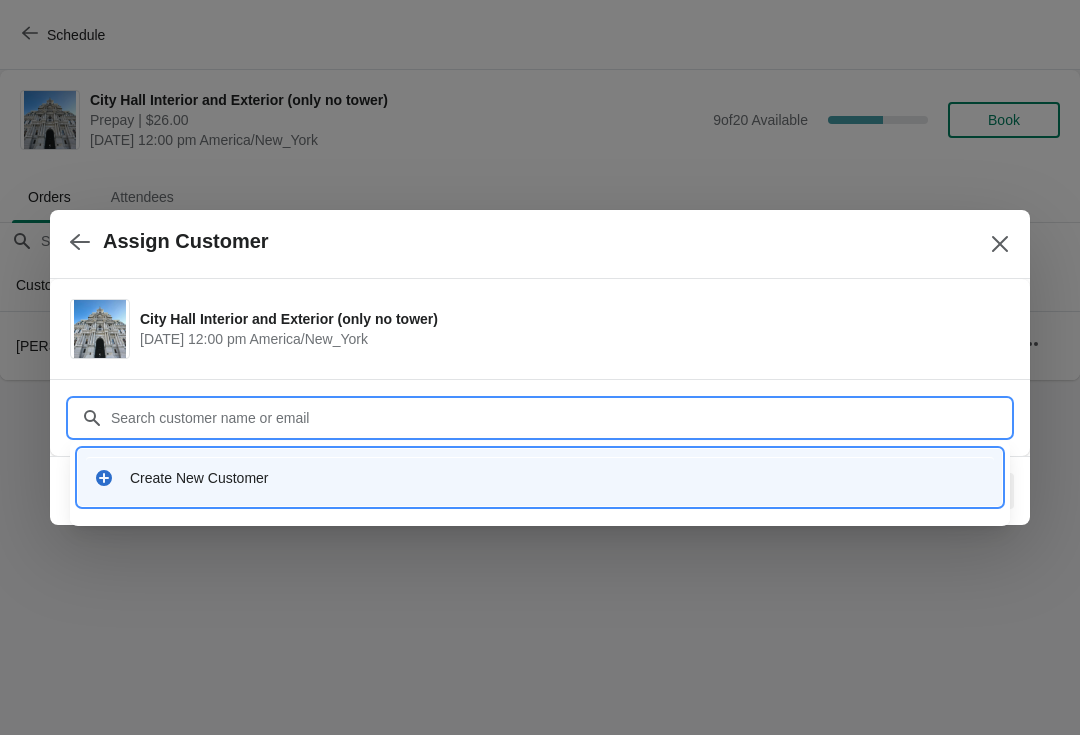 click on "Create New Customer" at bounding box center [540, 477] 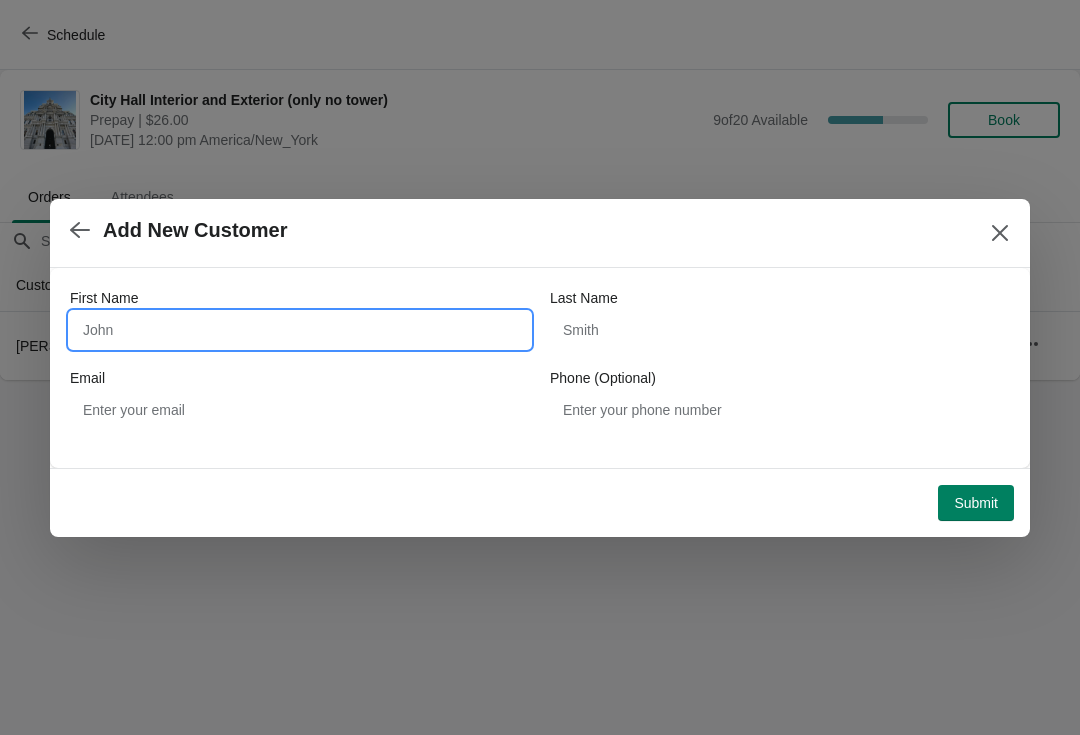 click on "First Name" at bounding box center (300, 330) 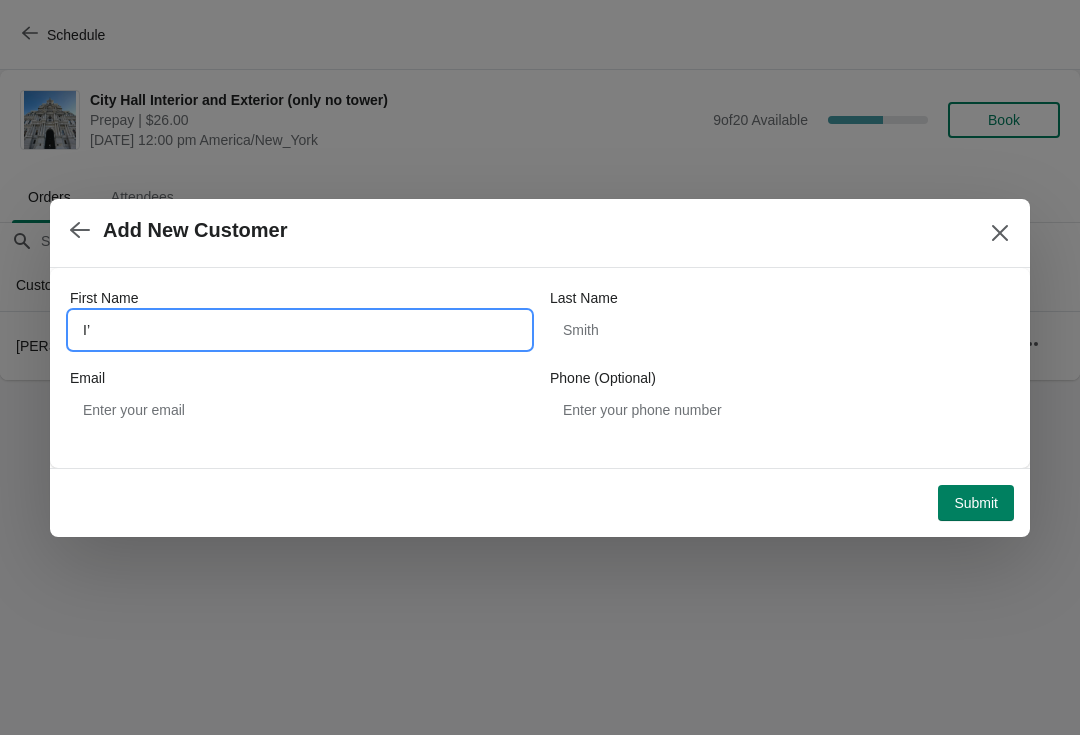type on "I" 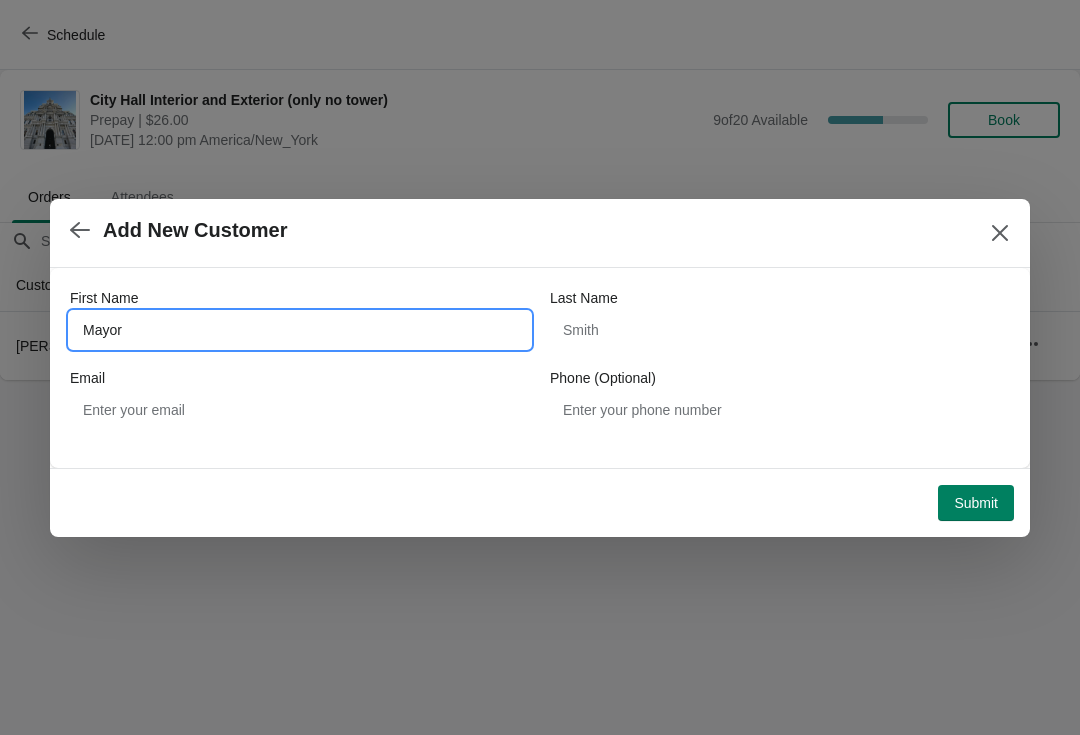 type on "Mayor" 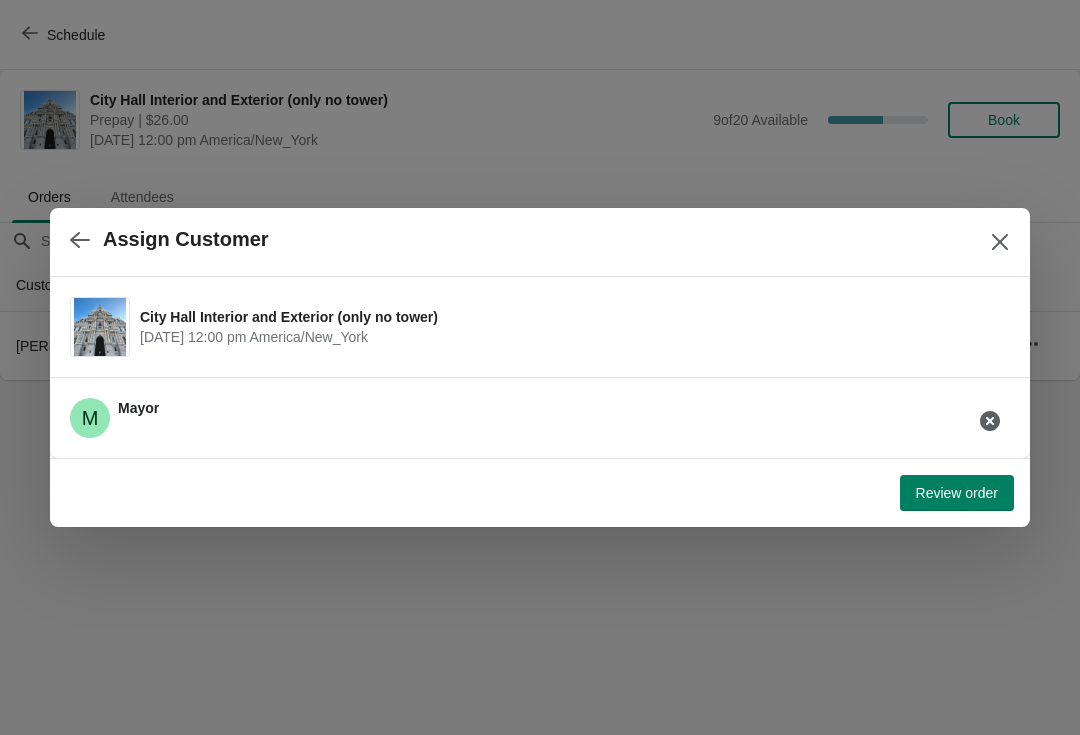 click on "Review order" at bounding box center [957, 493] 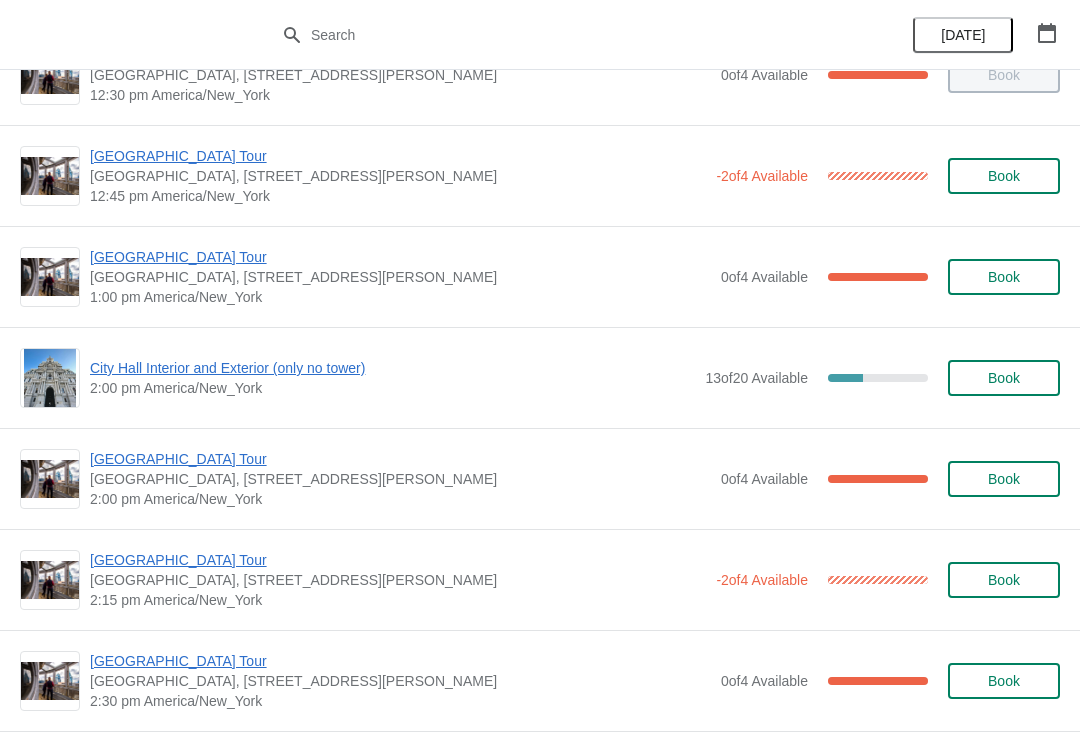 scroll, scrollTop: 1250, scrollLeft: 0, axis: vertical 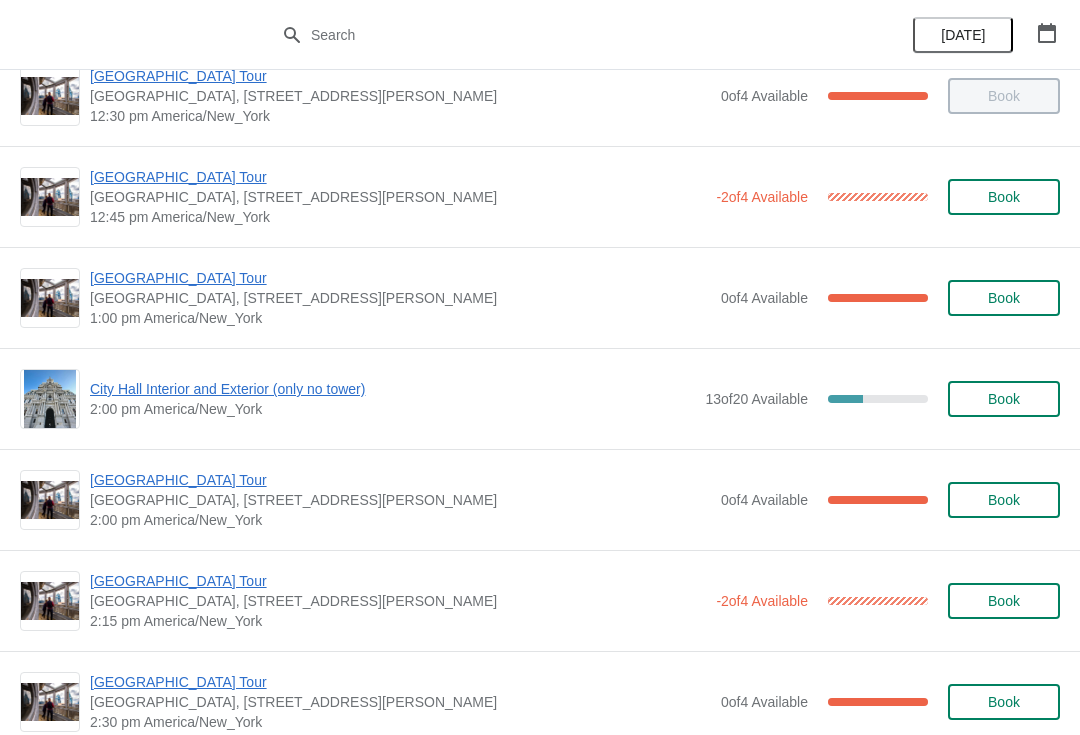 click on "[GEOGRAPHIC_DATA] Tour" at bounding box center (400, 278) 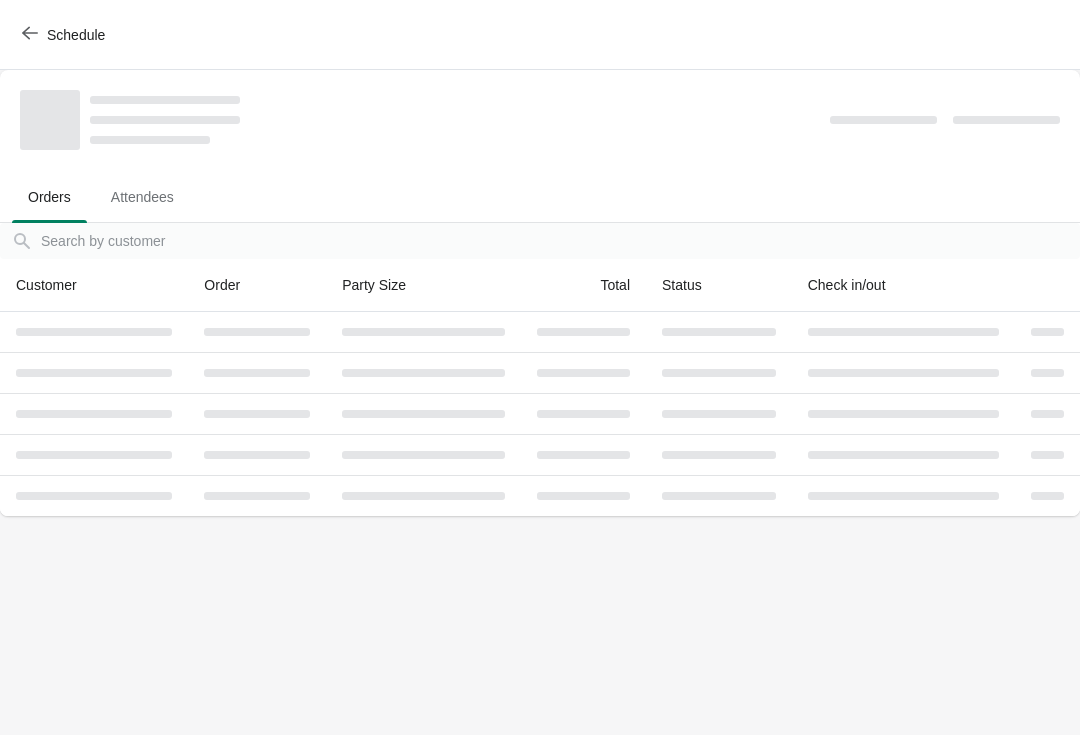 scroll, scrollTop: 0, scrollLeft: 0, axis: both 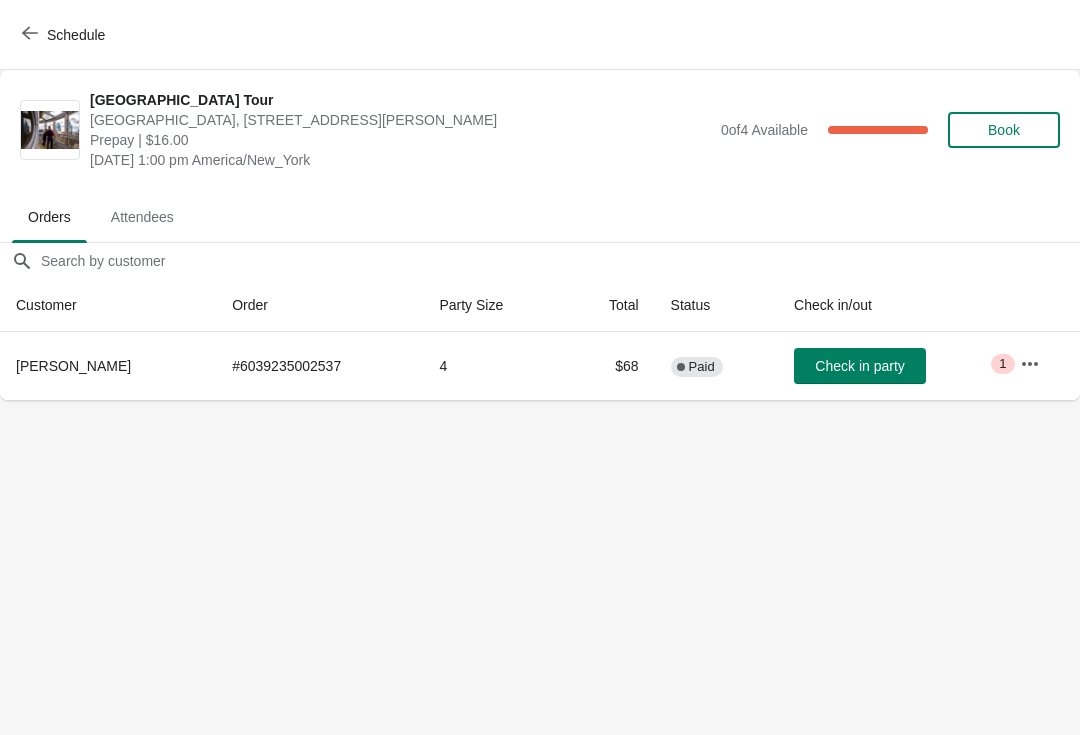 click on "Check in party" at bounding box center (859, 366) 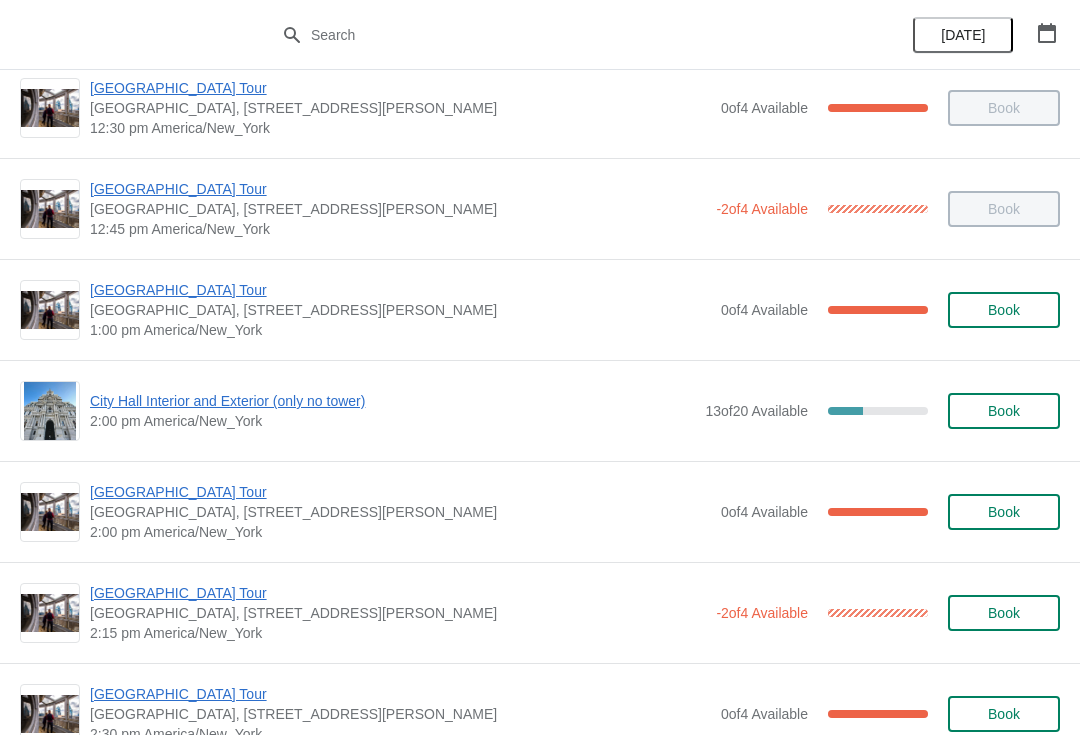 scroll, scrollTop: 1237, scrollLeft: 0, axis: vertical 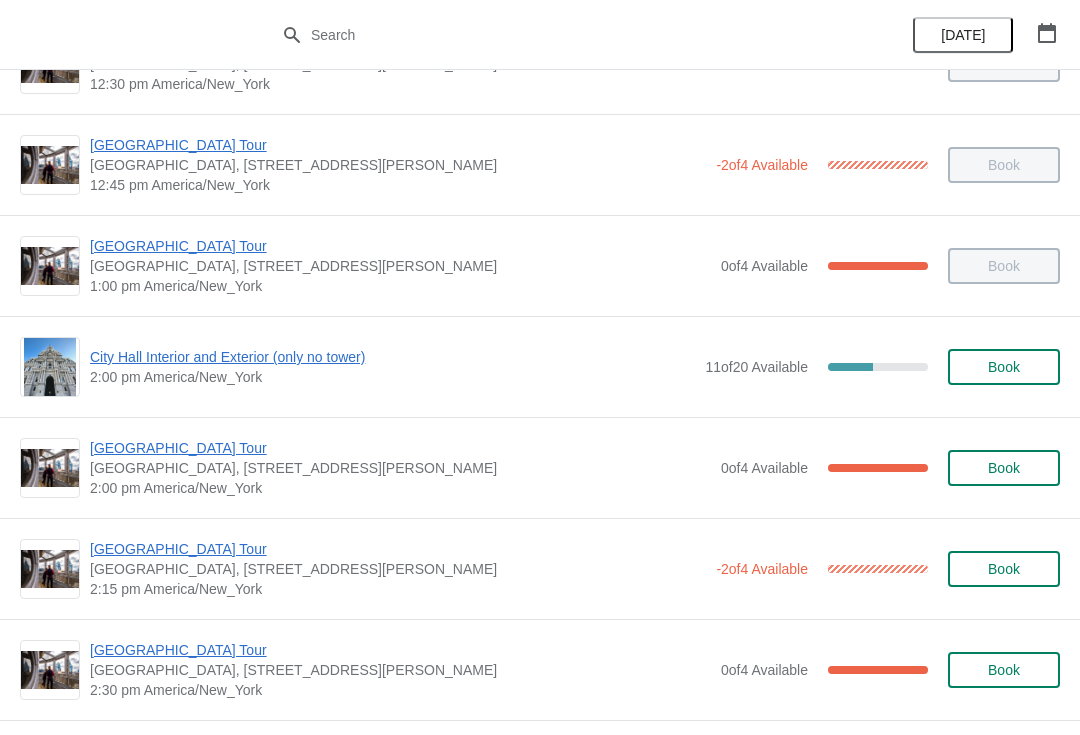 click on "[GEOGRAPHIC_DATA] Tour" at bounding box center [400, 448] 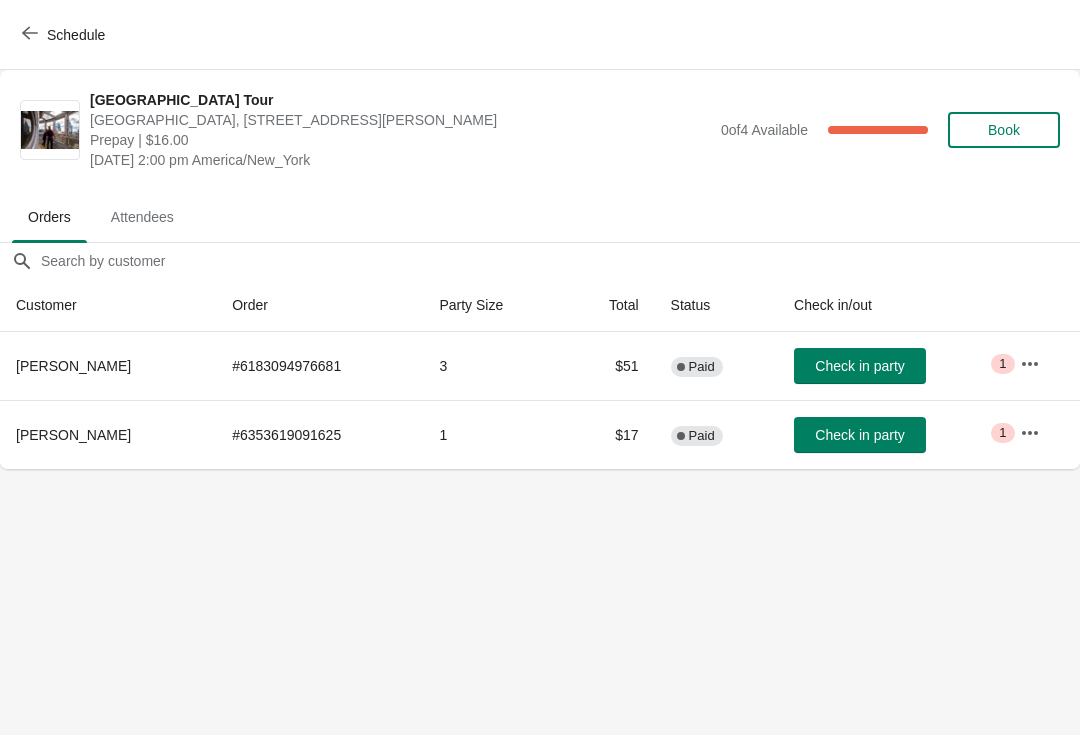 click 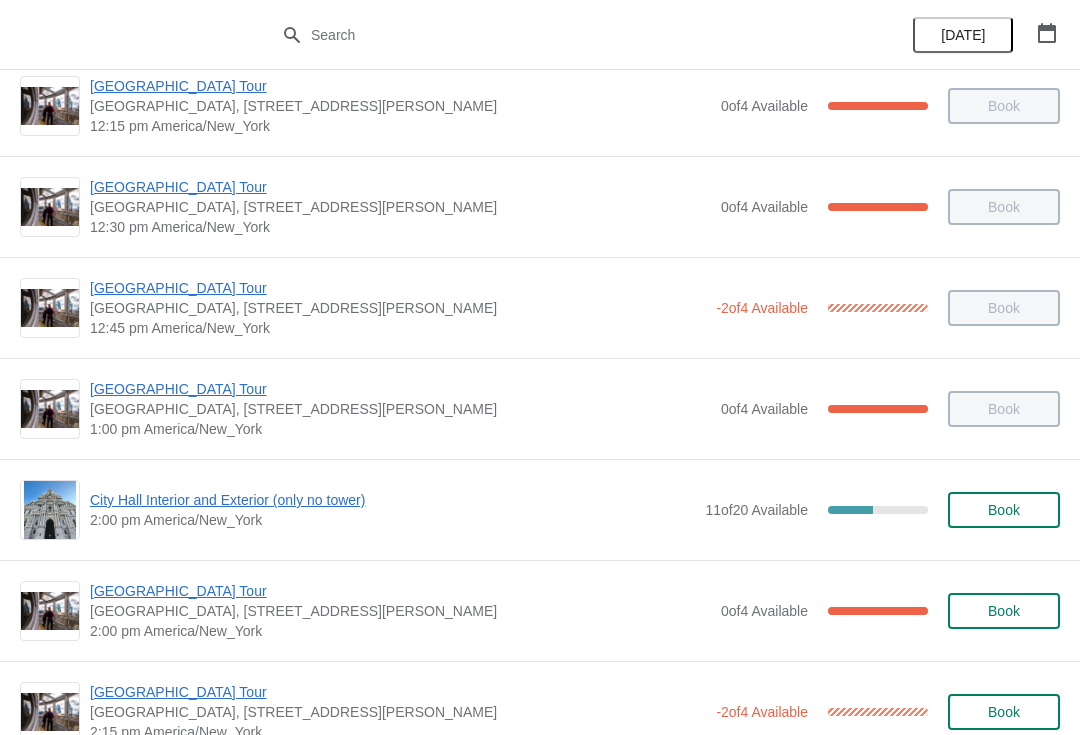scroll, scrollTop: 1223, scrollLeft: 0, axis: vertical 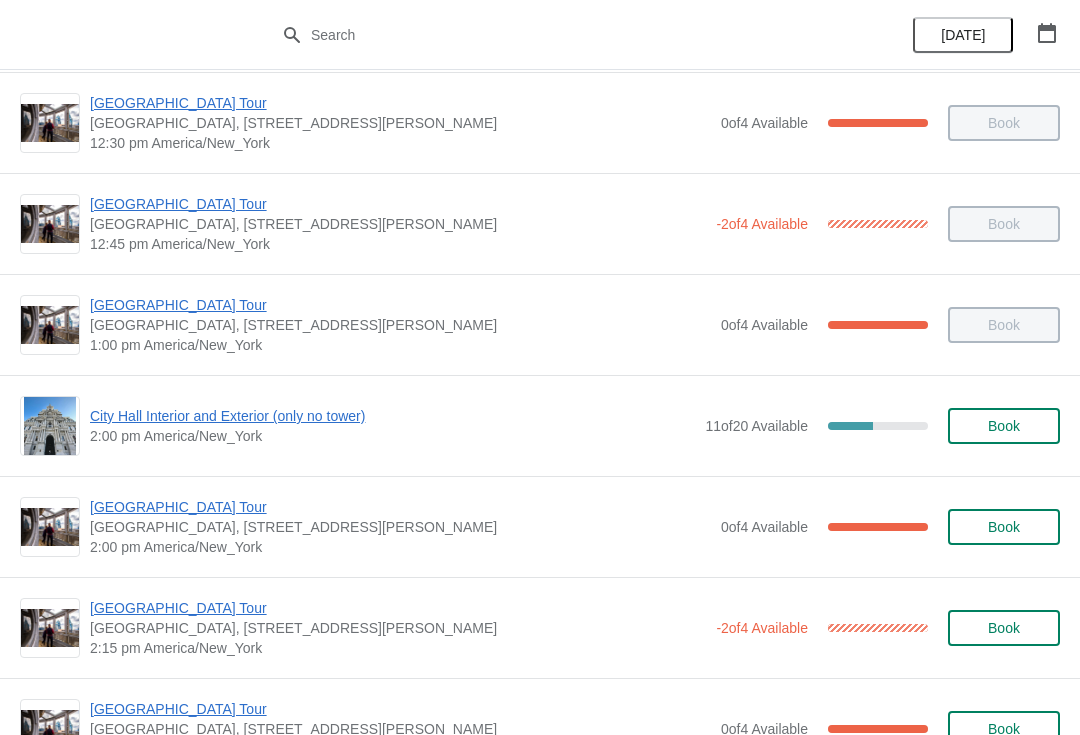 click on "City Hall Interior and Exterior (only no tower)" at bounding box center [392, 416] 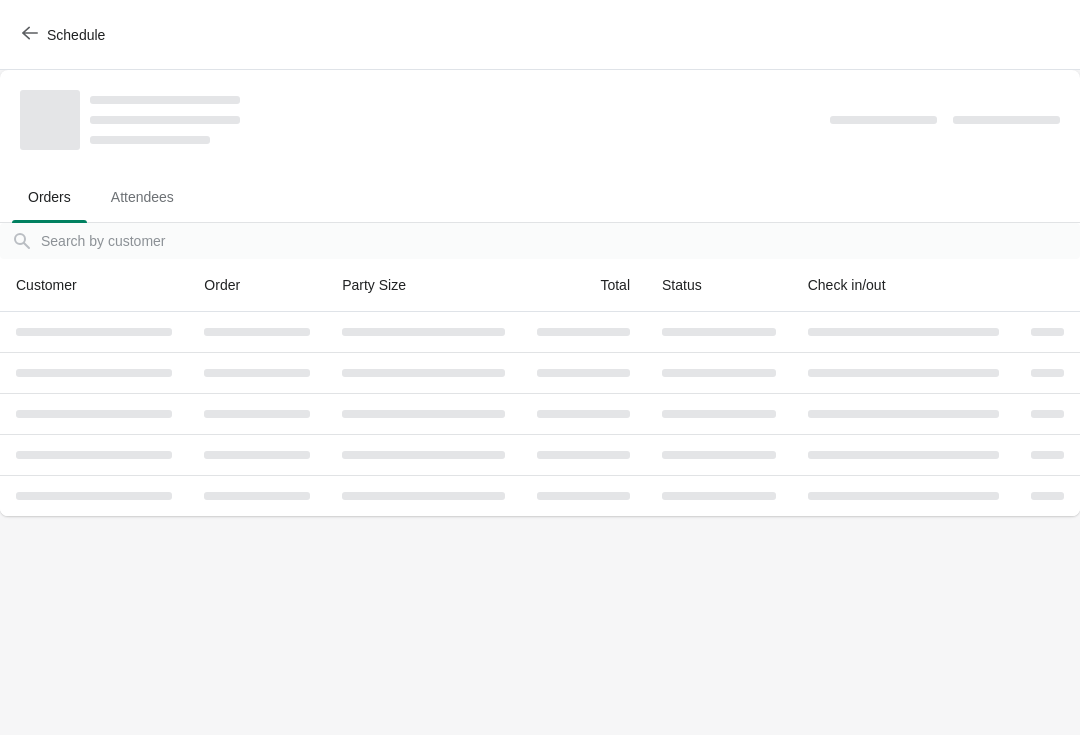 scroll, scrollTop: 0, scrollLeft: 0, axis: both 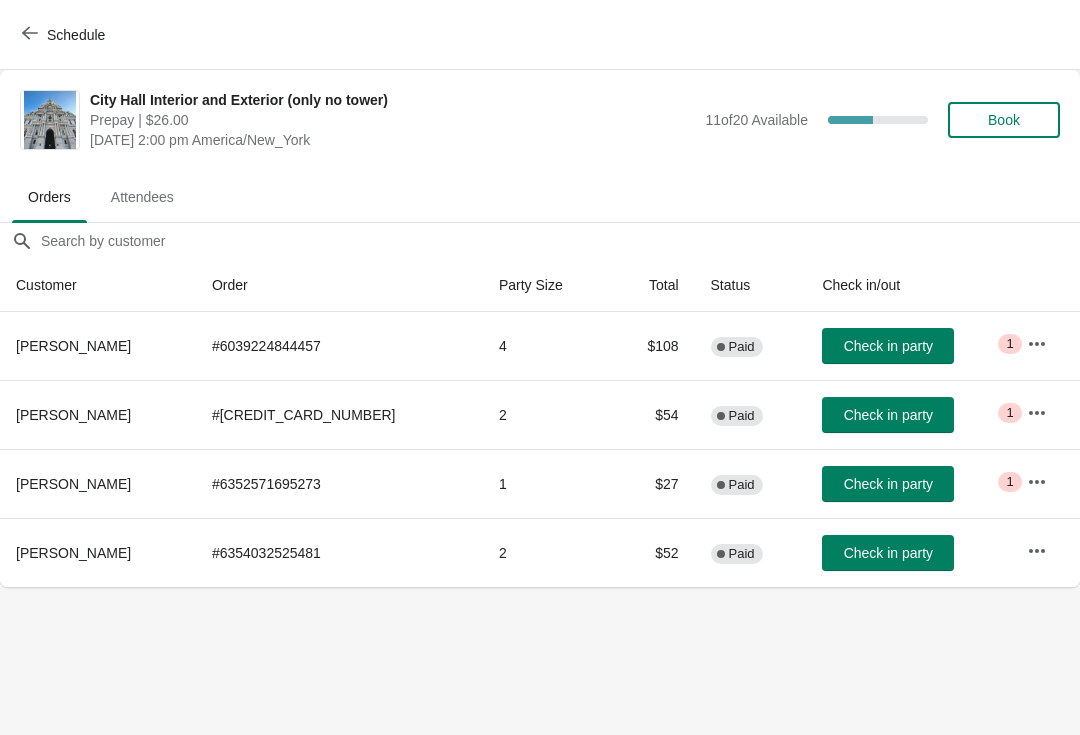 click on "Check in party" at bounding box center (888, 484) 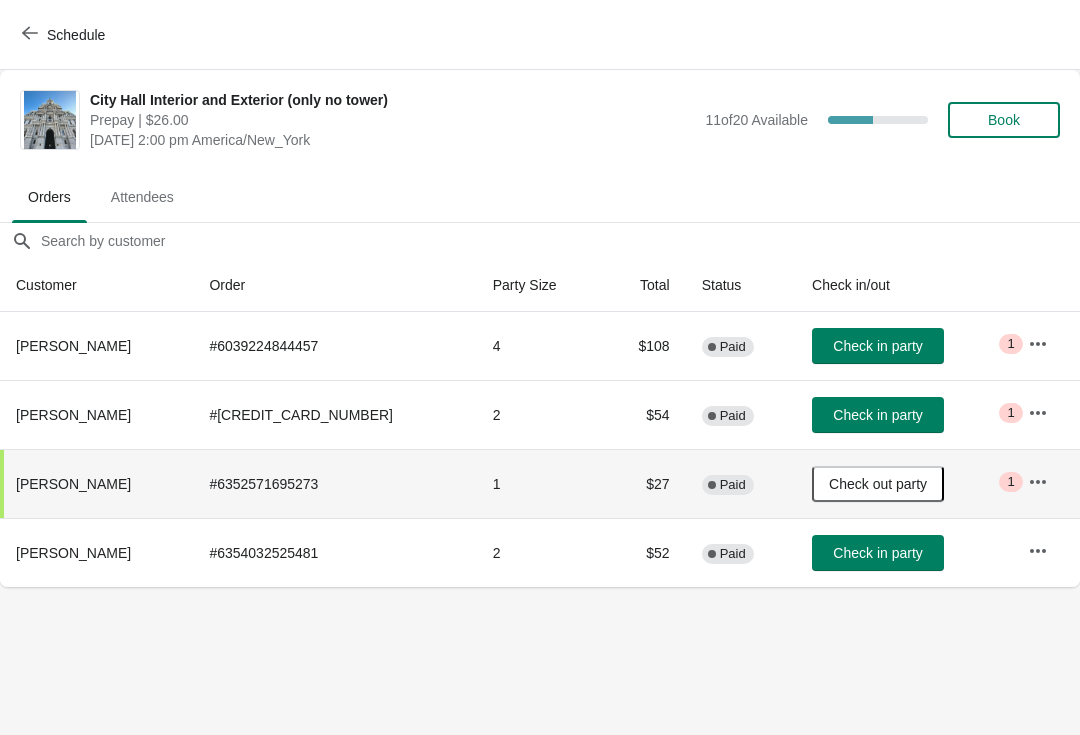 click on "Check in party" at bounding box center (877, 346) 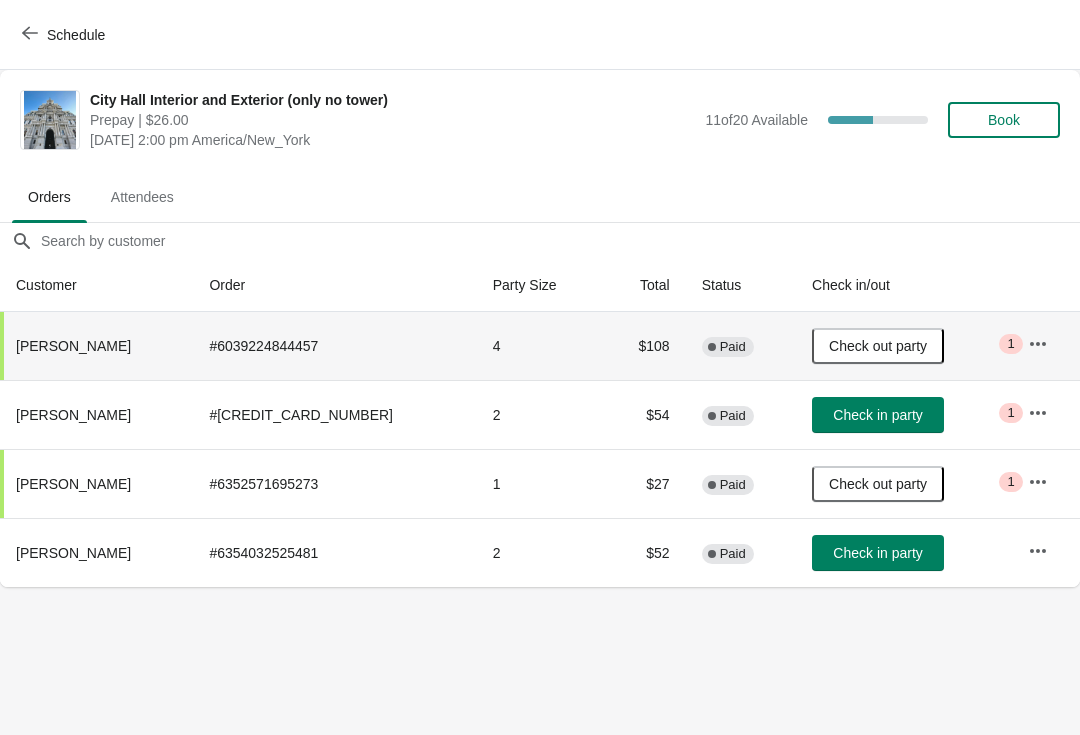 click 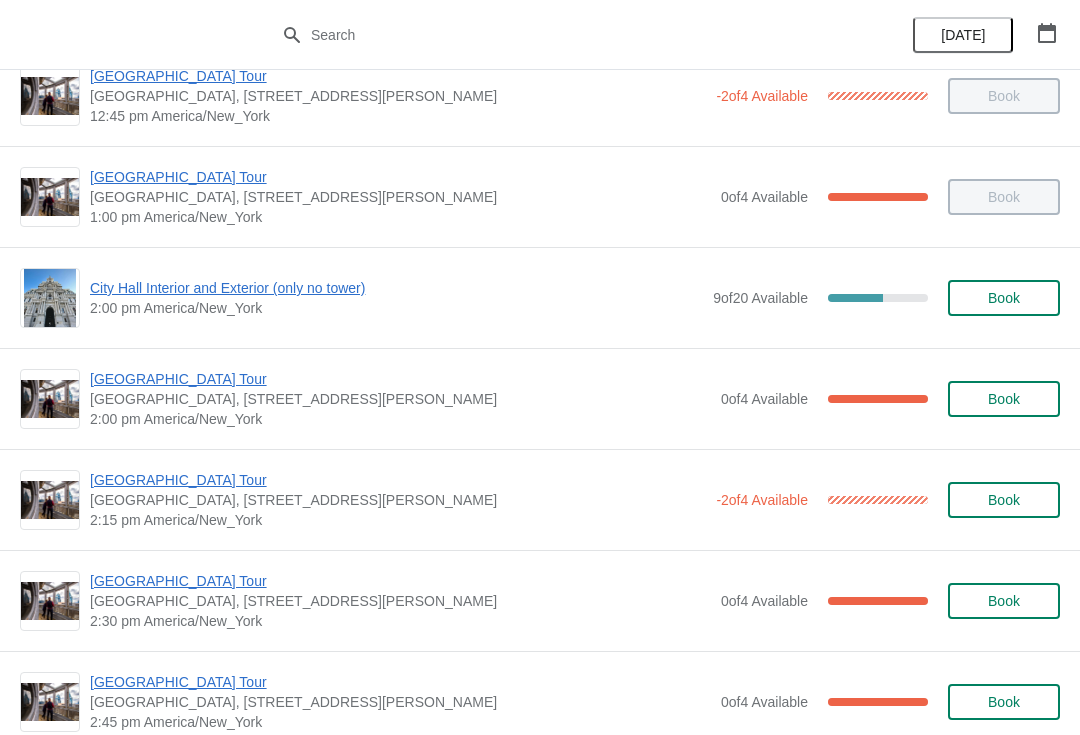 scroll, scrollTop: 1354, scrollLeft: 0, axis: vertical 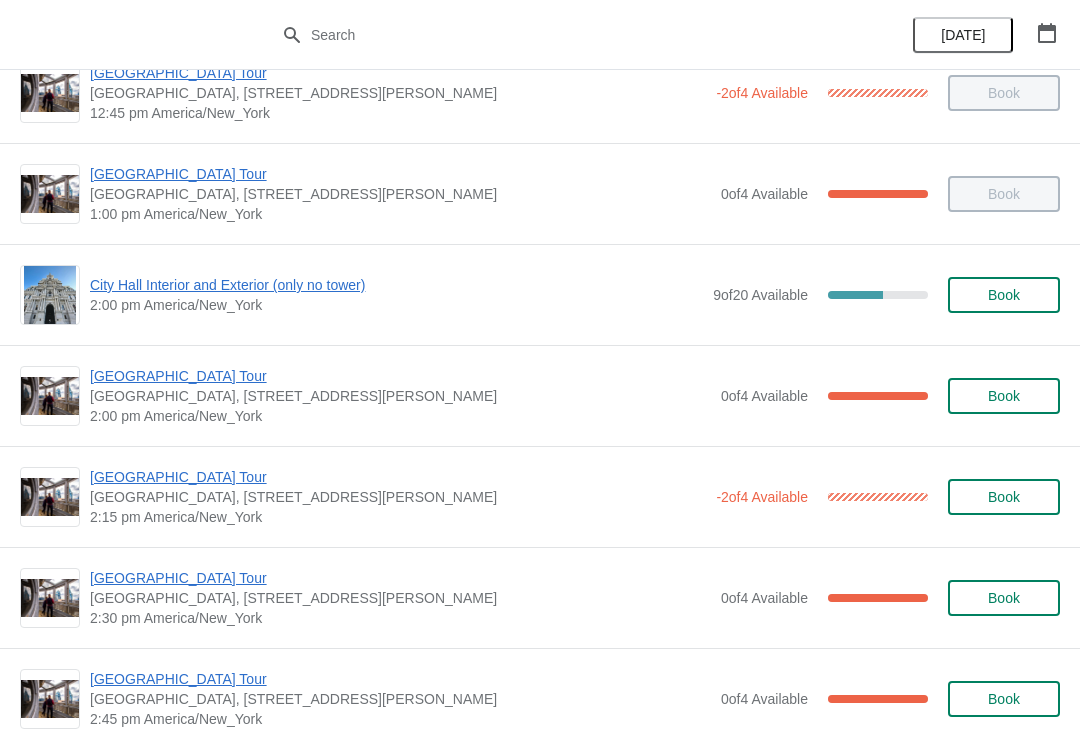 click on "[GEOGRAPHIC_DATA] Tour" at bounding box center (400, 376) 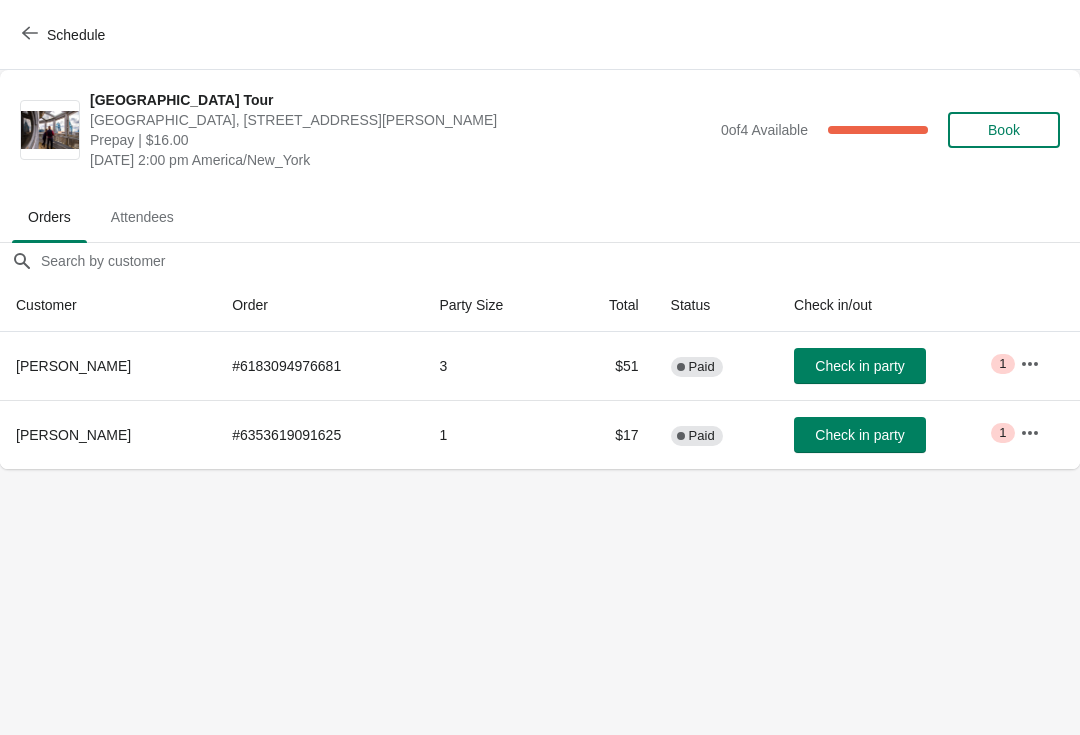 scroll, scrollTop: 0, scrollLeft: 0, axis: both 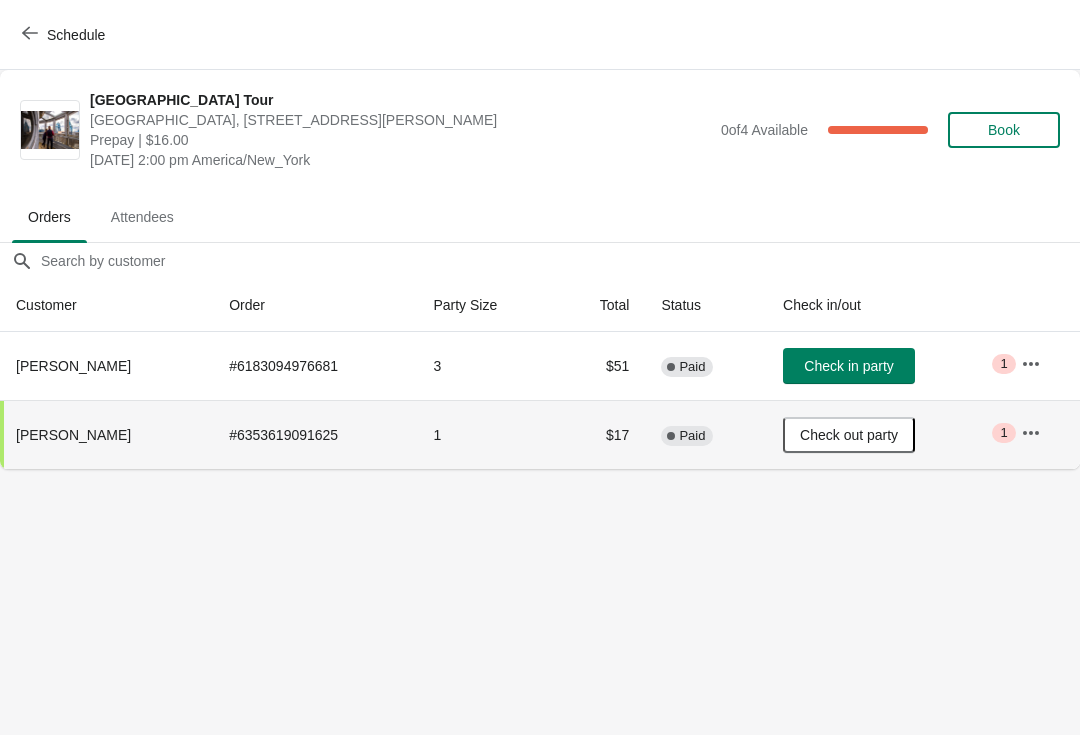 click on "Check in party" at bounding box center [848, 366] 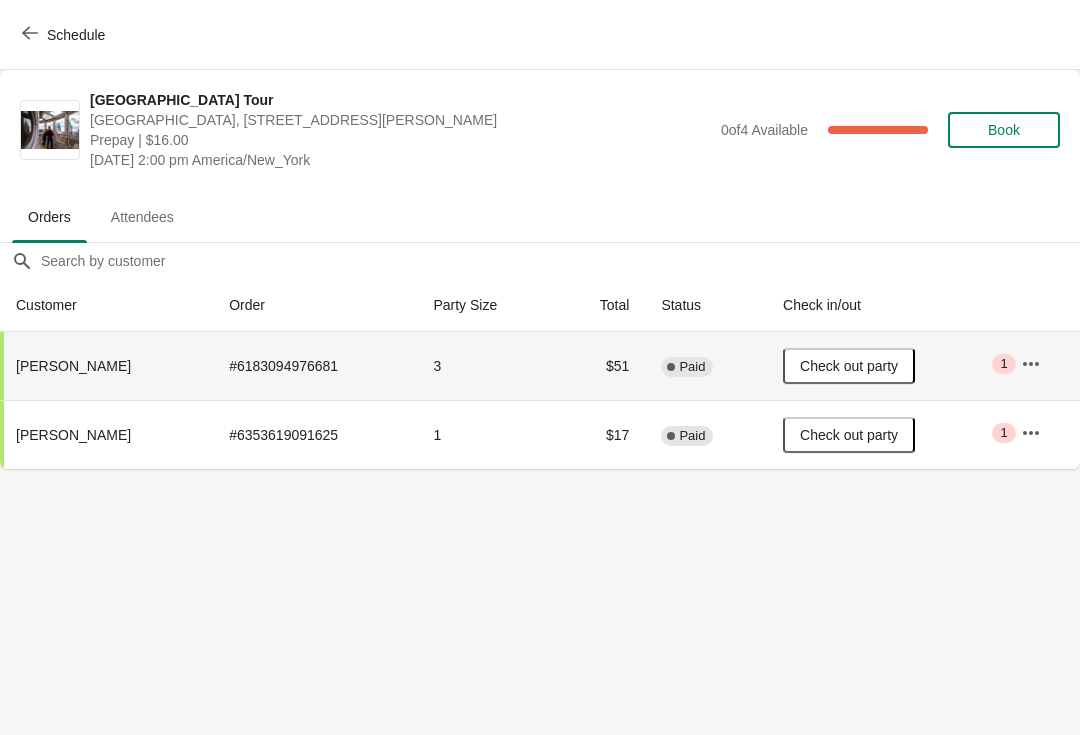 click on "Schedule" at bounding box center (65, 35) 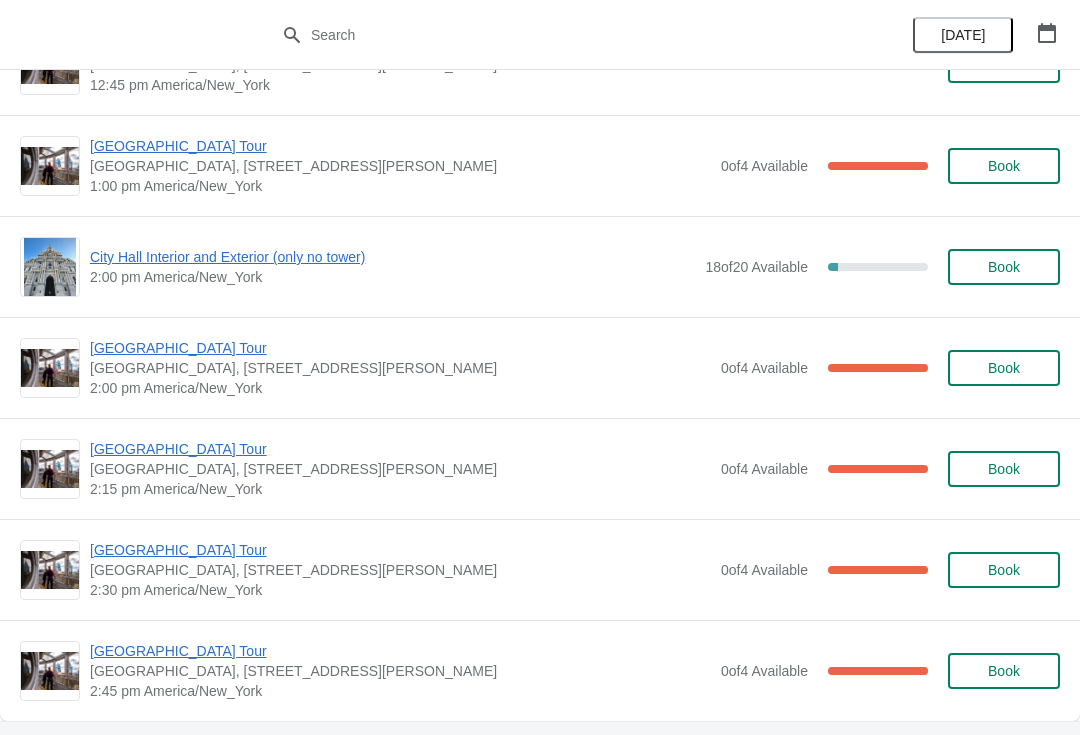 scroll, scrollTop: 3456, scrollLeft: 0, axis: vertical 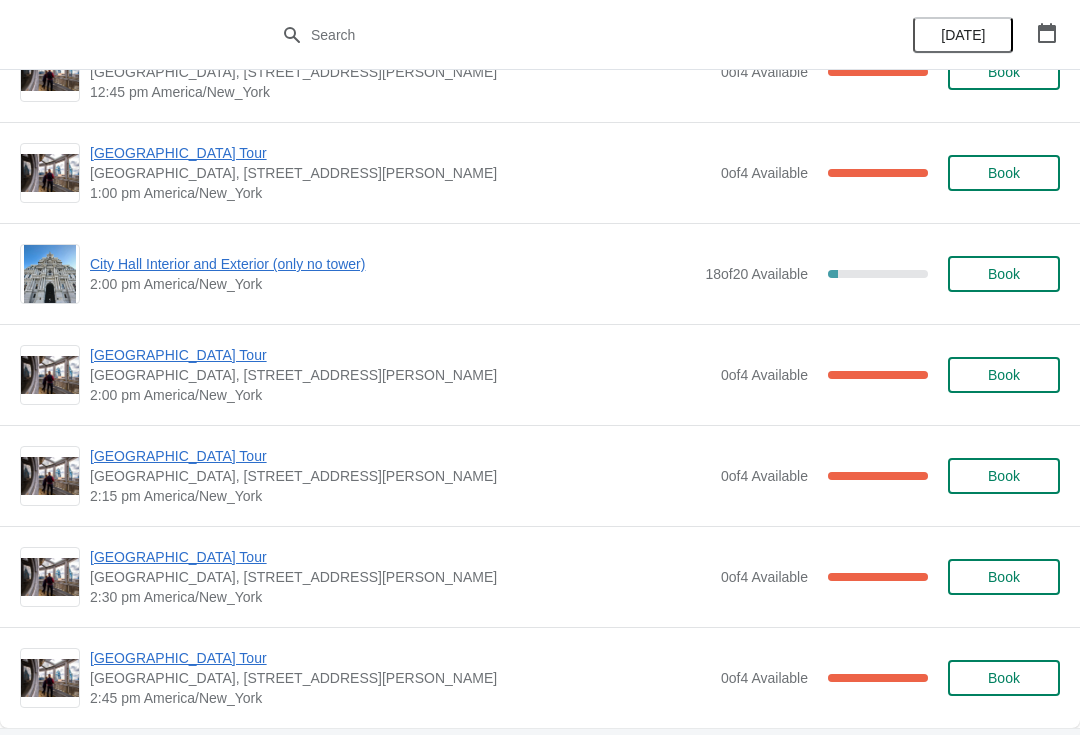 click on "City Hall Interior and Exterior (only no tower)" at bounding box center (392, 264) 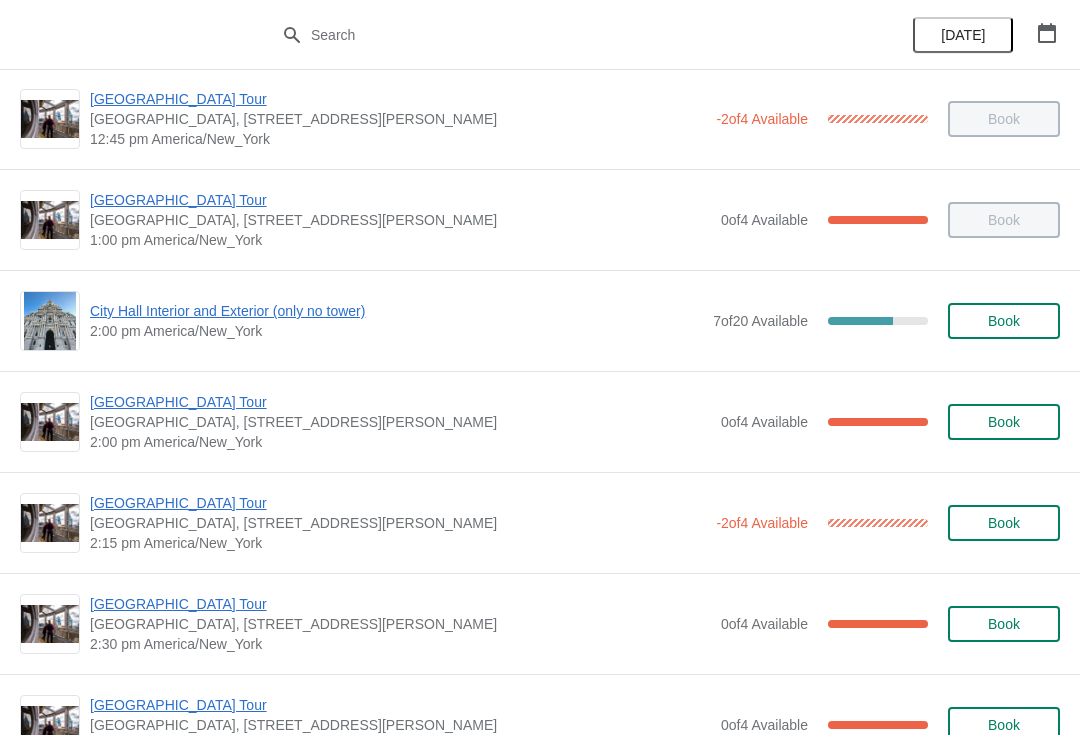 scroll, scrollTop: 1330, scrollLeft: 0, axis: vertical 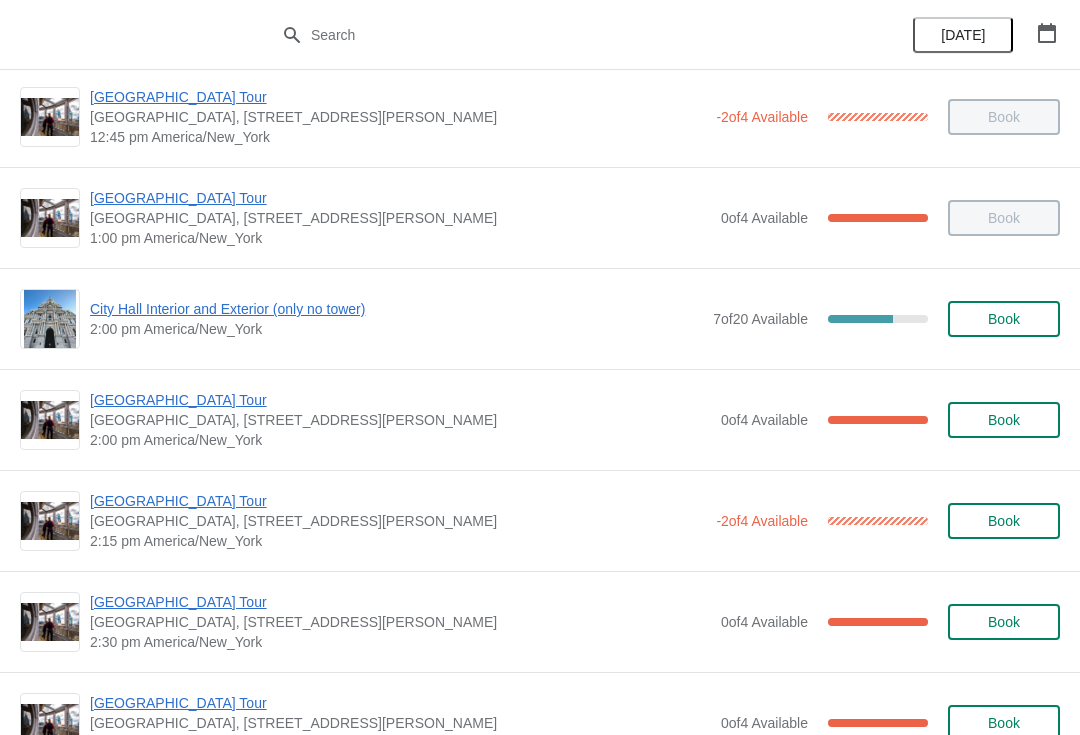 click on "City Hall Interior and Exterior (only no tower)" at bounding box center [396, 309] 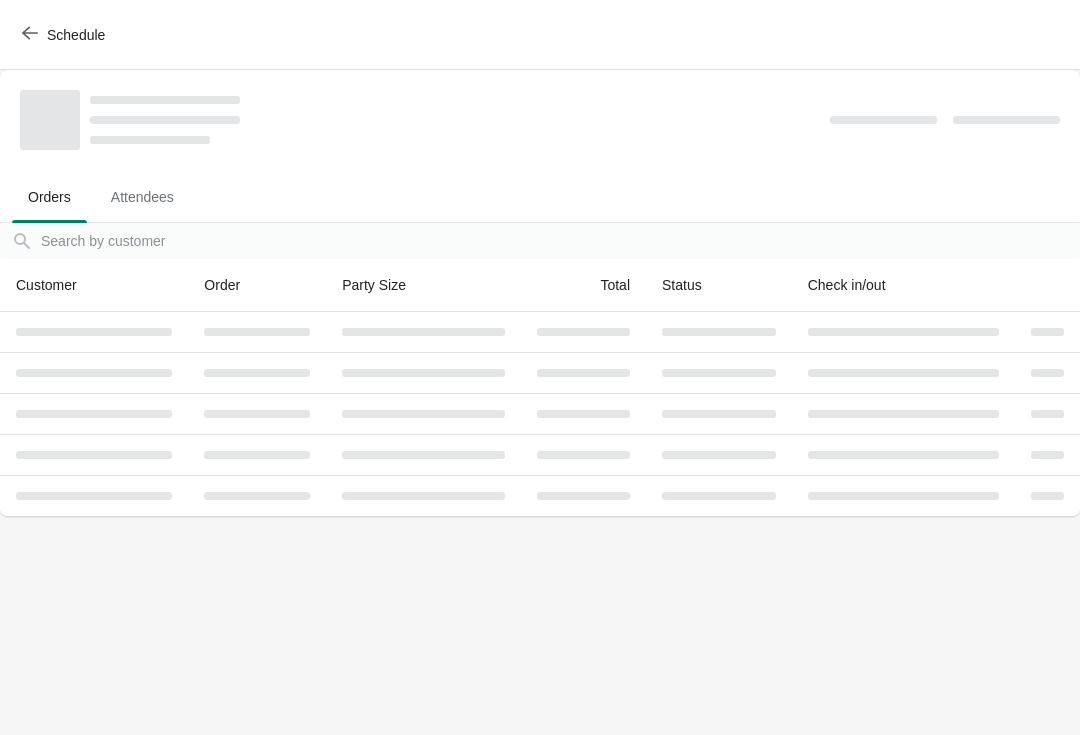 scroll, scrollTop: 0, scrollLeft: 0, axis: both 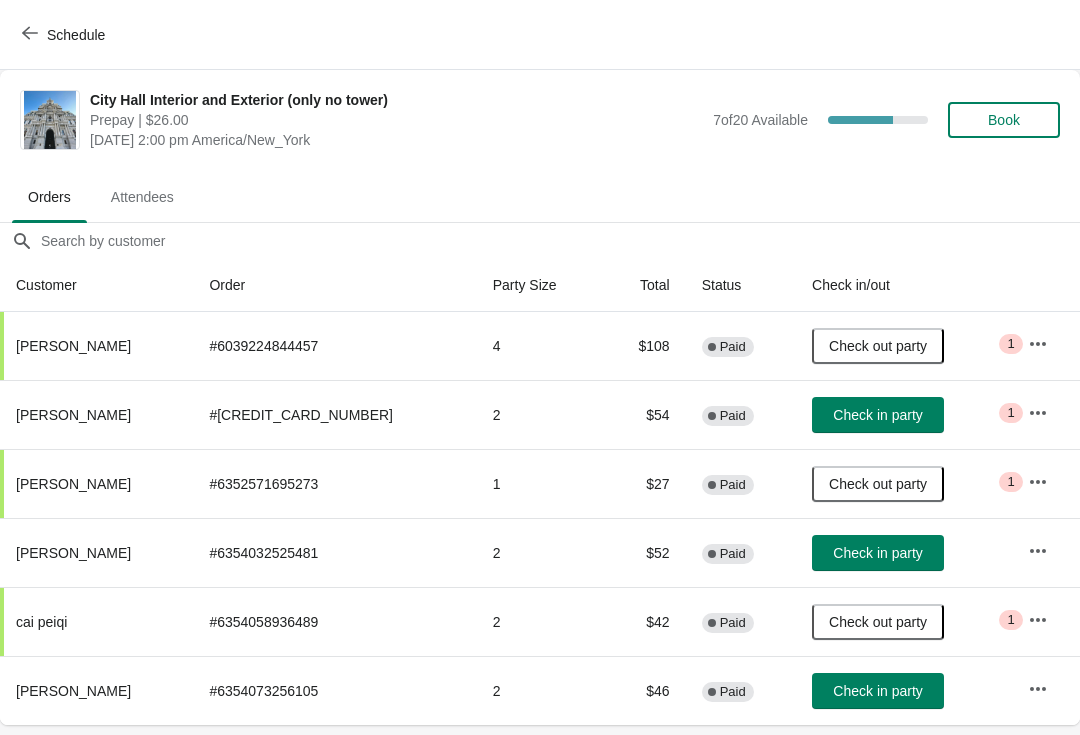 click on "Check in party" at bounding box center (878, 553) 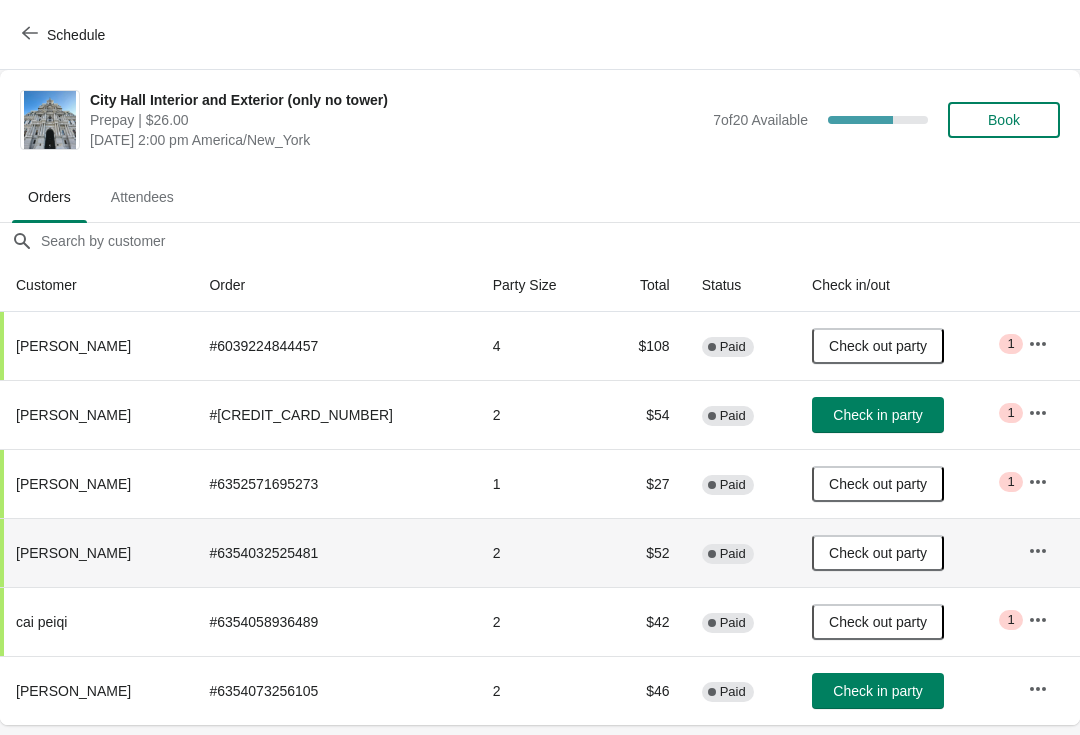 click on "Check in party" at bounding box center (878, 415) 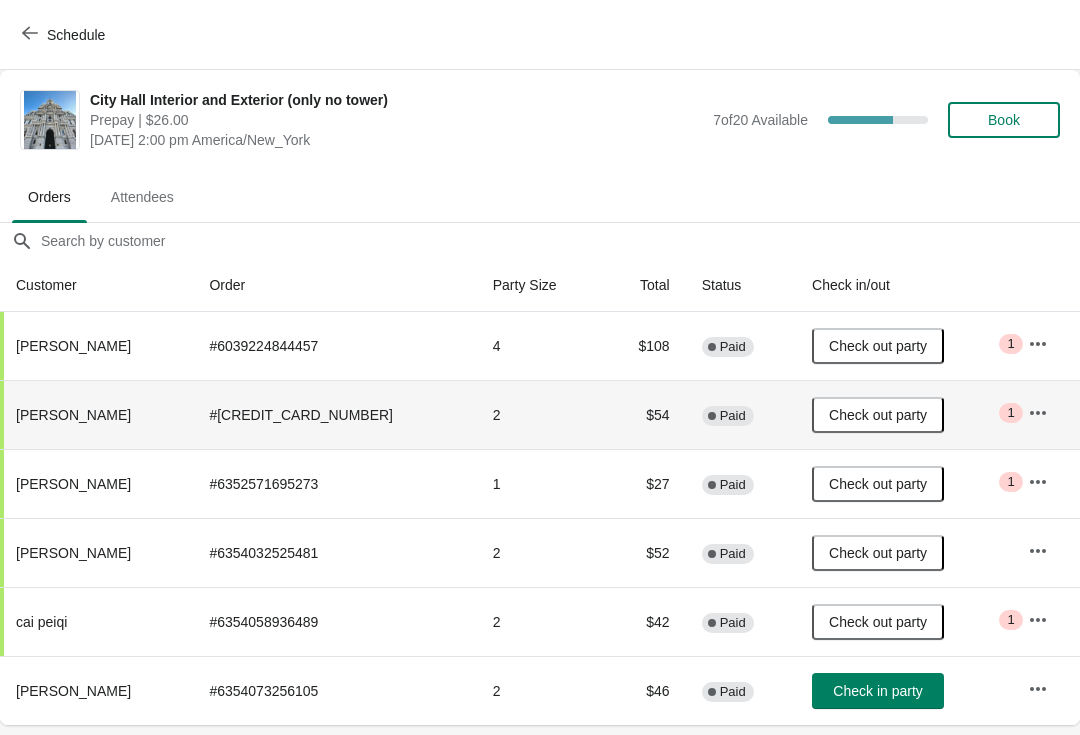 click on "Check in party" at bounding box center (877, 691) 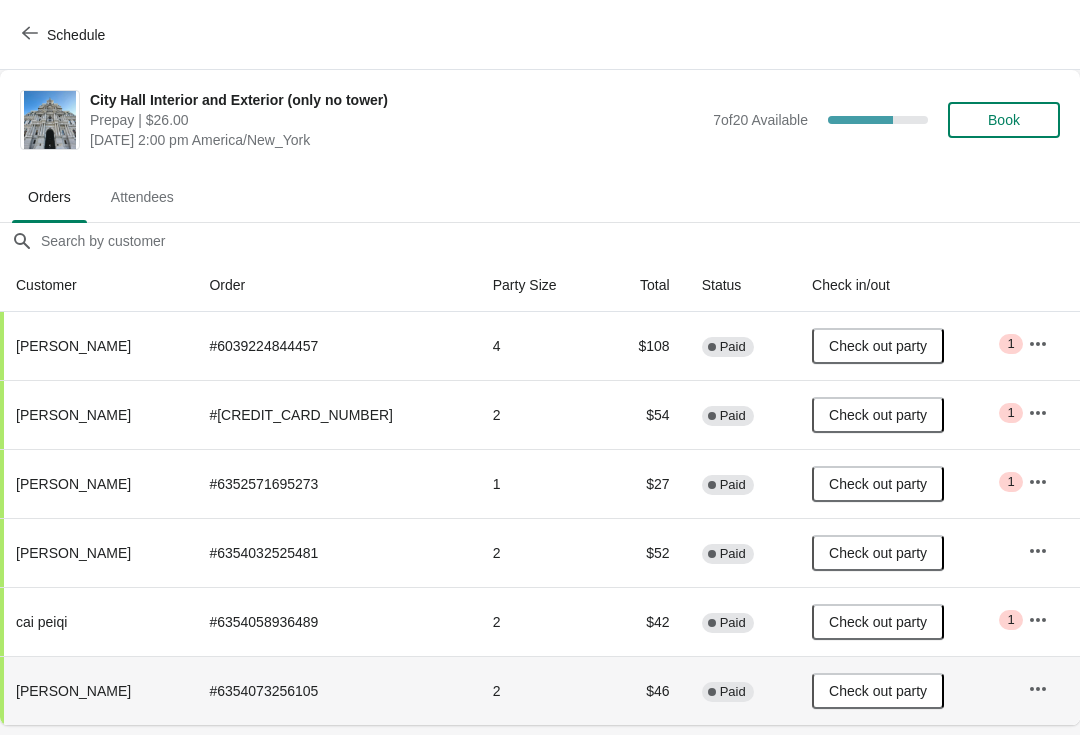 click at bounding box center (30, 34) 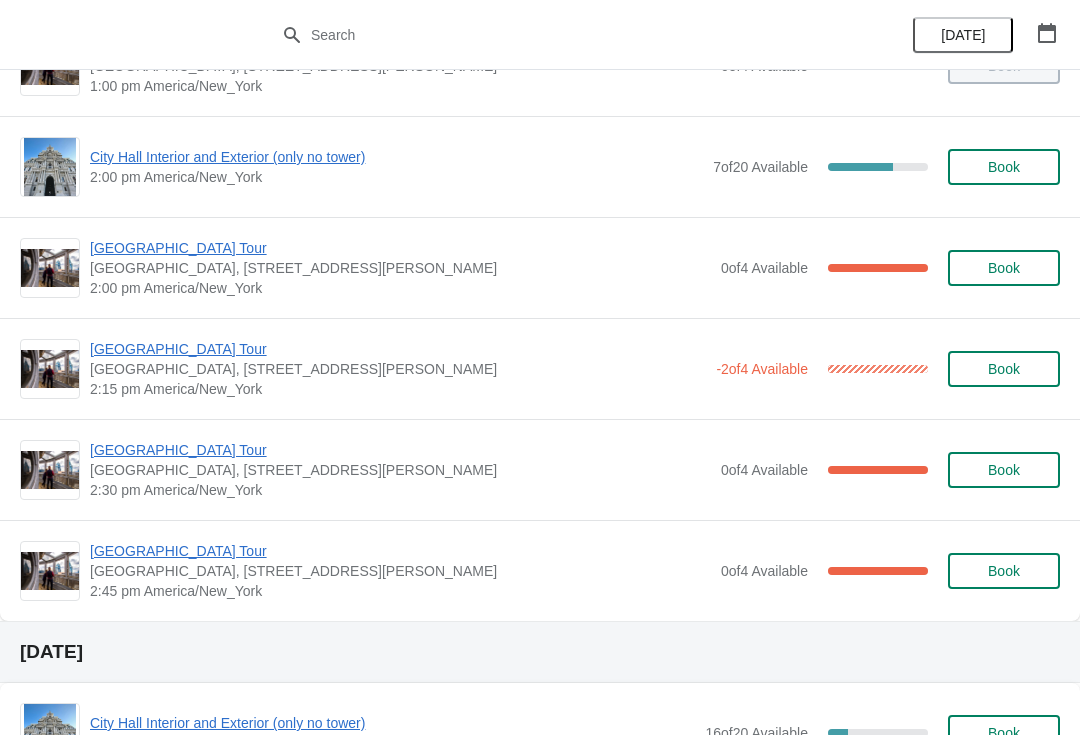 scroll, scrollTop: 1493, scrollLeft: 0, axis: vertical 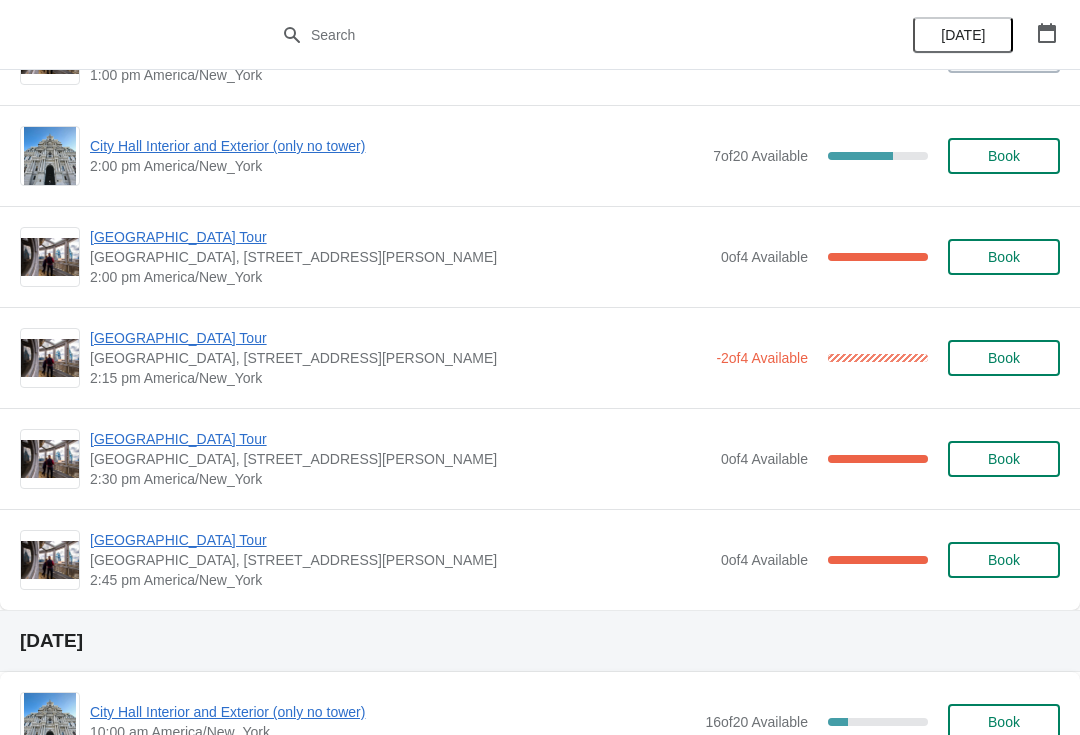 click on "[GEOGRAPHIC_DATA] Tour" at bounding box center [398, 338] 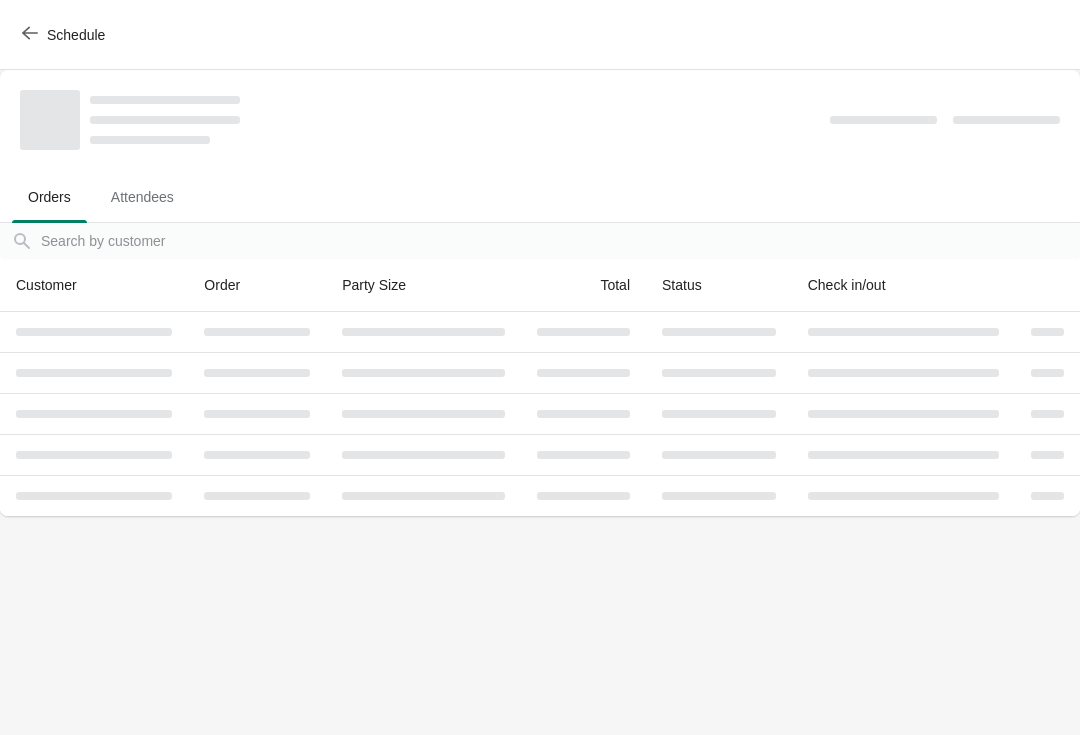 scroll, scrollTop: 0, scrollLeft: 0, axis: both 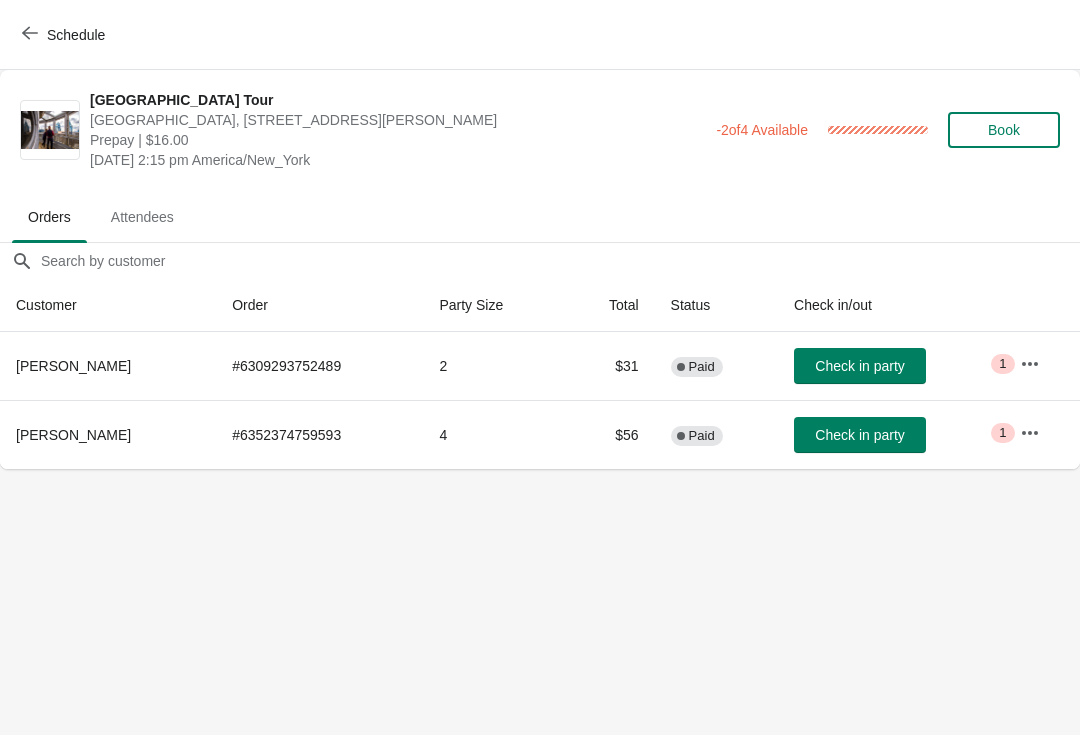 click on "Check in party" at bounding box center [859, 366] 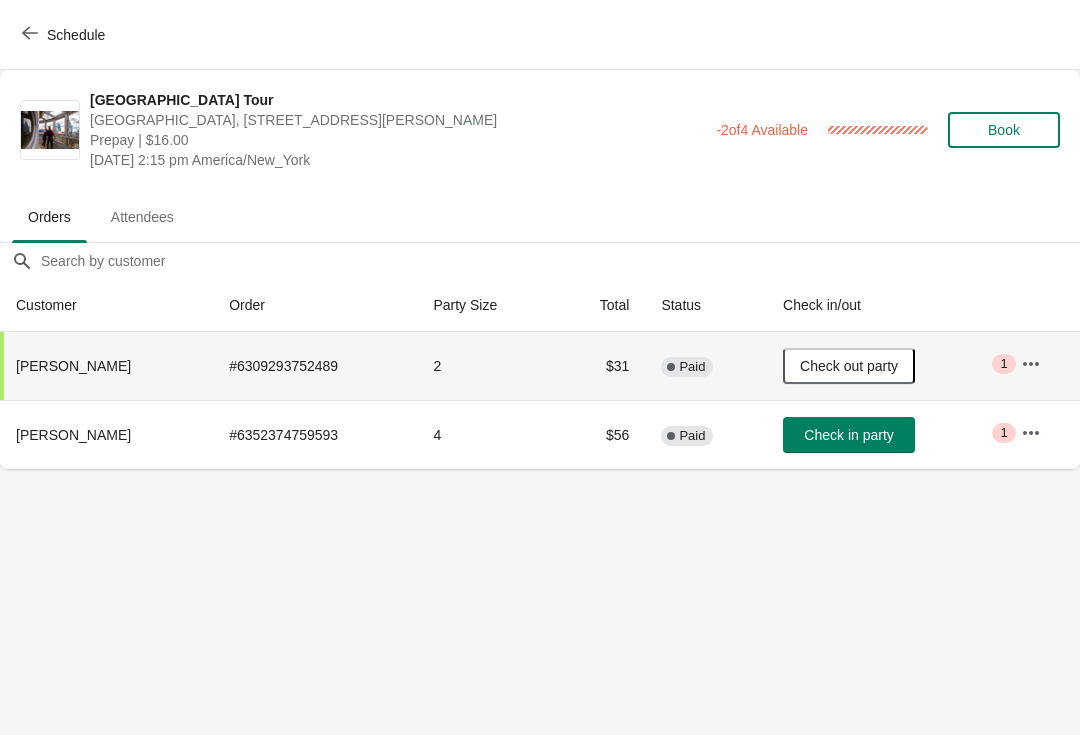 click on "Check in party" at bounding box center (848, 435) 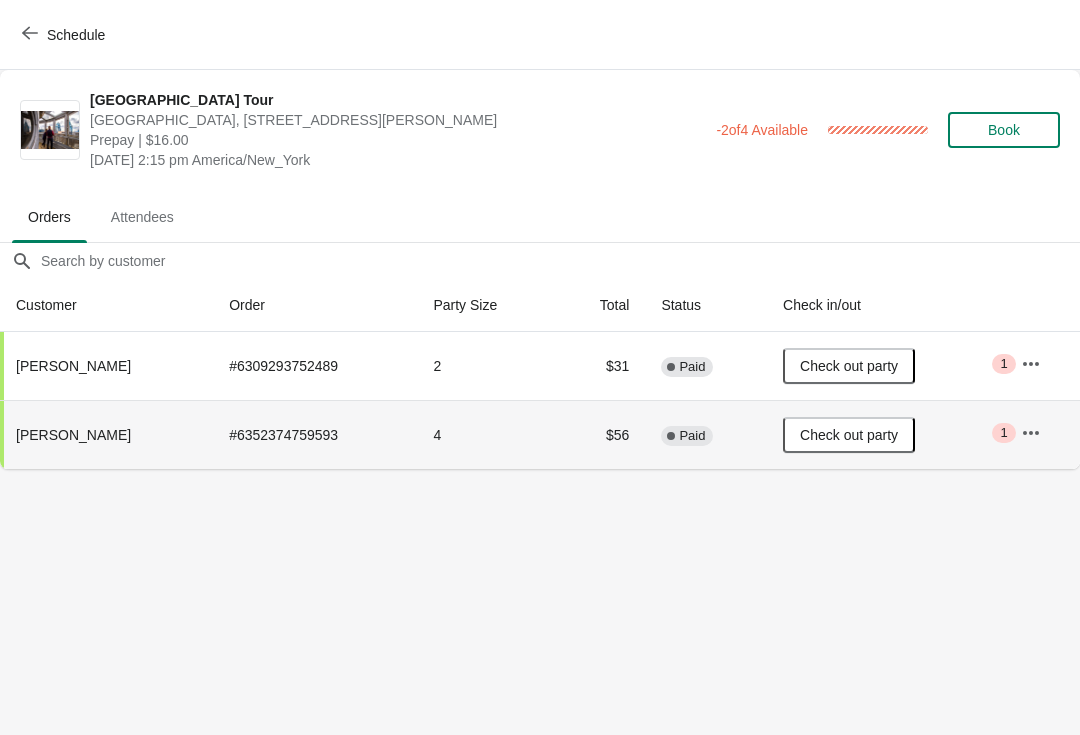 click on "Schedule" at bounding box center [65, 35] 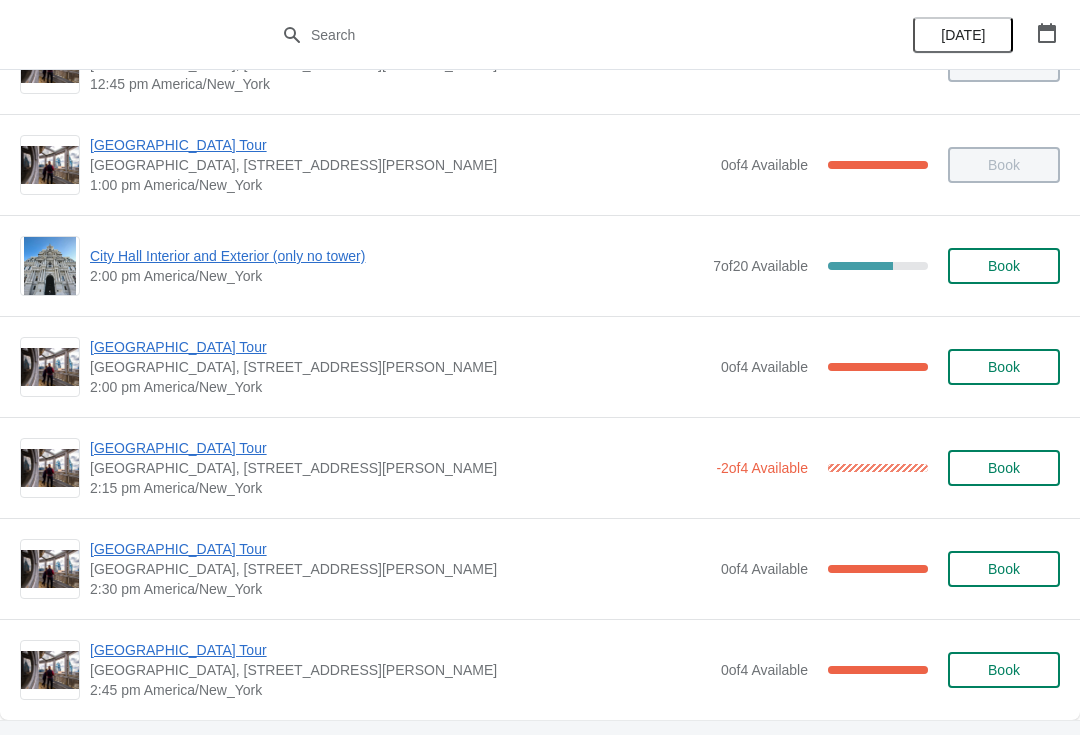 scroll, scrollTop: 1385, scrollLeft: 0, axis: vertical 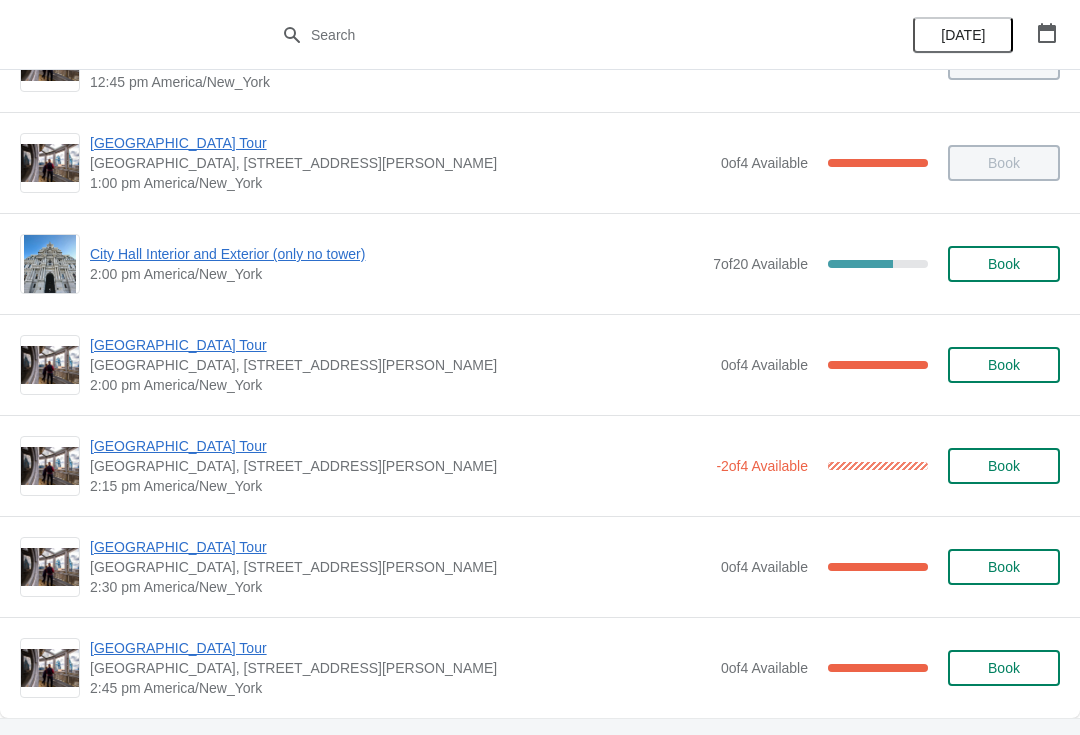 click on "[GEOGRAPHIC_DATA] Tour" at bounding box center [400, 547] 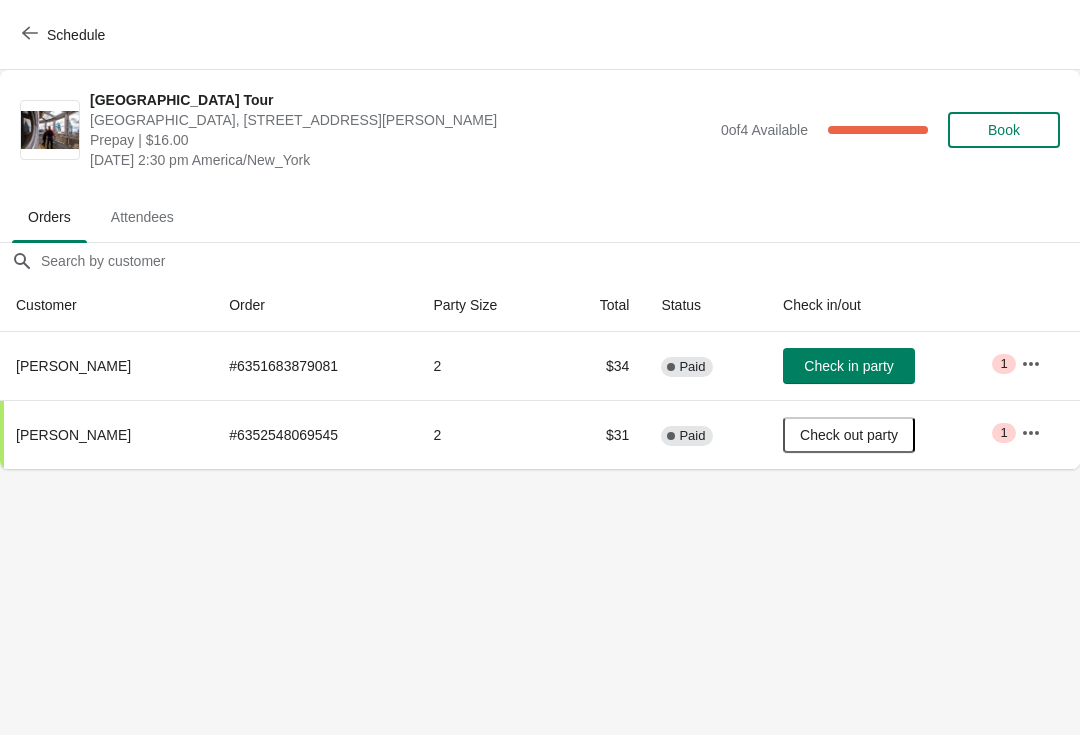 click 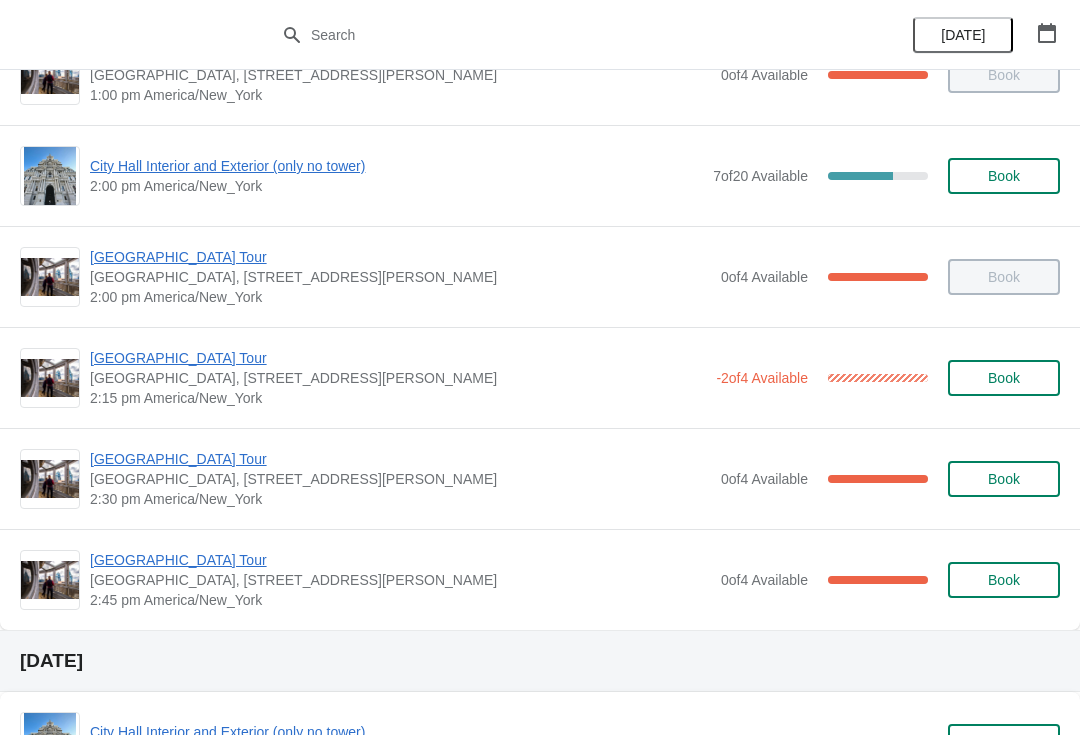 scroll, scrollTop: 1477, scrollLeft: 0, axis: vertical 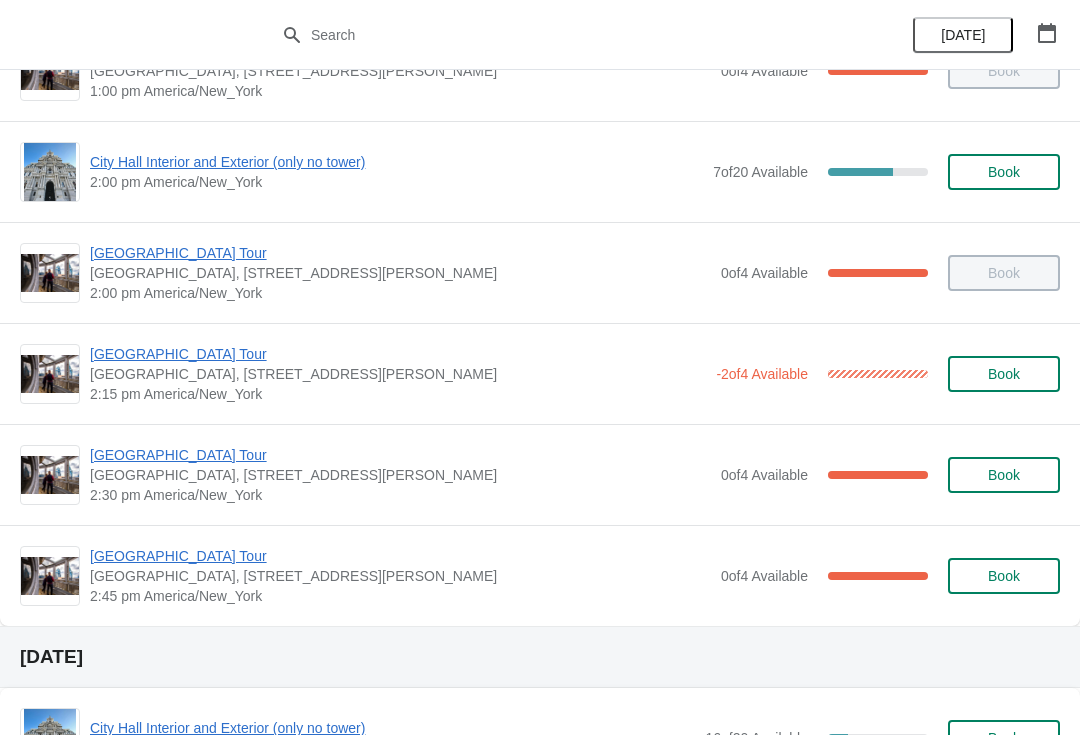 click on "[GEOGRAPHIC_DATA] Tour" at bounding box center [400, 455] 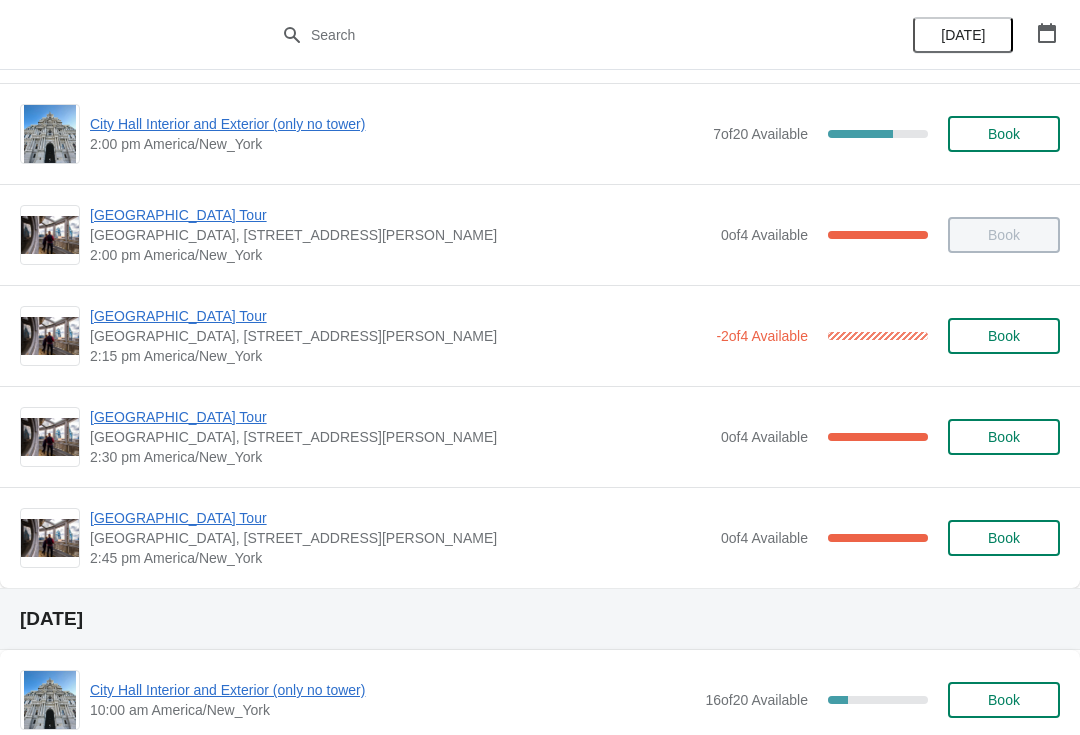 scroll, scrollTop: 1513, scrollLeft: 0, axis: vertical 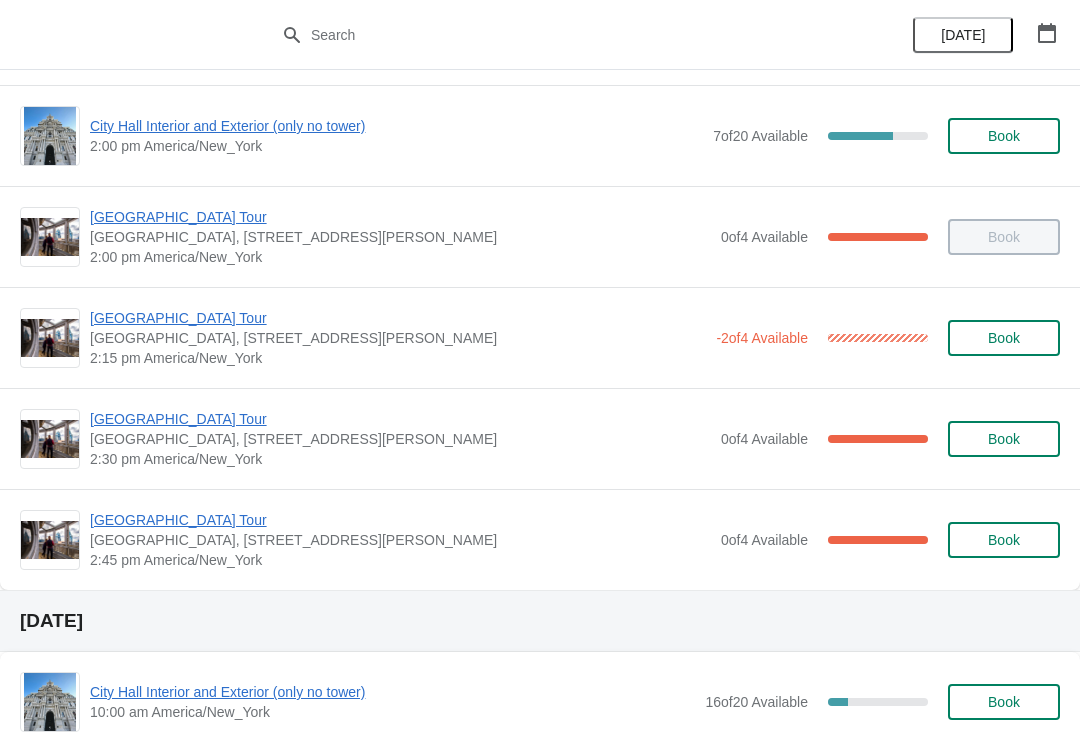 click on "Book" at bounding box center (1004, 540) 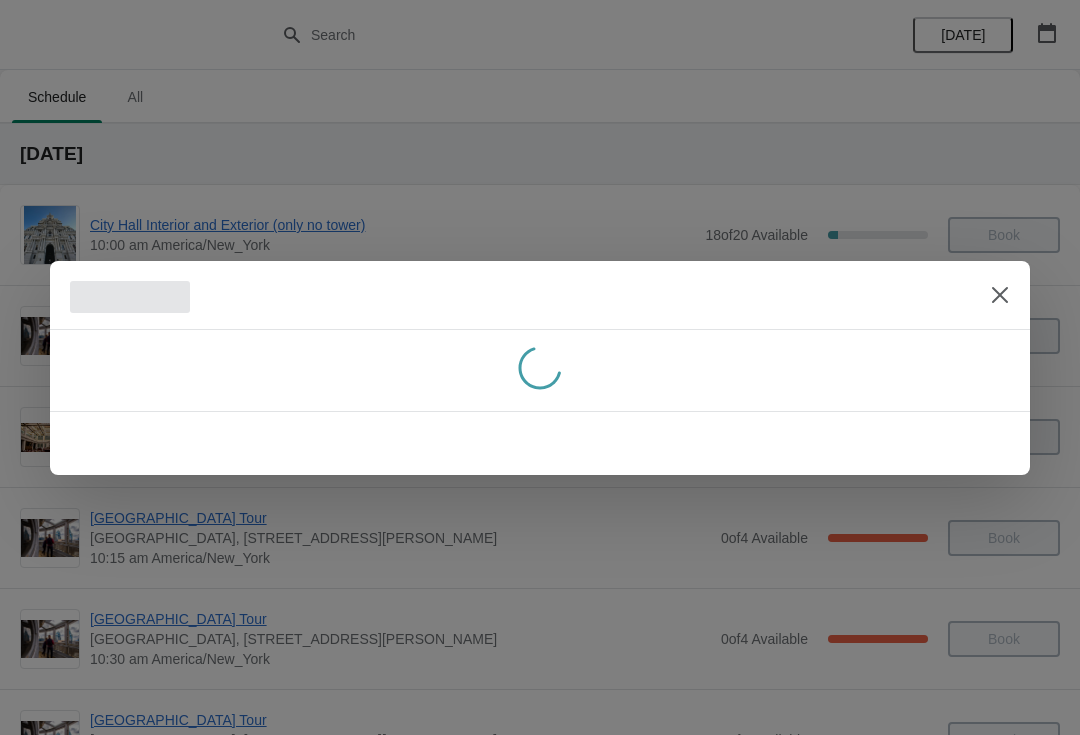 scroll, scrollTop: 0, scrollLeft: 0, axis: both 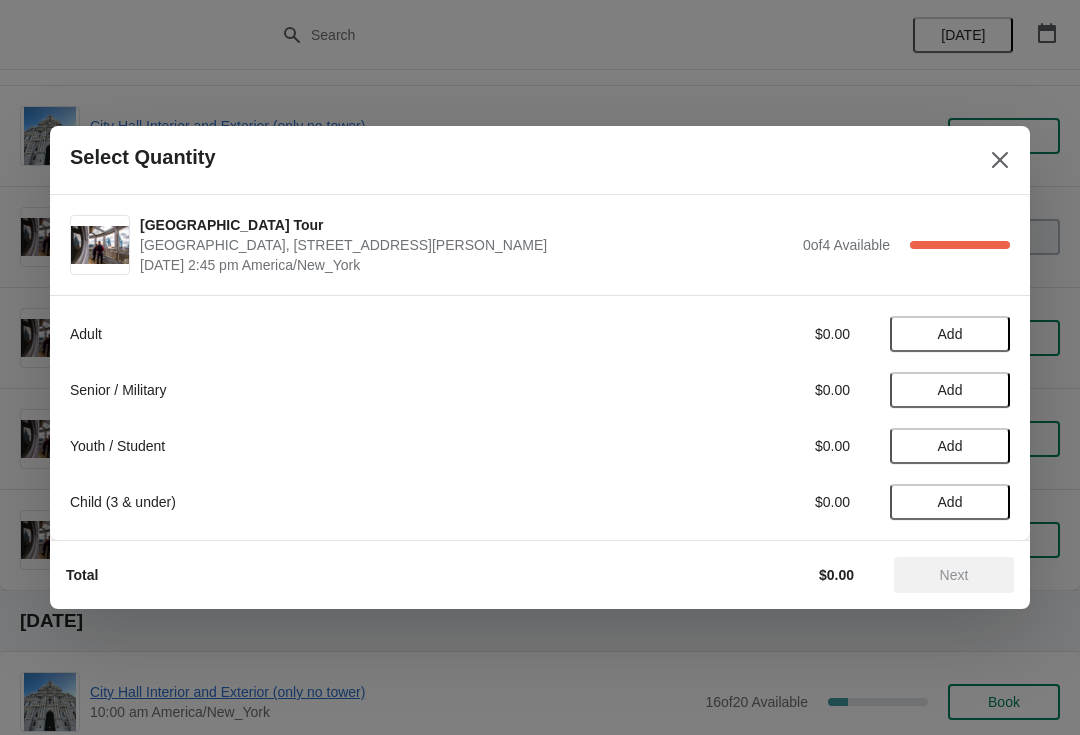click at bounding box center [1000, 160] 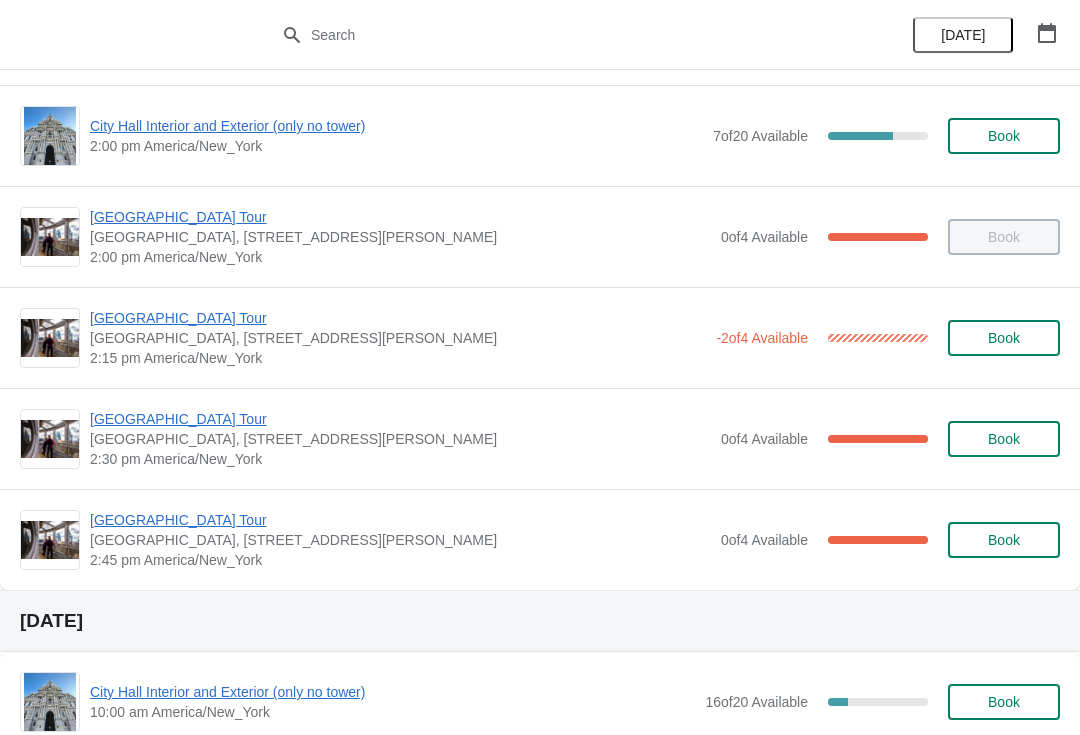 click on "[GEOGRAPHIC_DATA] Tour" at bounding box center (400, 520) 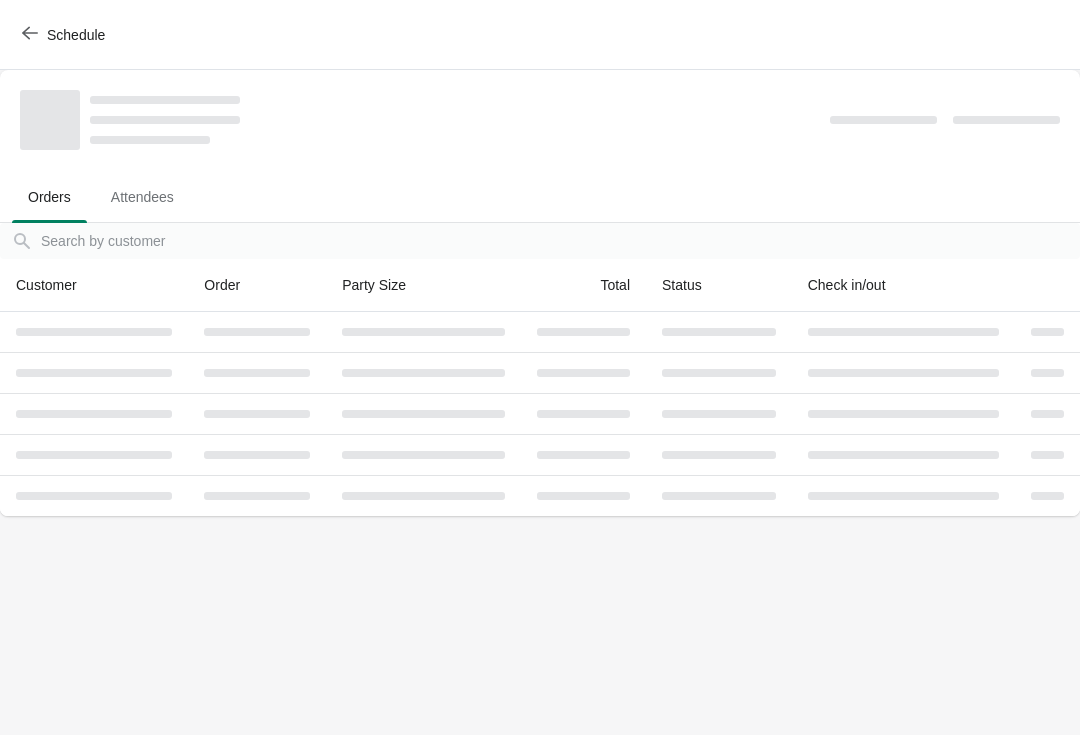 scroll, scrollTop: 0, scrollLeft: 0, axis: both 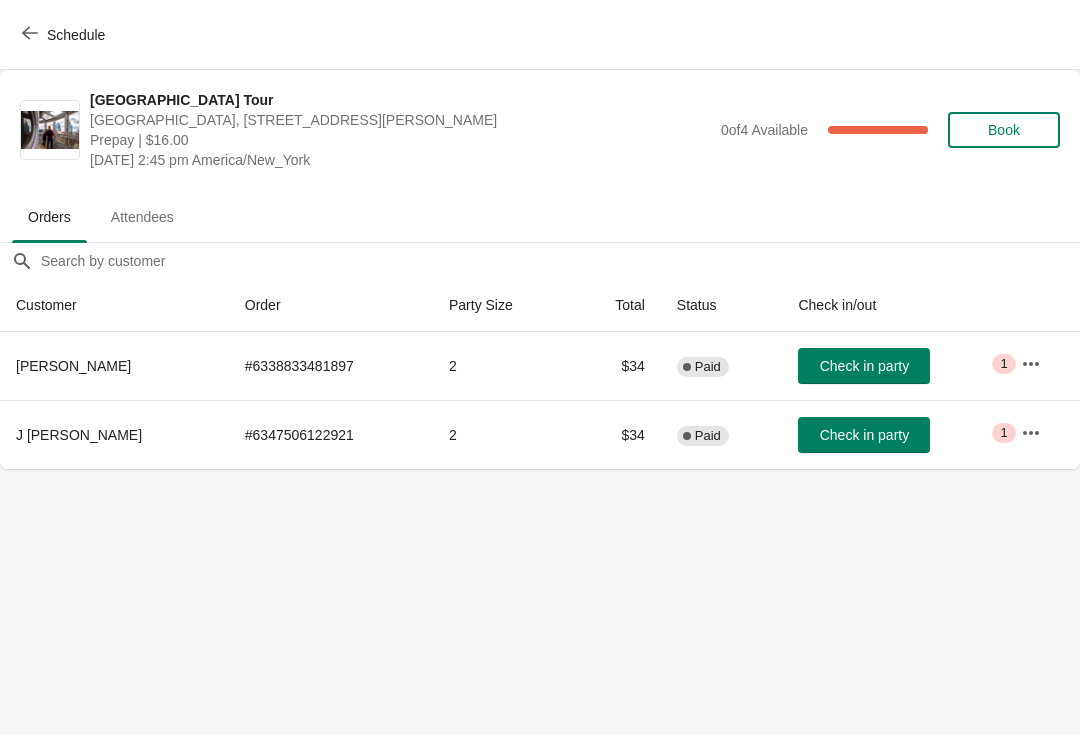 click on "Schedule" at bounding box center (65, 35) 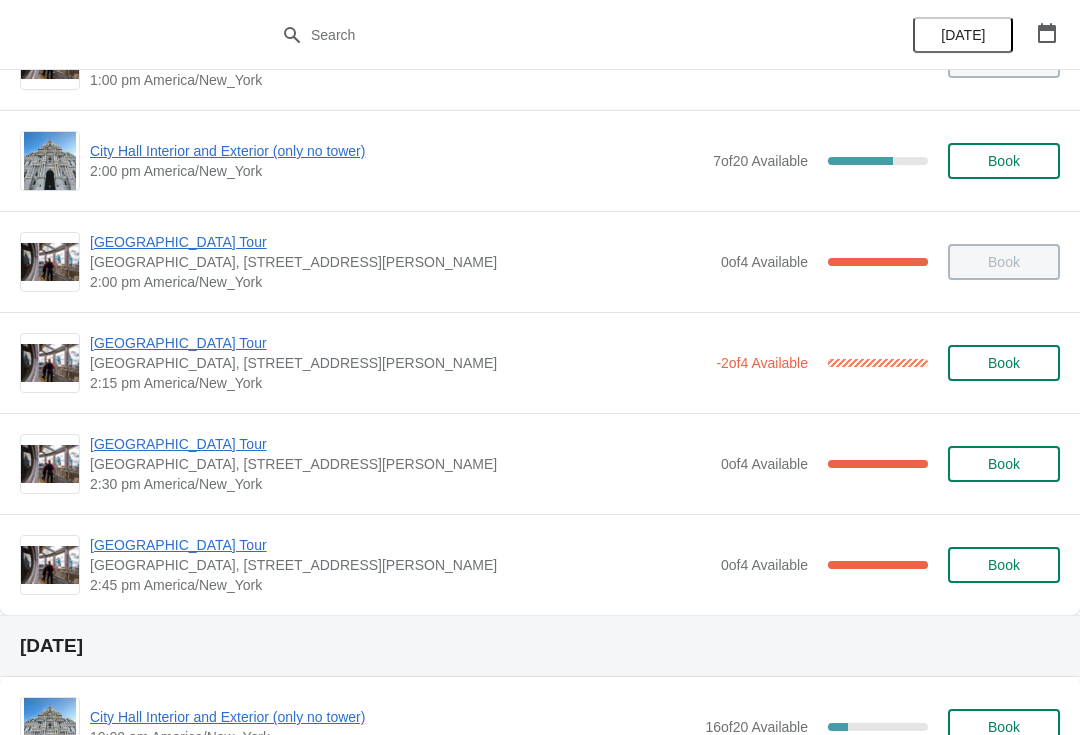 scroll, scrollTop: 1510, scrollLeft: 0, axis: vertical 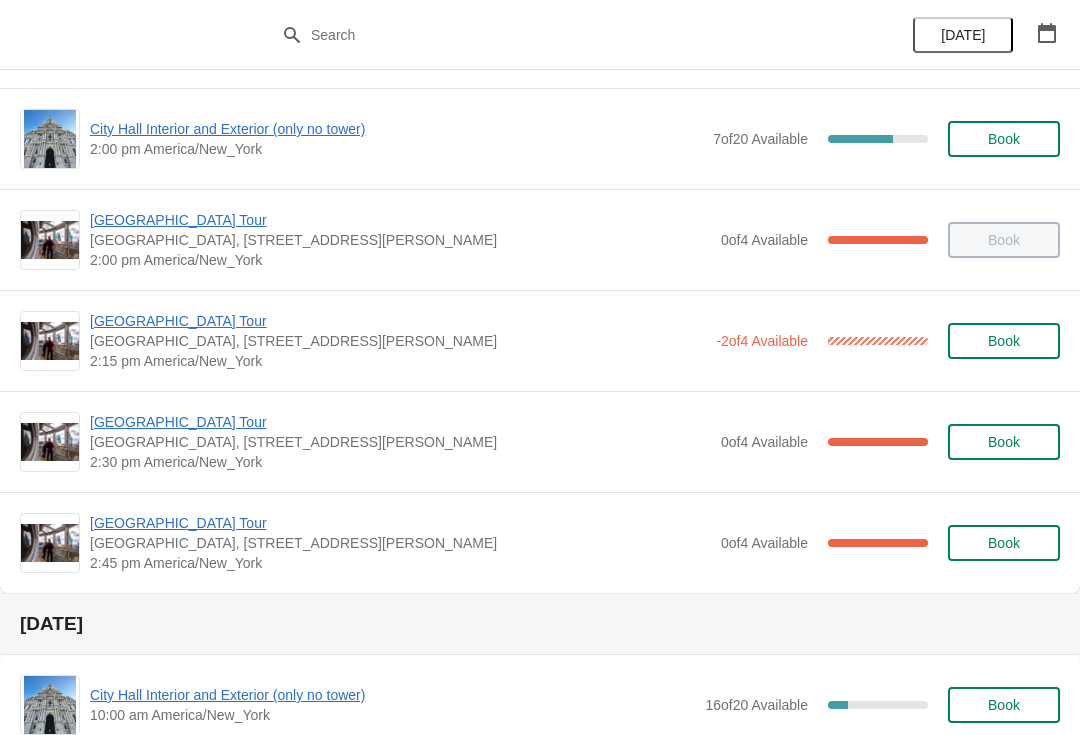 click on "[GEOGRAPHIC_DATA] Tour" at bounding box center [400, 422] 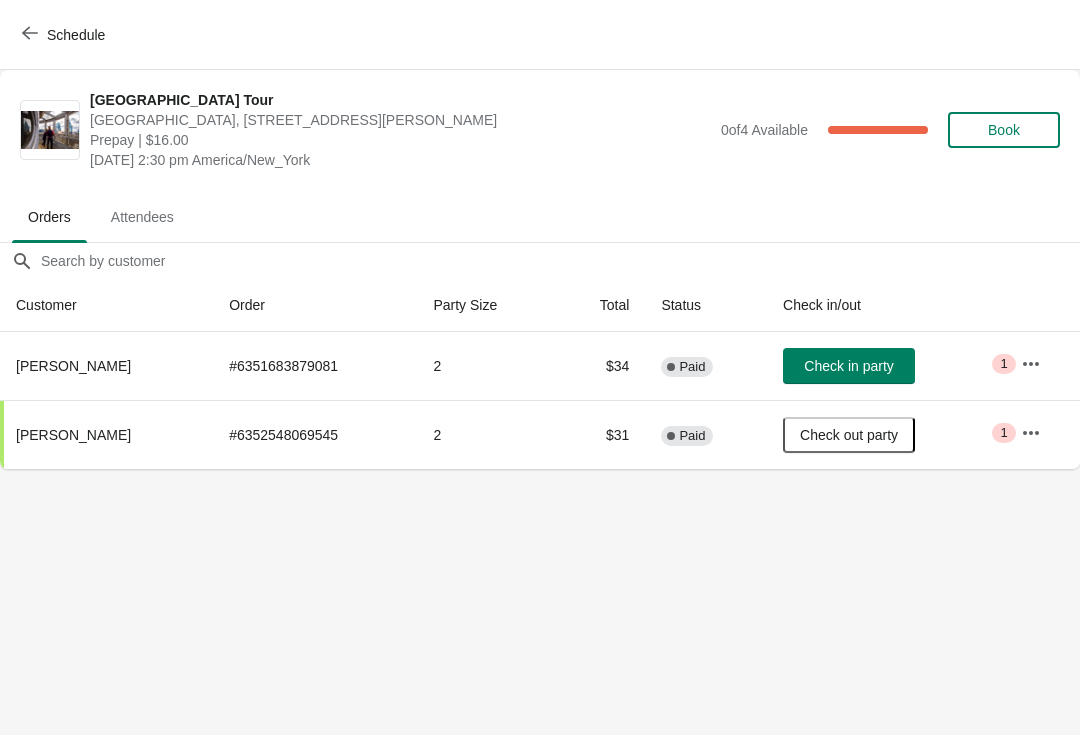 click on "Check in party" at bounding box center (848, 366) 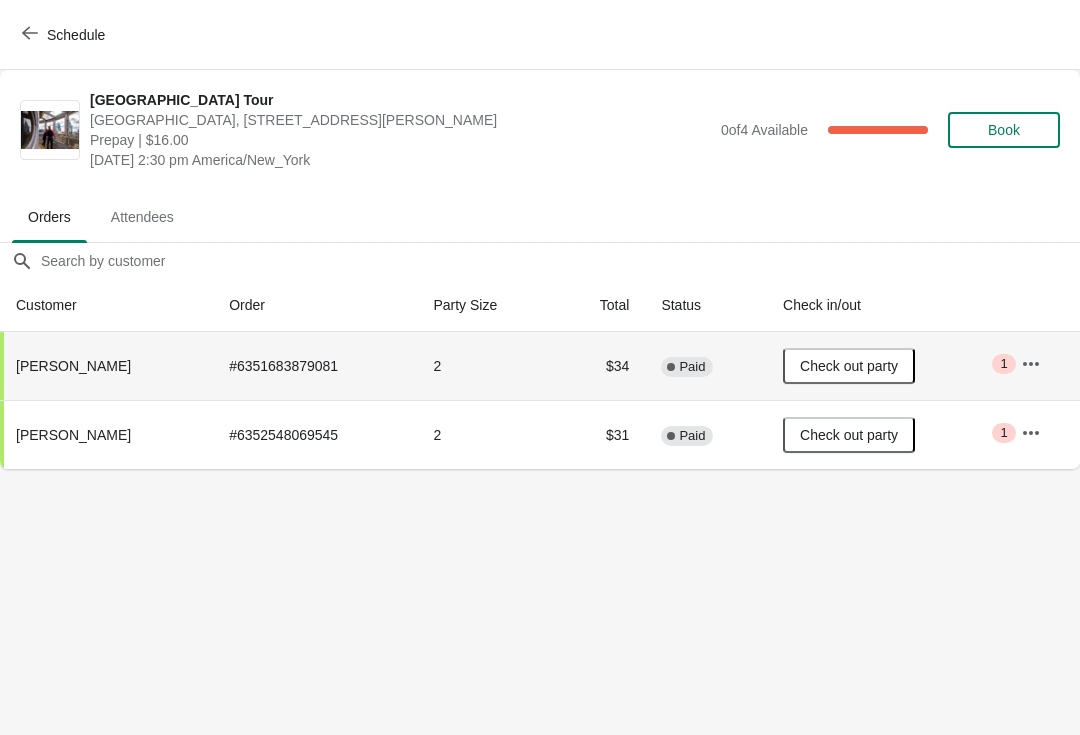 click on "Schedule" at bounding box center [65, 35] 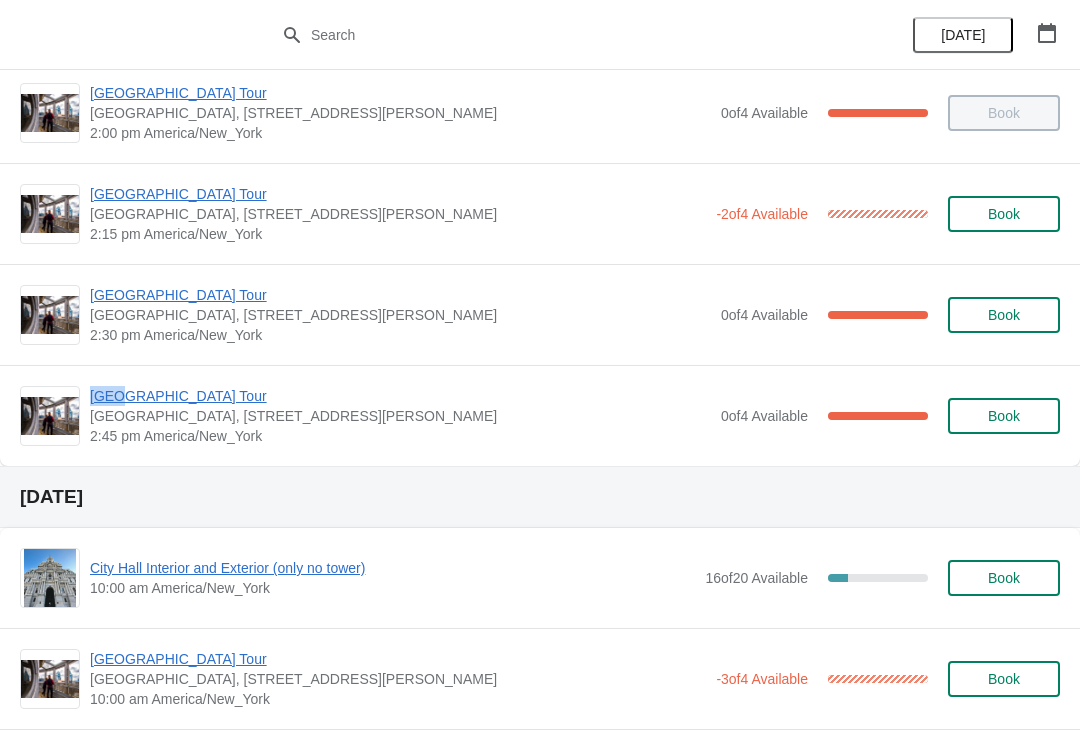 scroll, scrollTop: 1639, scrollLeft: 0, axis: vertical 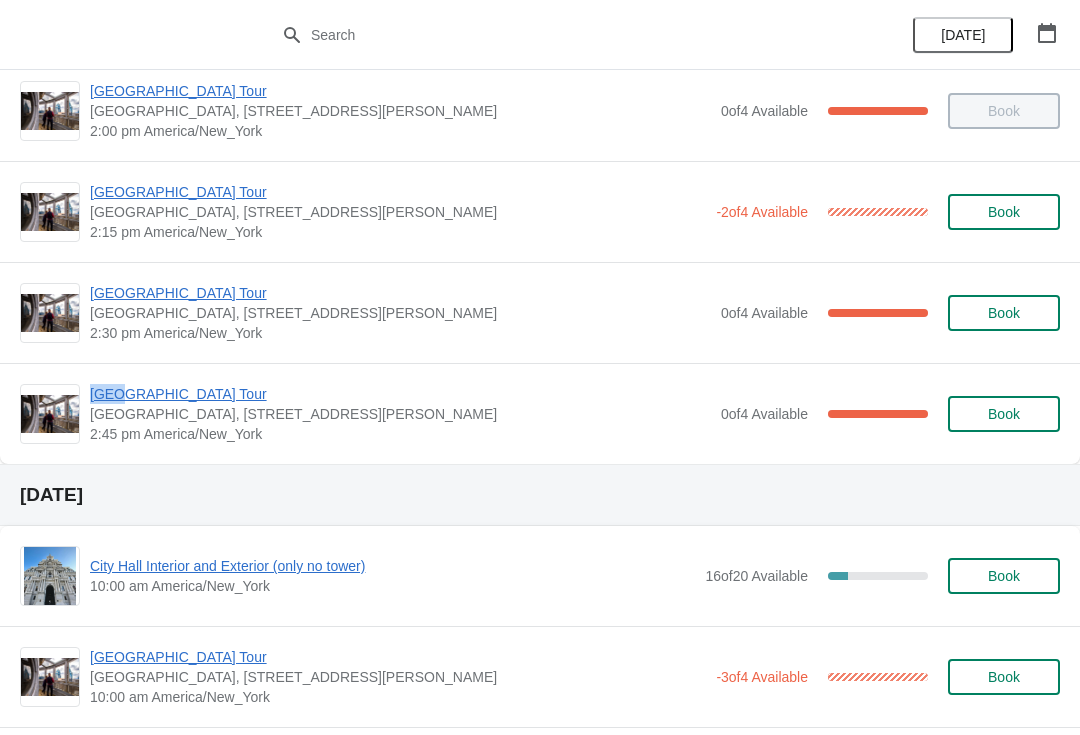 click on "[GEOGRAPHIC_DATA] Tour" at bounding box center (400, 394) 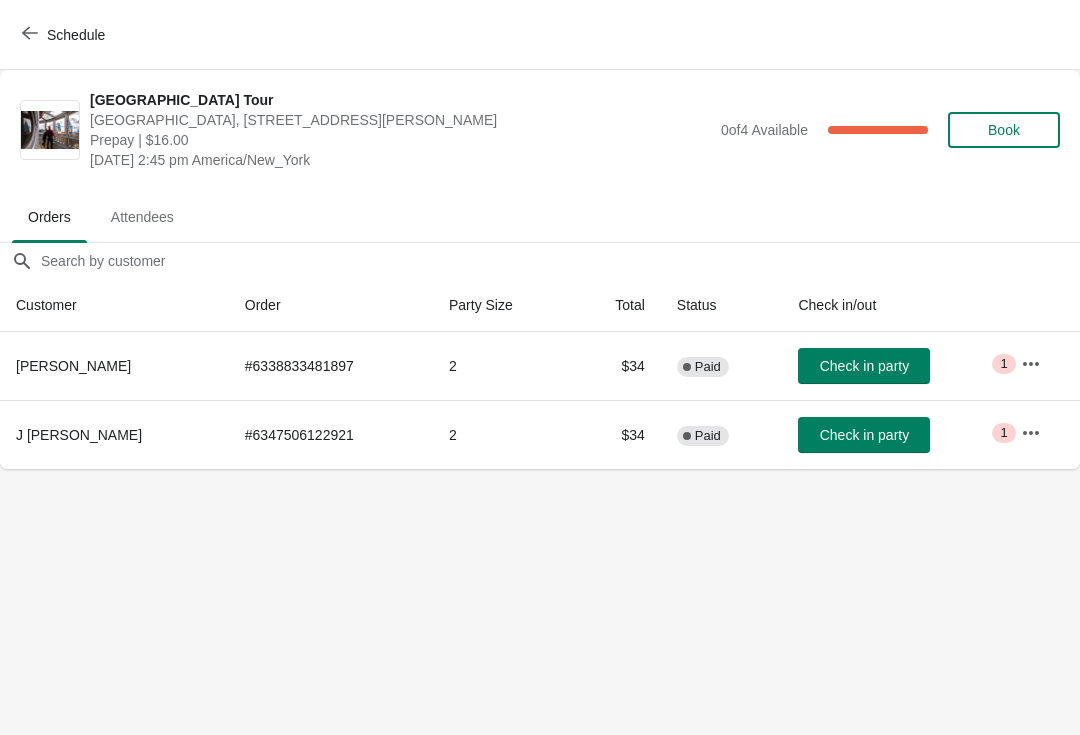 scroll, scrollTop: 0, scrollLeft: 0, axis: both 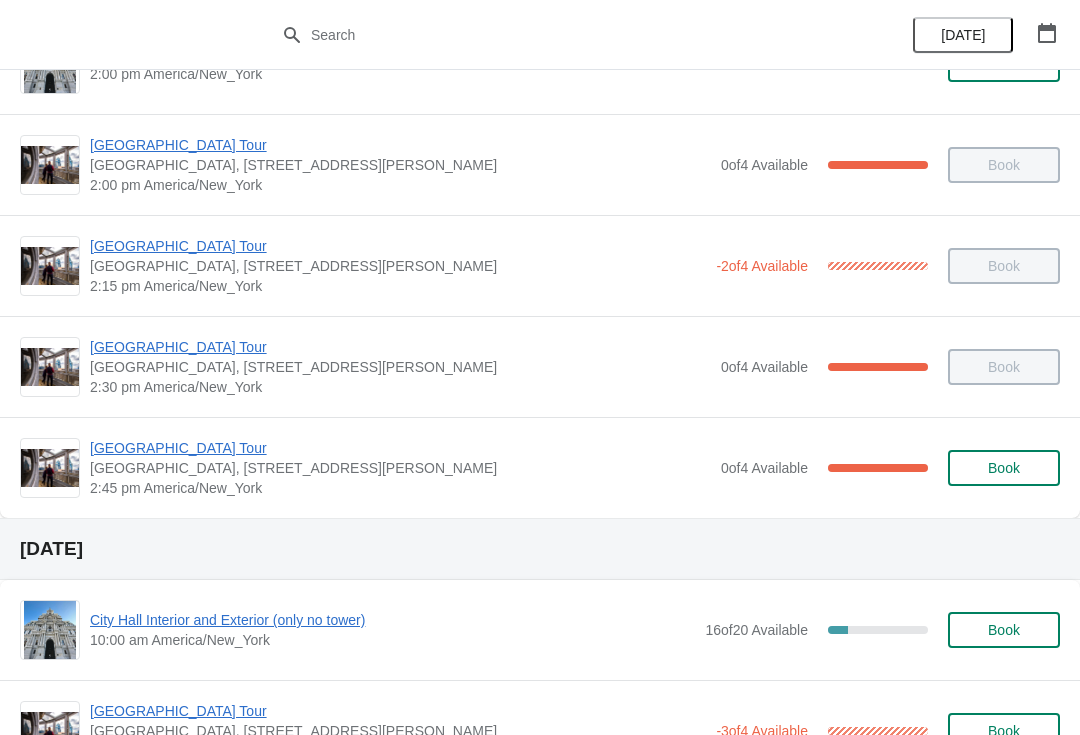 click on "[GEOGRAPHIC_DATA], [STREET_ADDRESS][PERSON_NAME]" at bounding box center [400, 468] 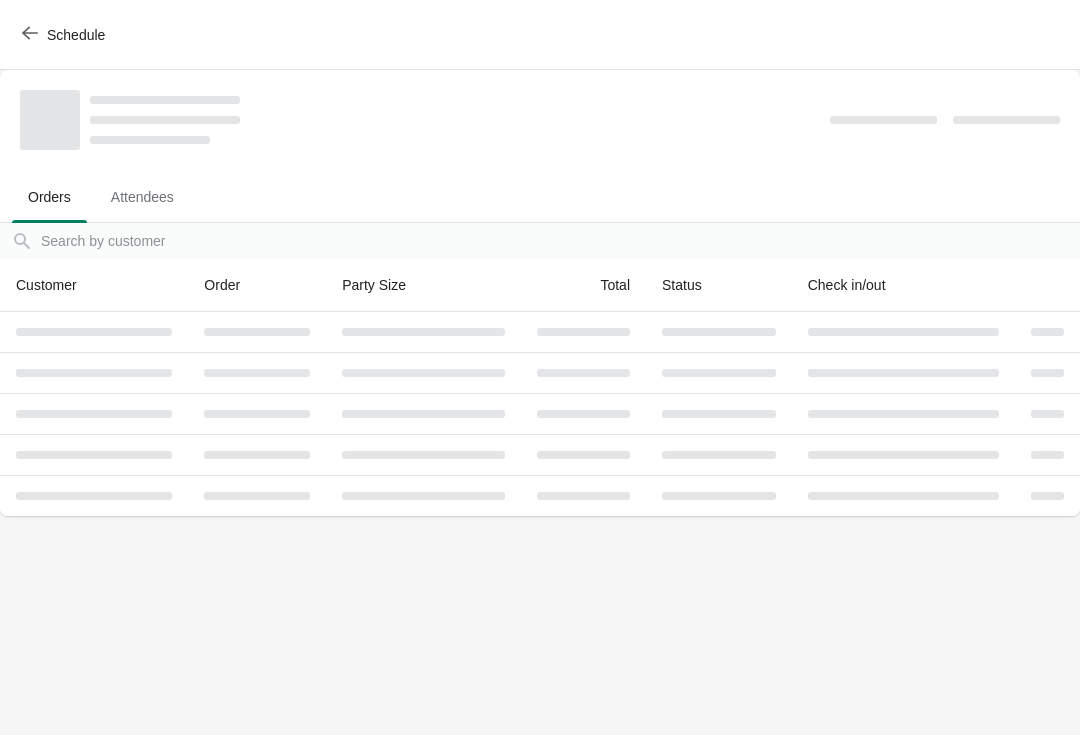 scroll, scrollTop: 0, scrollLeft: 0, axis: both 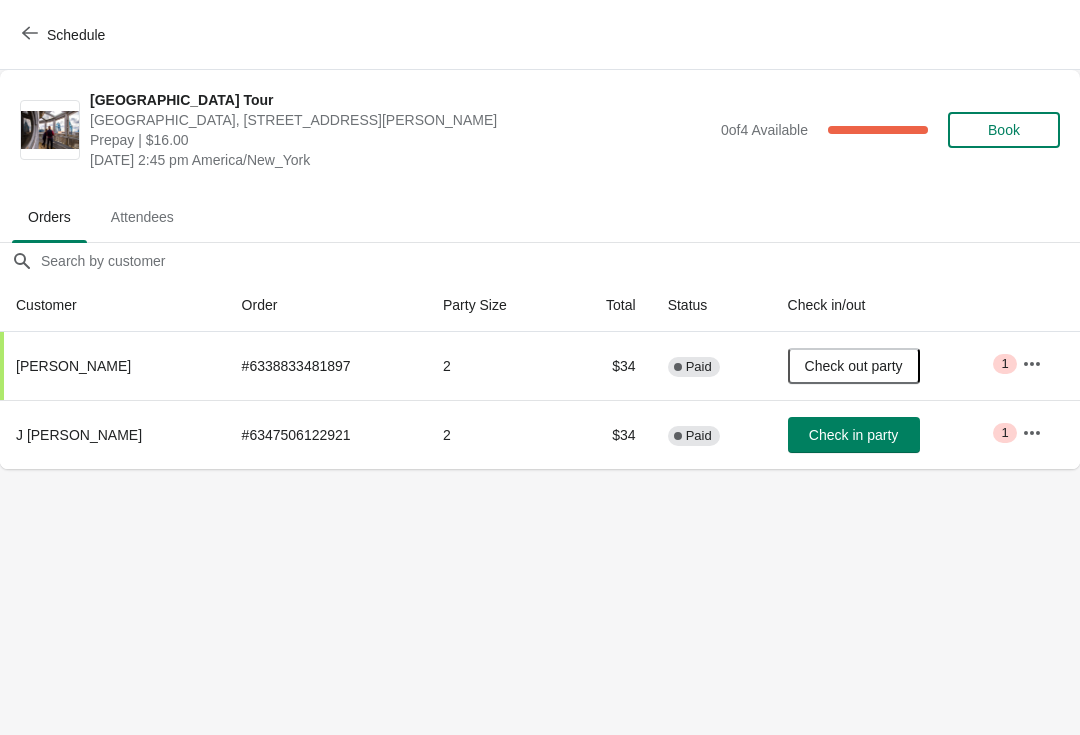 click 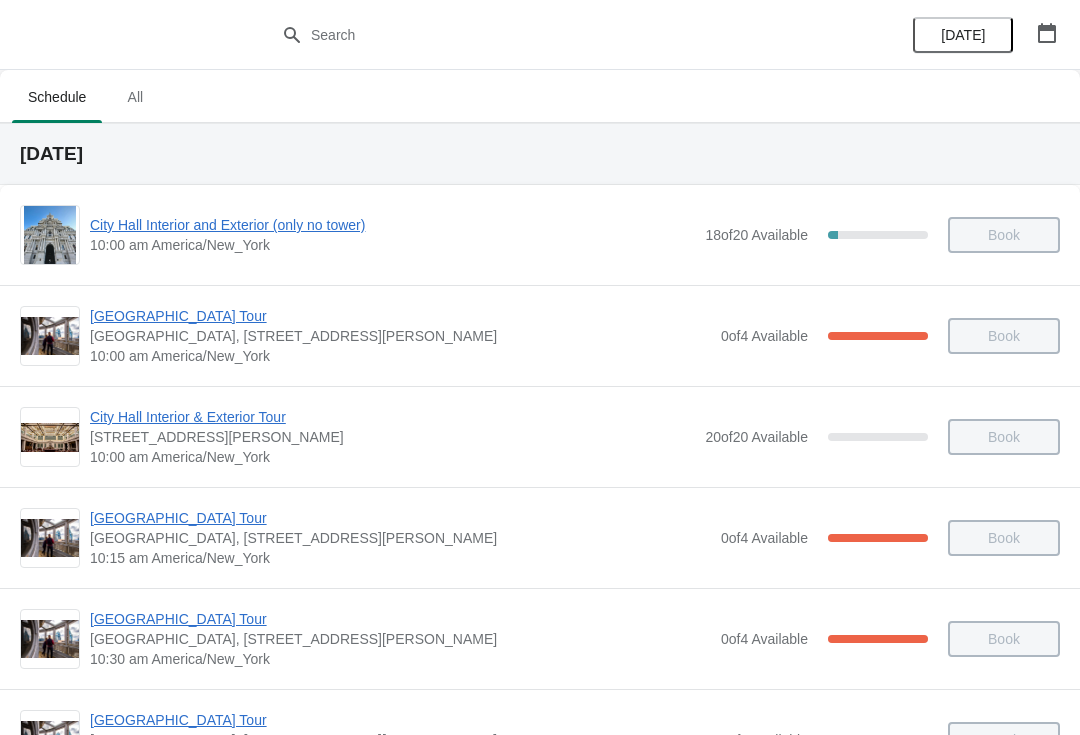 click at bounding box center [1047, 33] 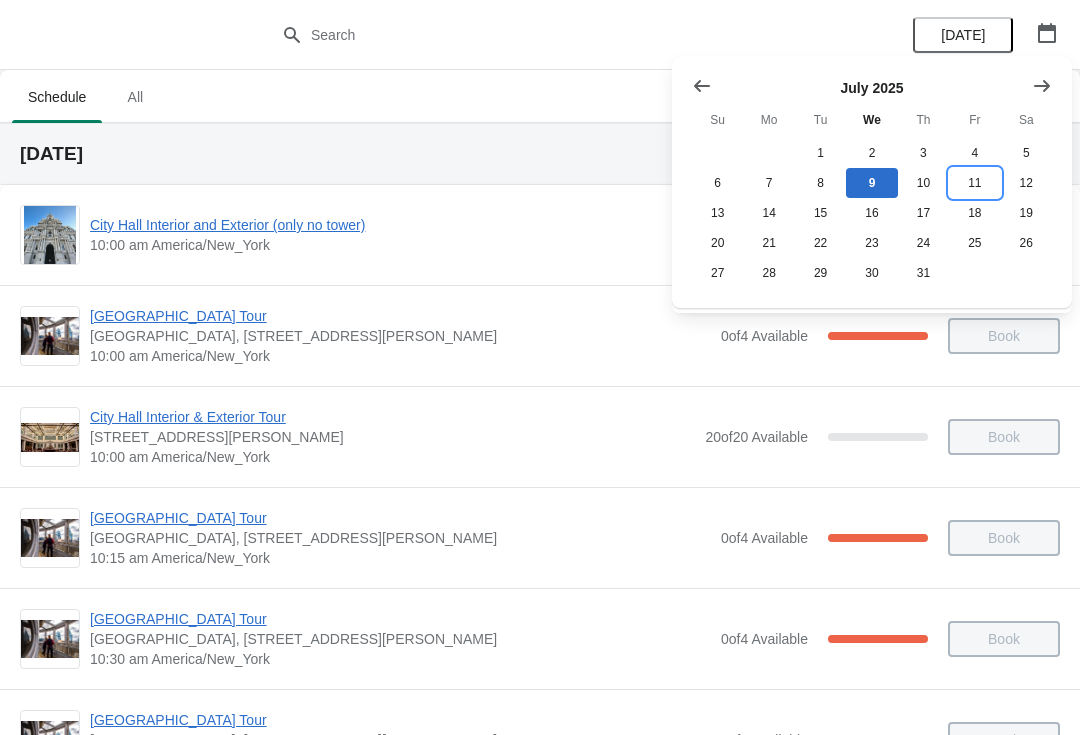 click on "11" at bounding box center [974, 183] 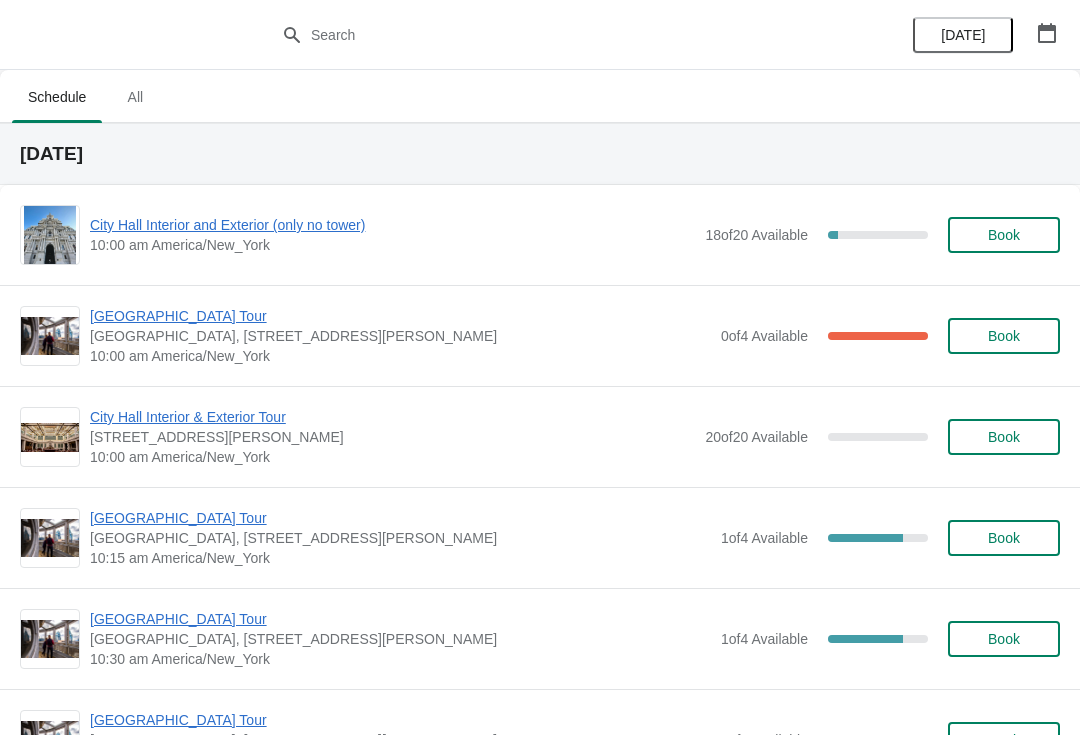 scroll, scrollTop: 0, scrollLeft: 0, axis: both 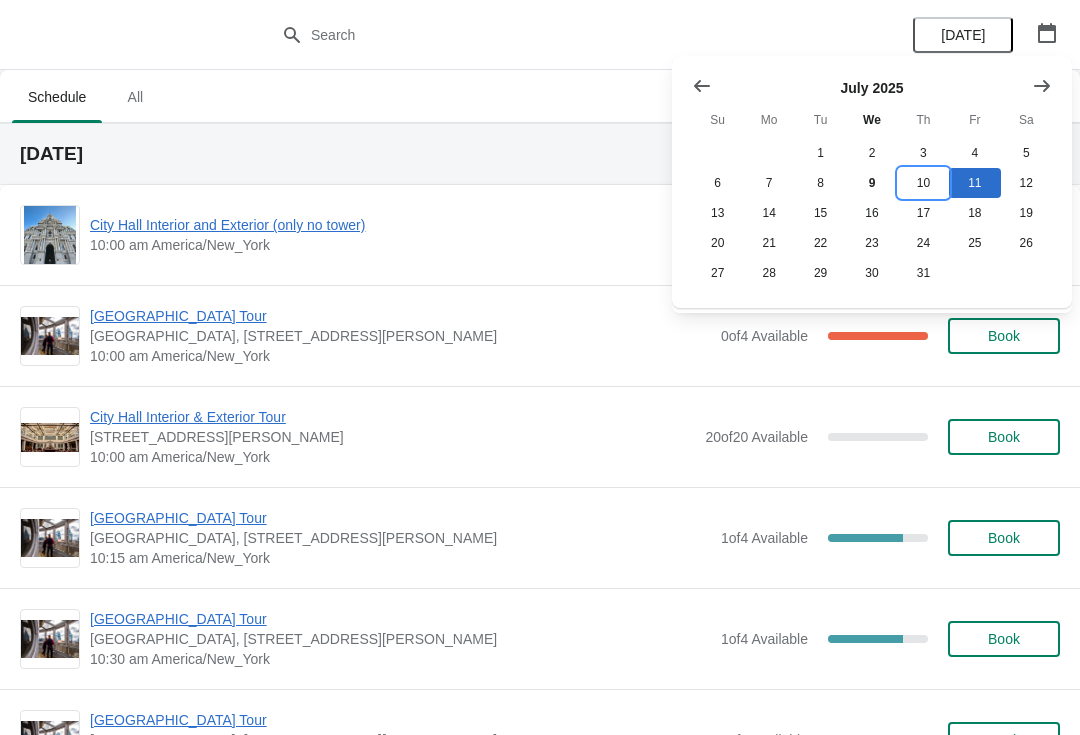 click on "10" at bounding box center [923, 183] 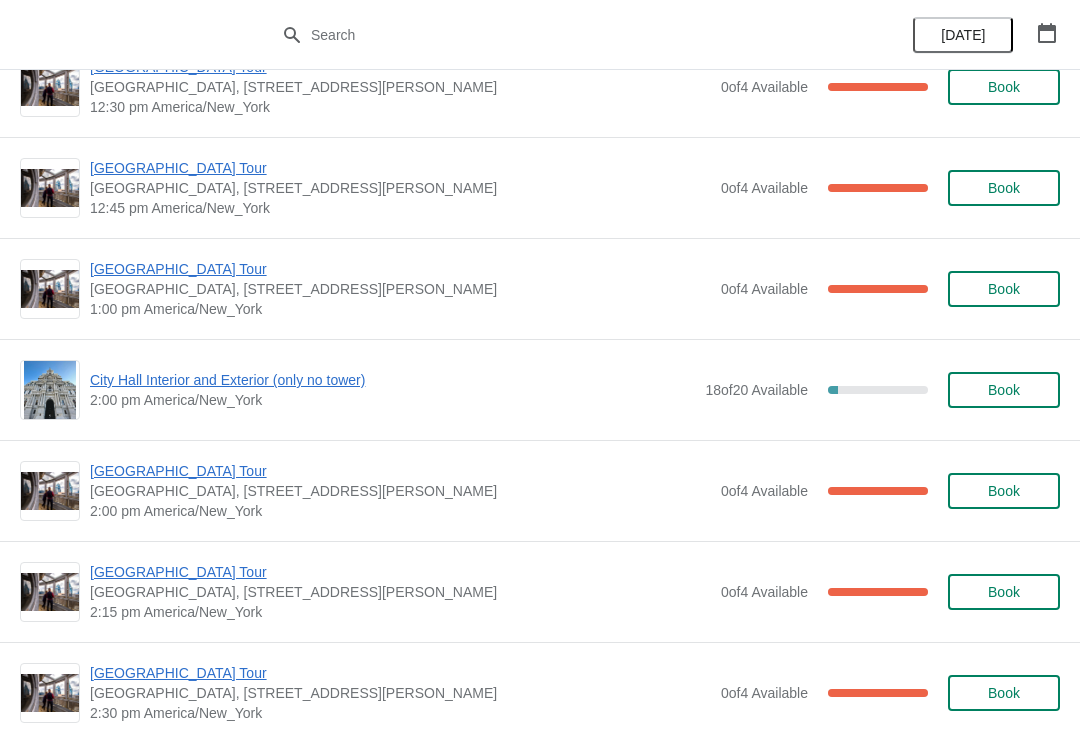 scroll, scrollTop: 1385, scrollLeft: 0, axis: vertical 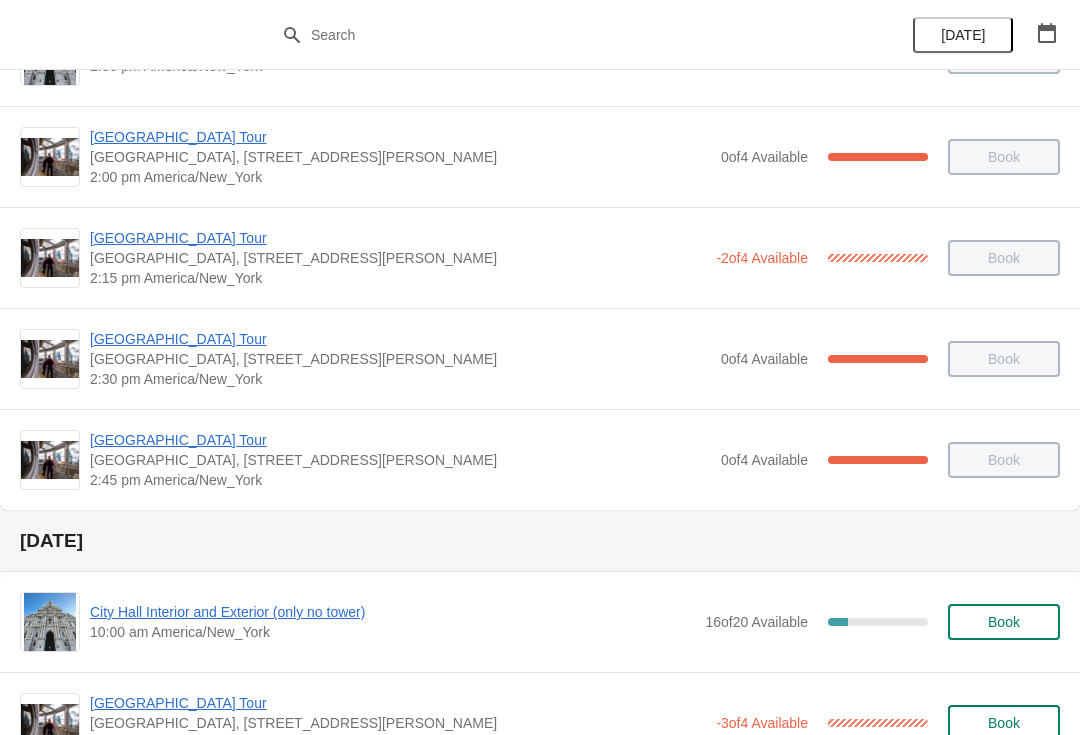 click on "[GEOGRAPHIC_DATA] Tour" at bounding box center (400, 440) 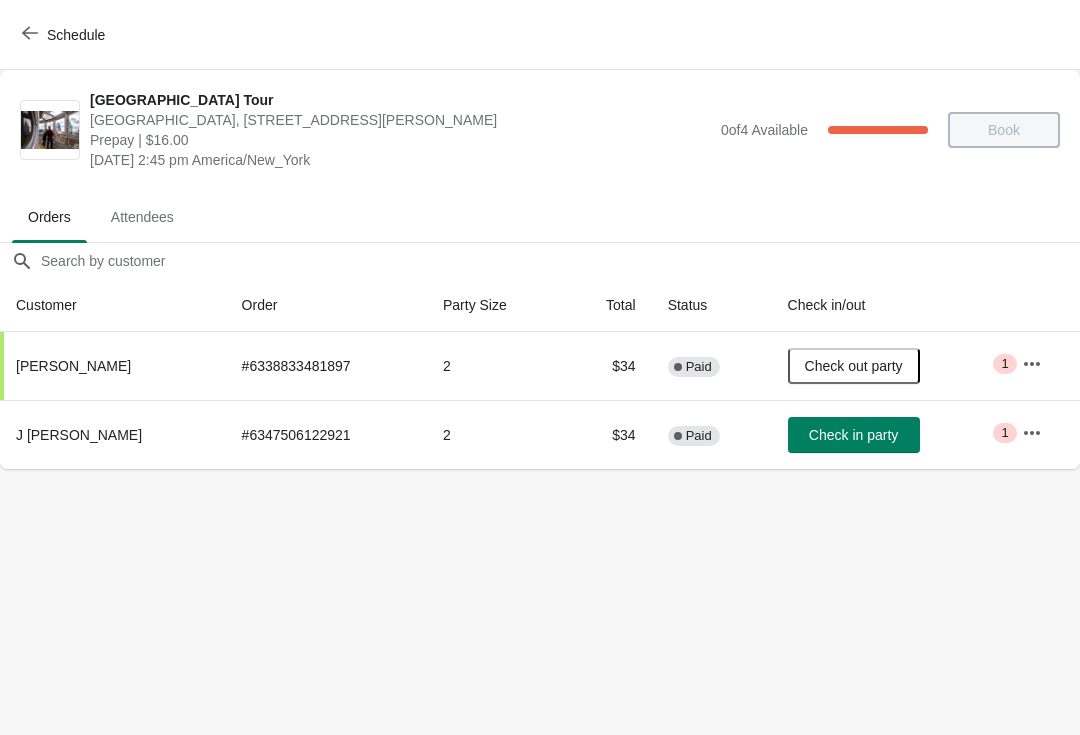 click 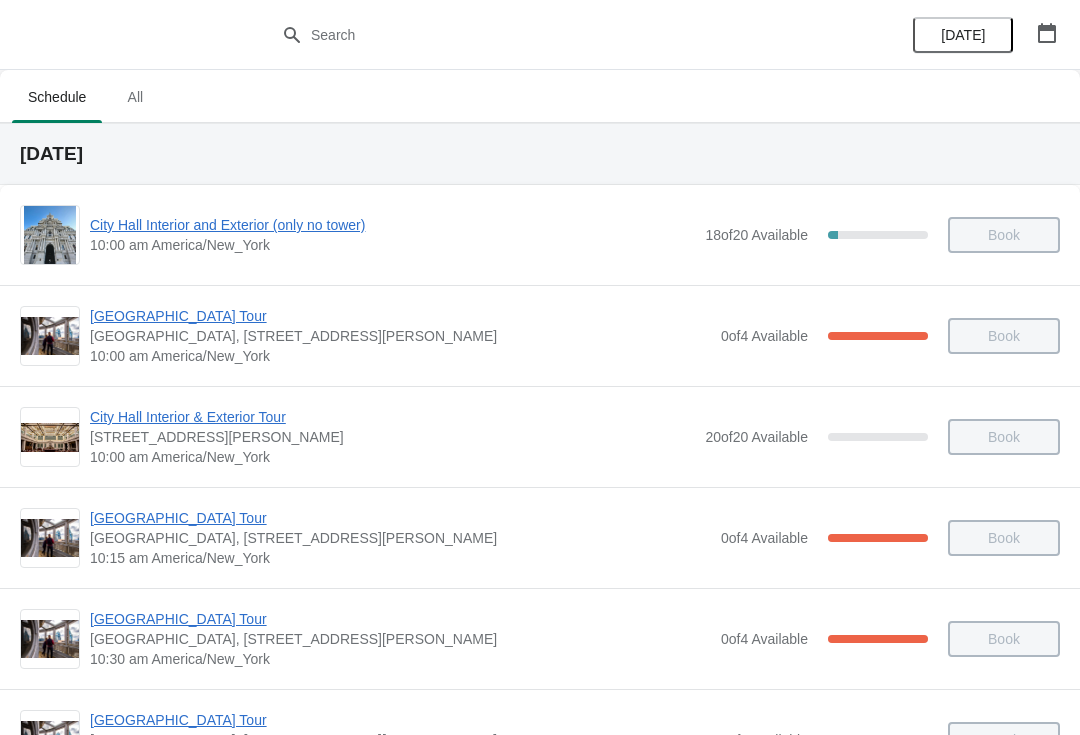 scroll, scrollTop: 0, scrollLeft: 0, axis: both 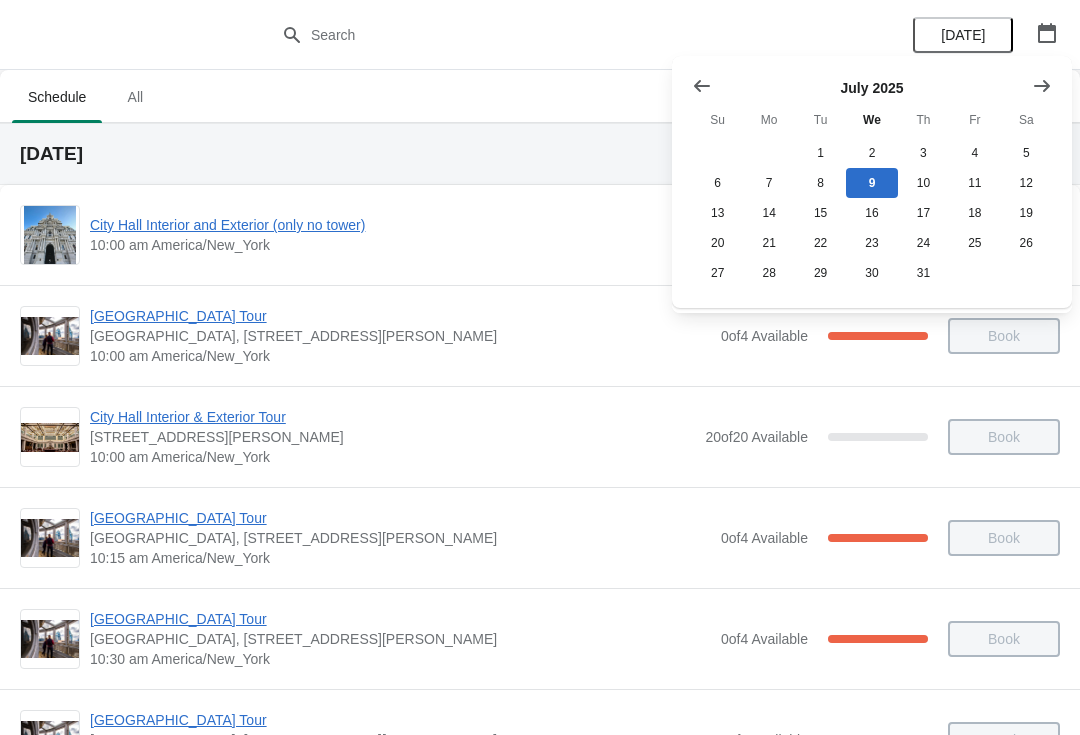 click 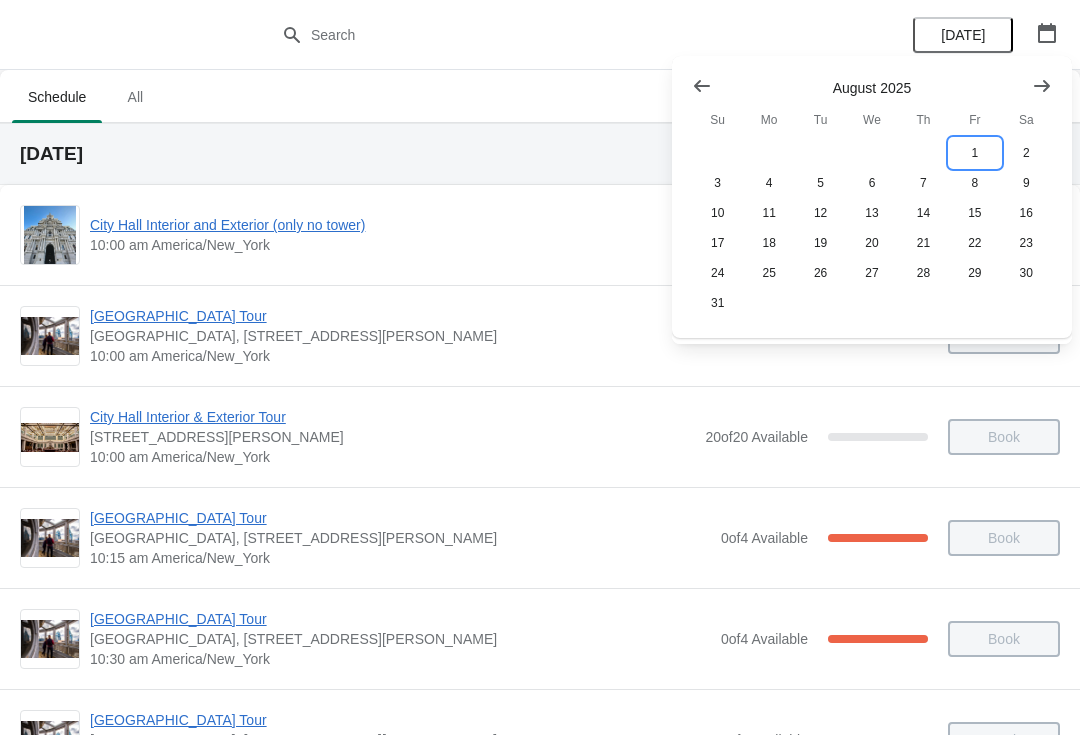 click on "1" at bounding box center (974, 153) 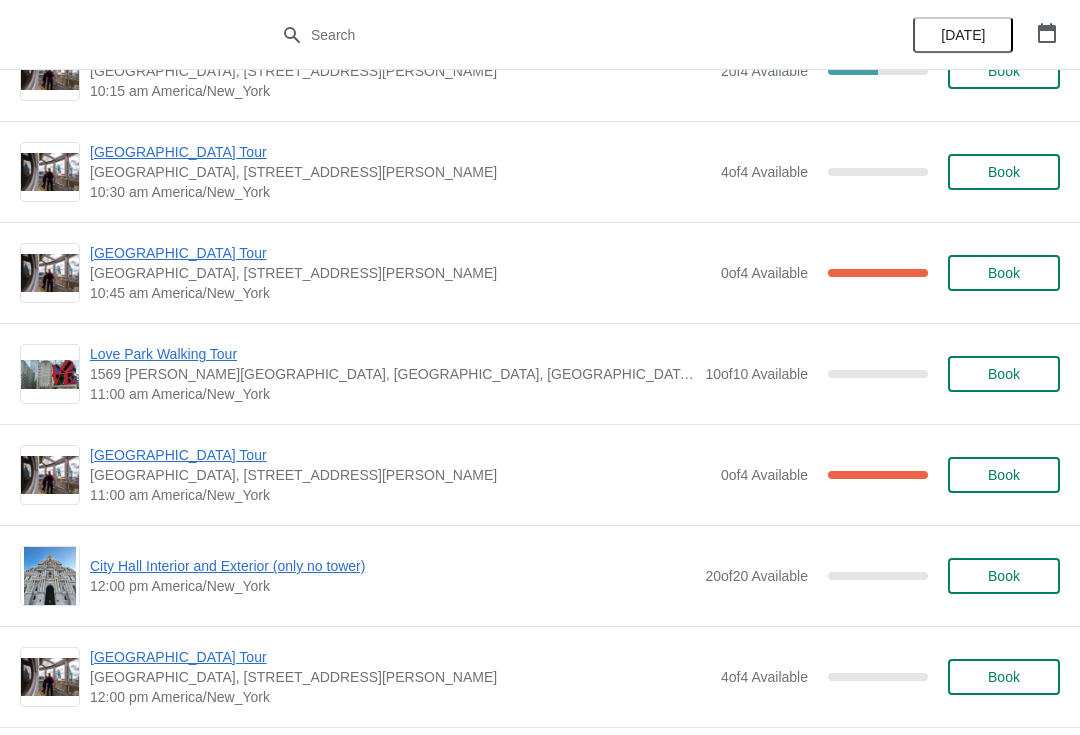 scroll, scrollTop: 468, scrollLeft: 0, axis: vertical 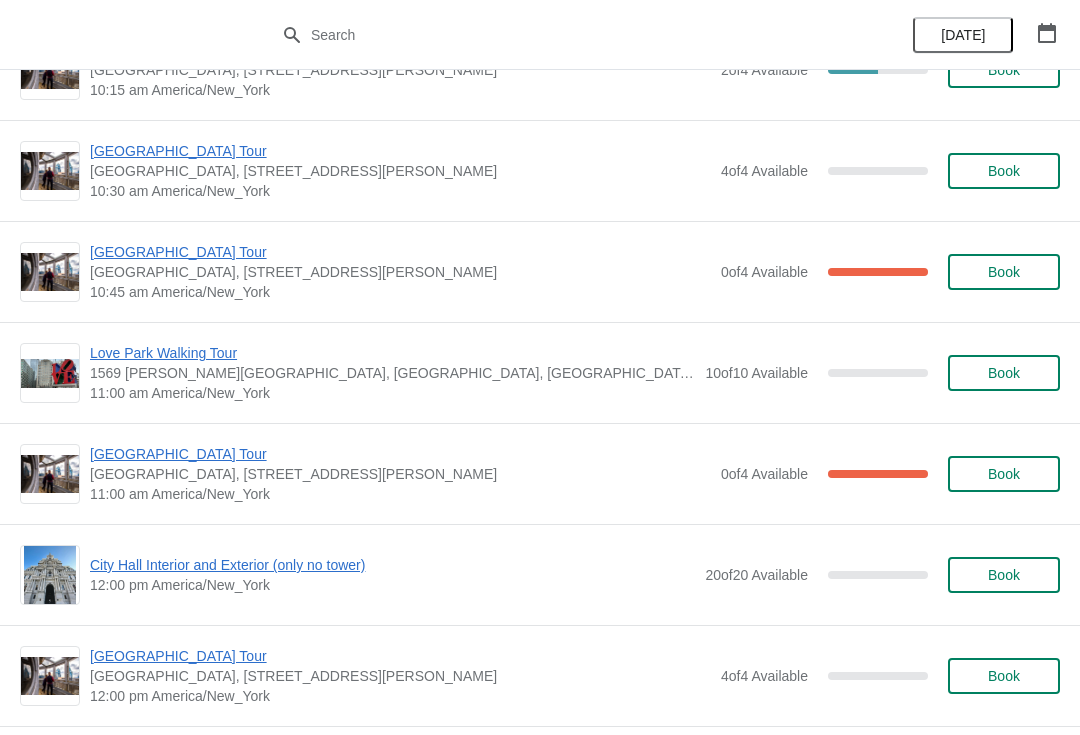click on "[GEOGRAPHIC_DATA] Tour" at bounding box center [400, 454] 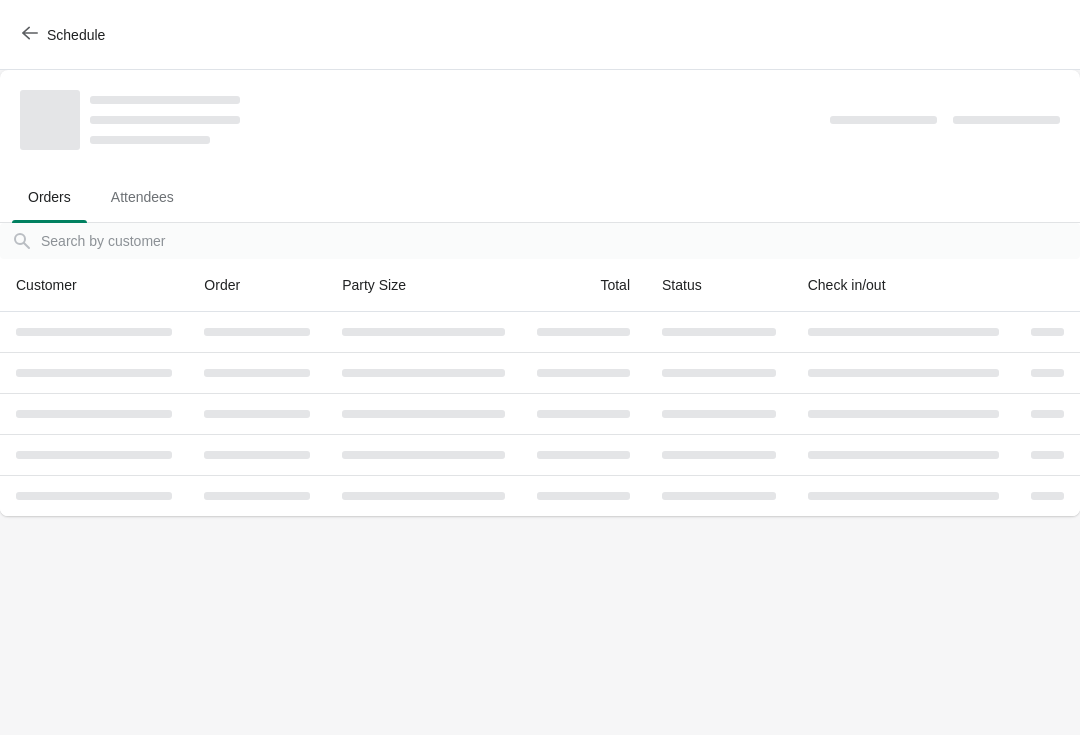 scroll, scrollTop: 0, scrollLeft: 0, axis: both 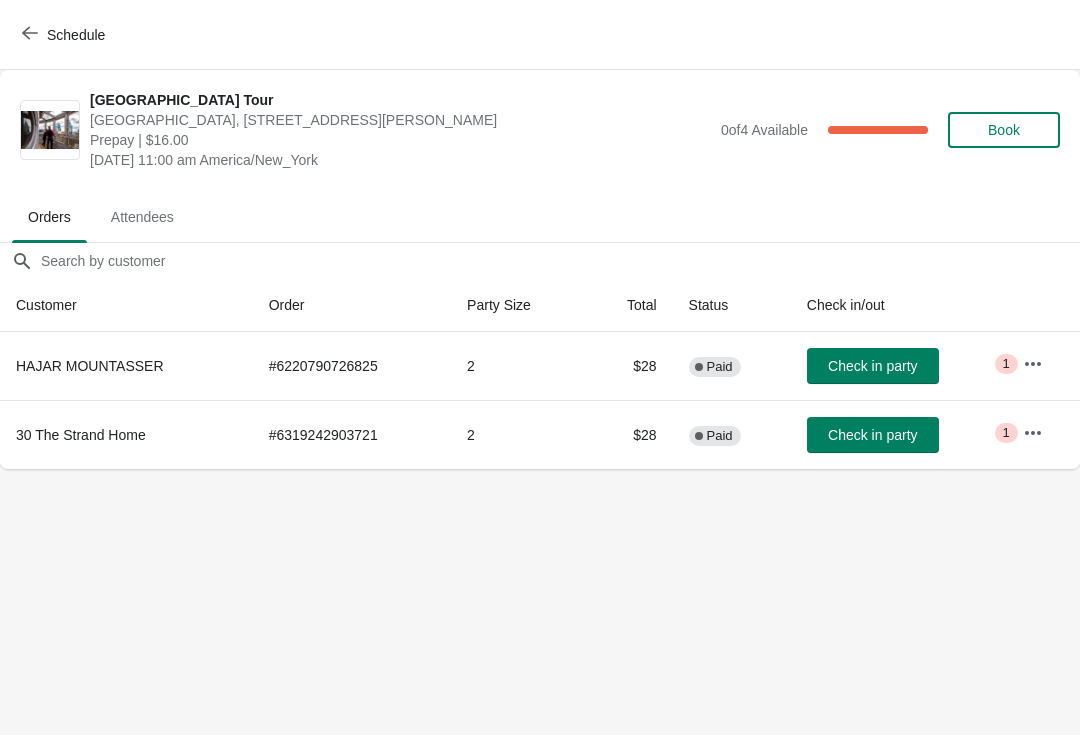 click on "Schedule" at bounding box center (65, 35) 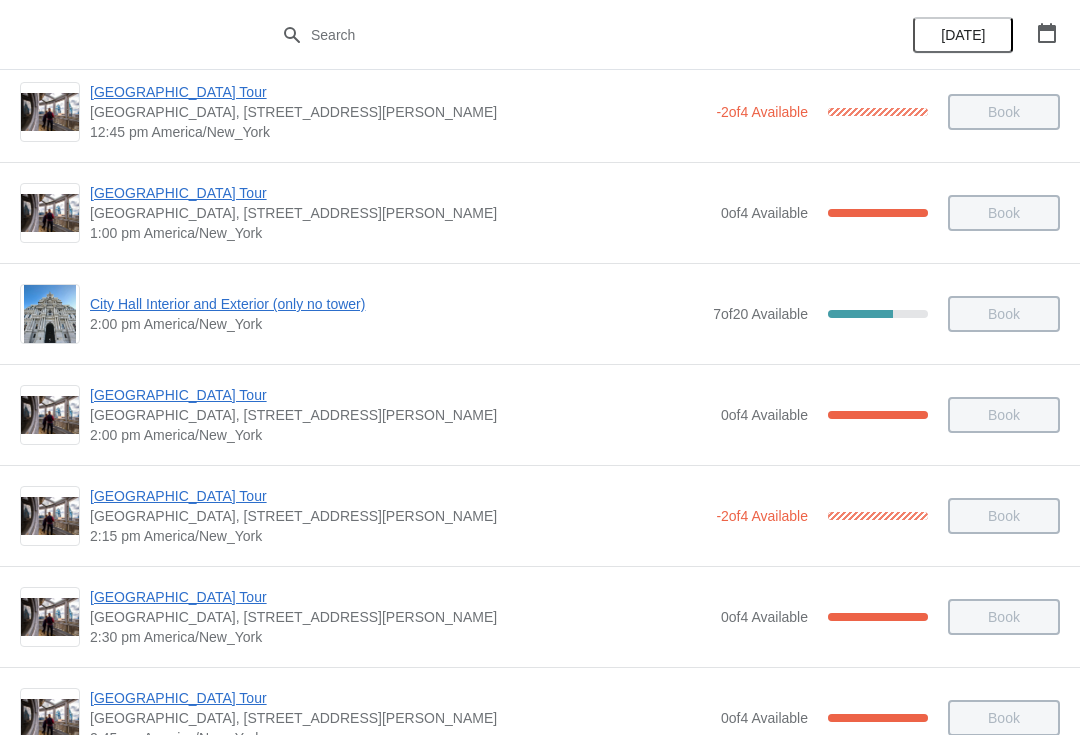 scroll, scrollTop: 1334, scrollLeft: 0, axis: vertical 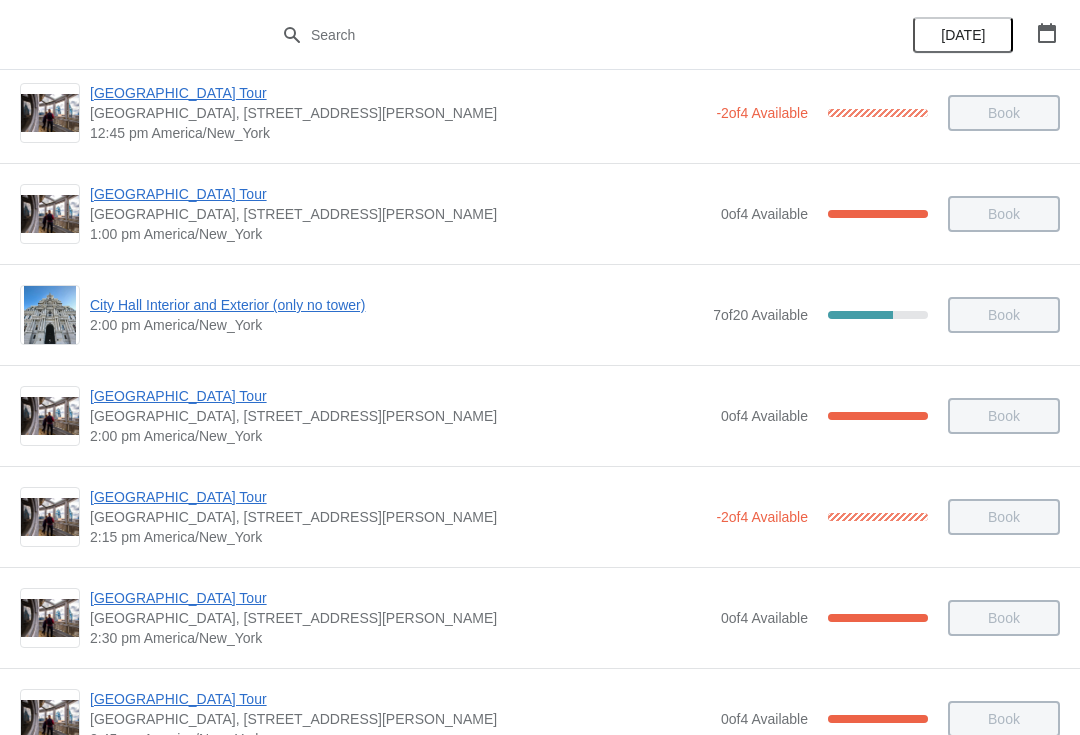 click on "[GEOGRAPHIC_DATA] Tour" at bounding box center [398, 497] 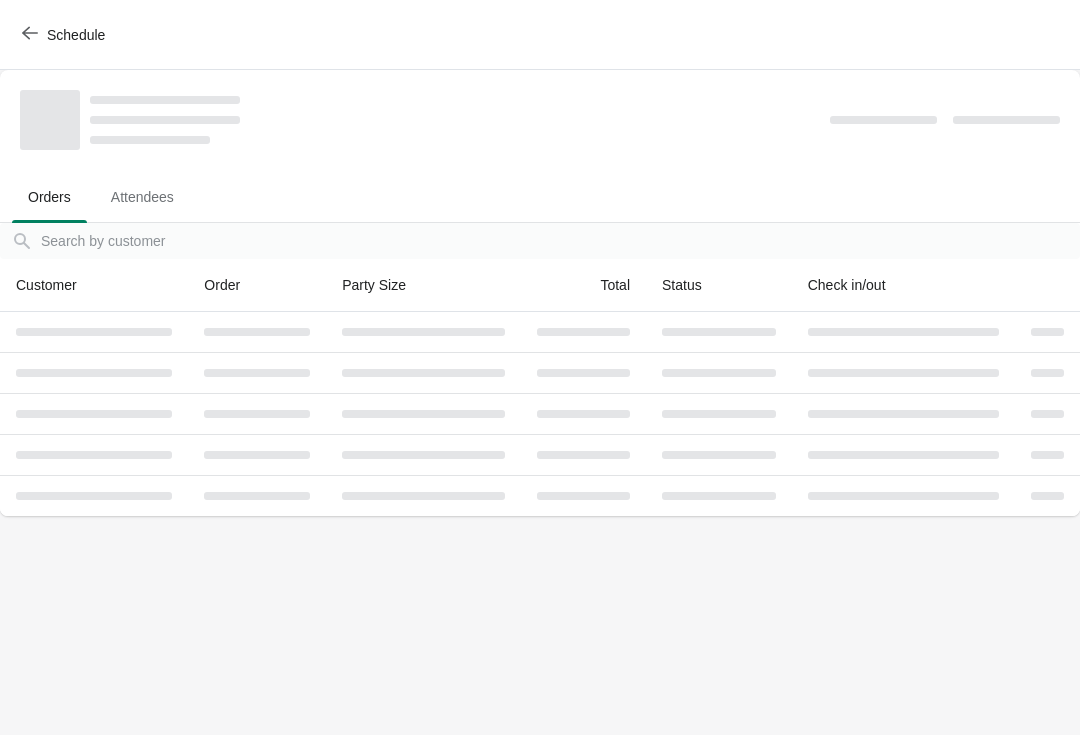 scroll, scrollTop: 0, scrollLeft: 0, axis: both 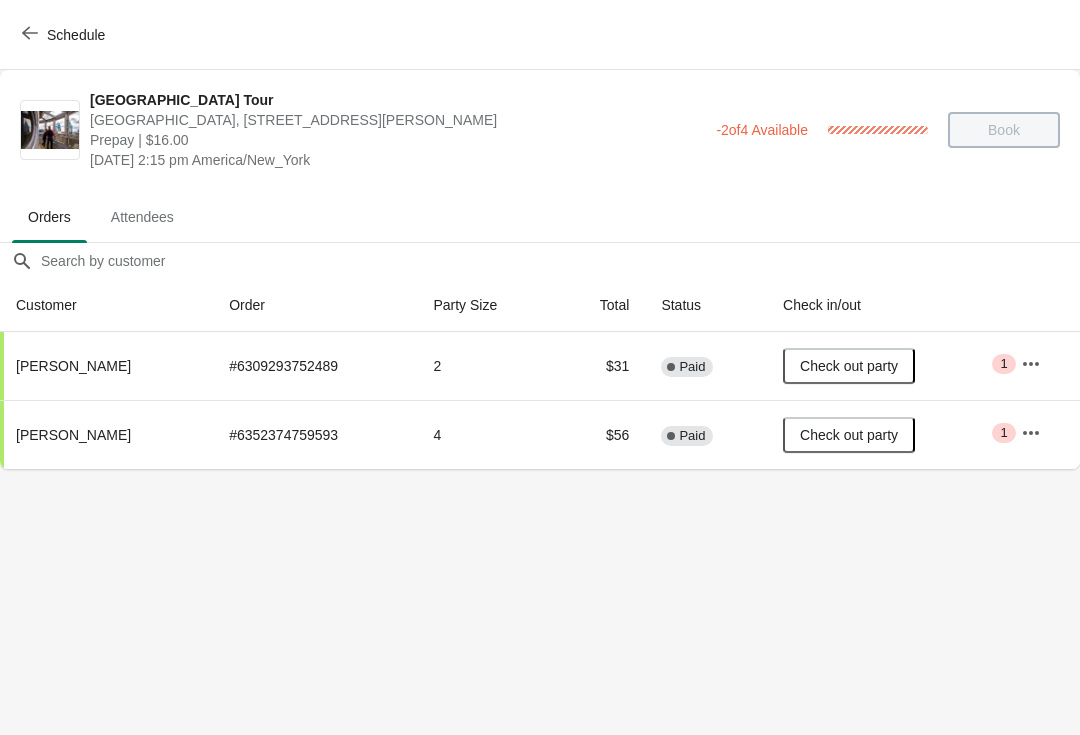 click 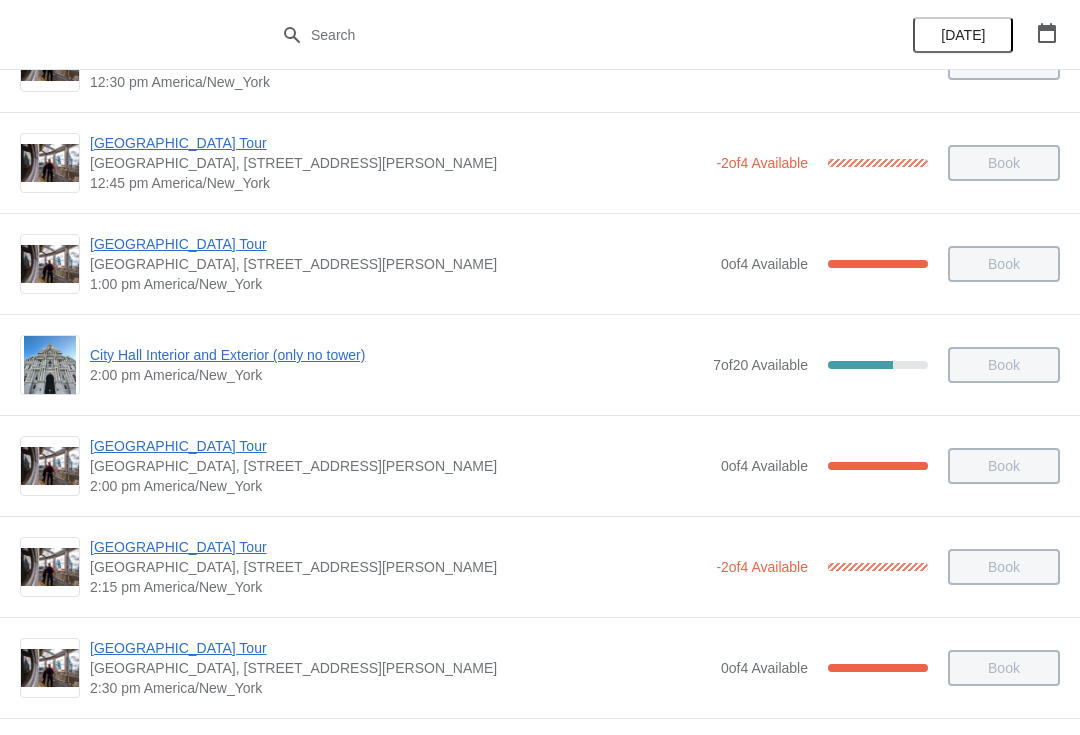 scroll, scrollTop: 1294, scrollLeft: 0, axis: vertical 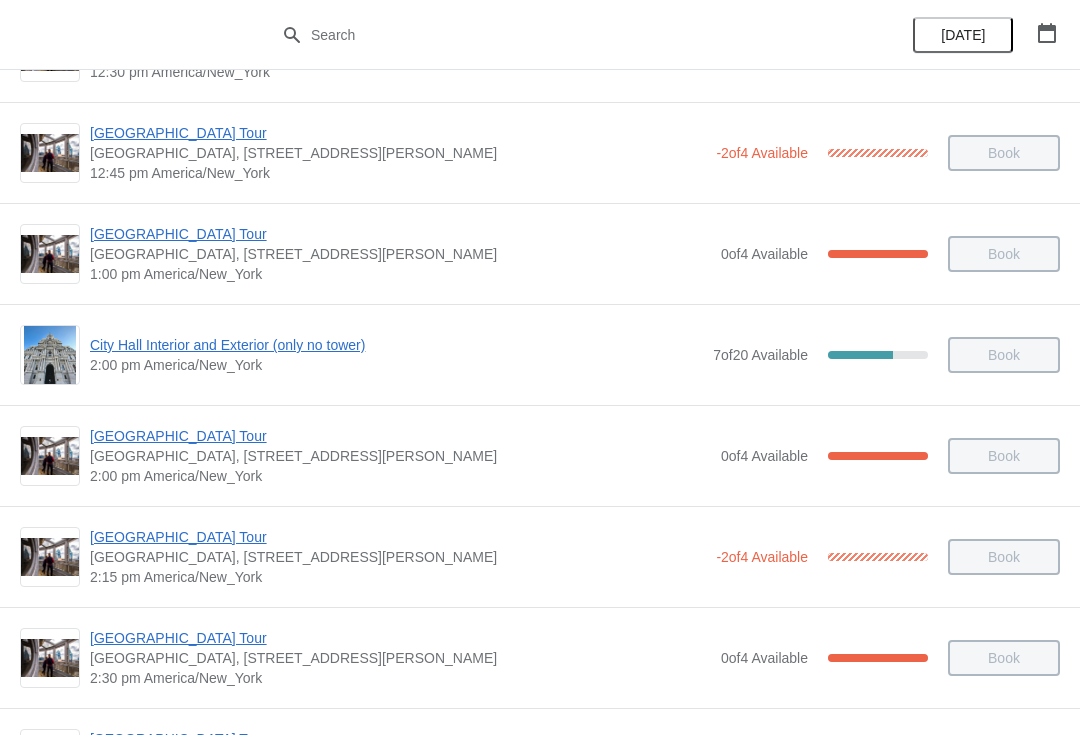 click on "[GEOGRAPHIC_DATA] Tour" at bounding box center (400, 638) 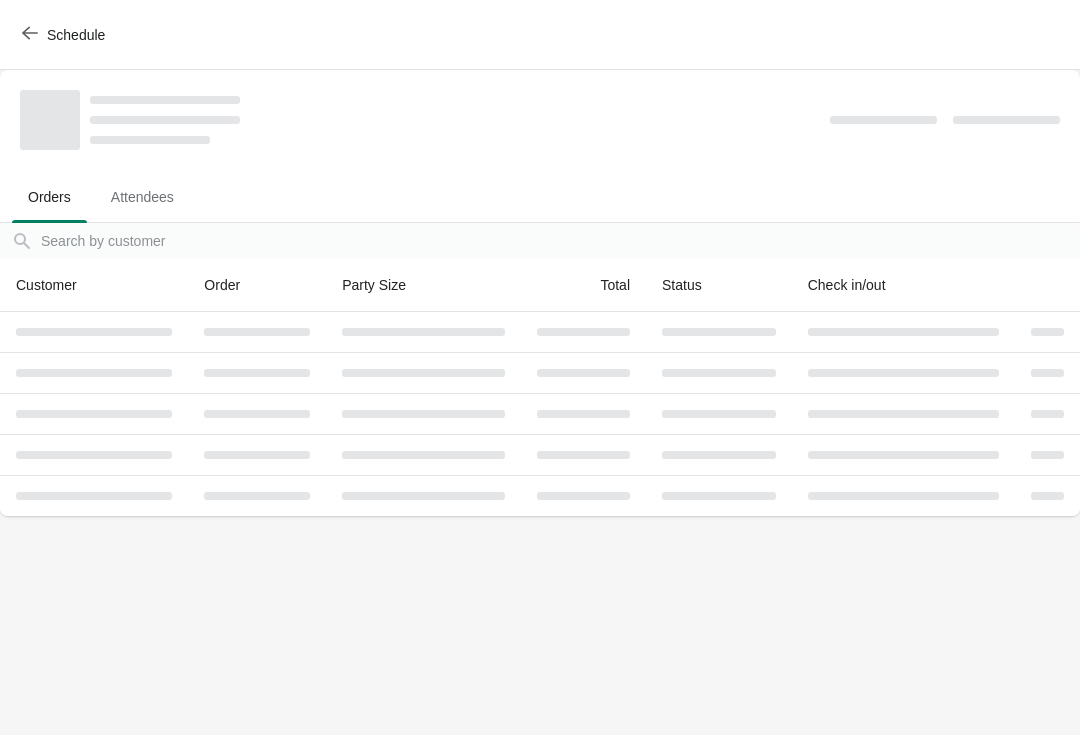 scroll, scrollTop: 0, scrollLeft: 0, axis: both 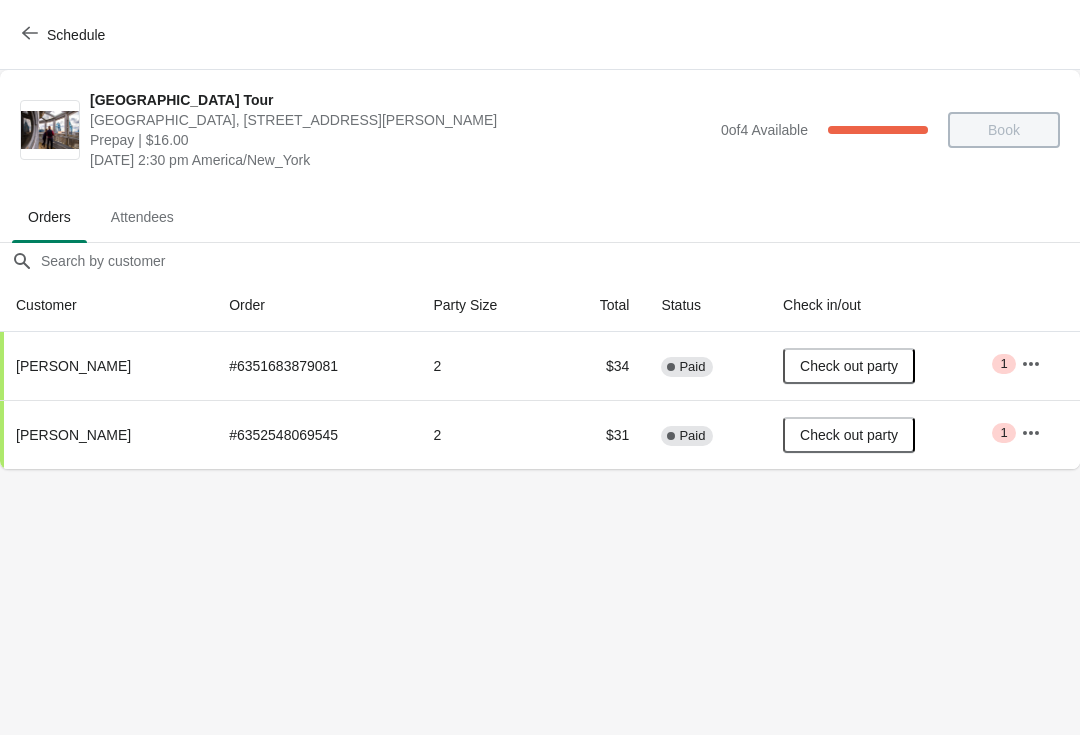 click 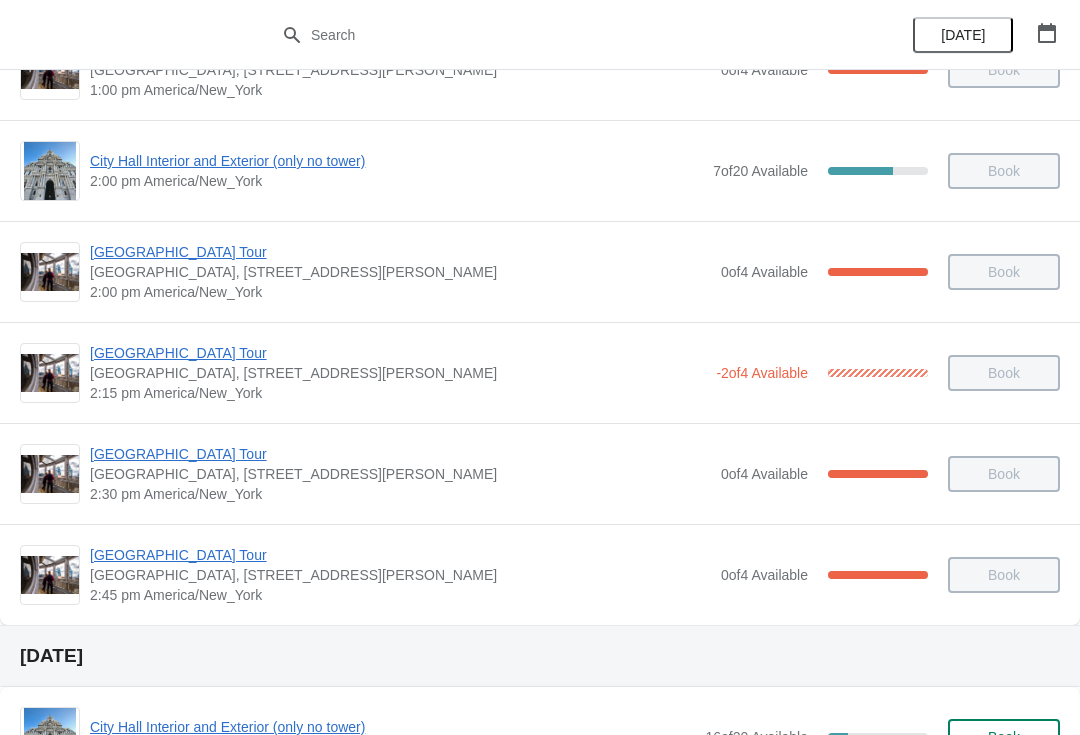 scroll, scrollTop: 1482, scrollLeft: 0, axis: vertical 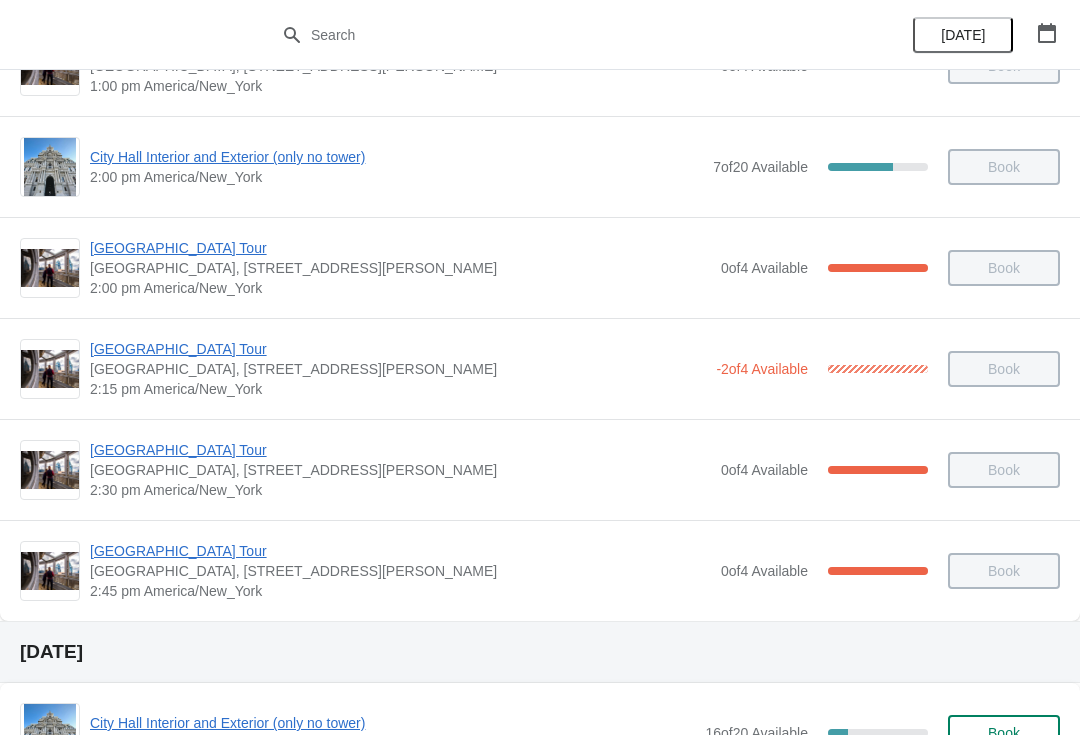click on "[GEOGRAPHIC_DATA] Tour" at bounding box center (400, 551) 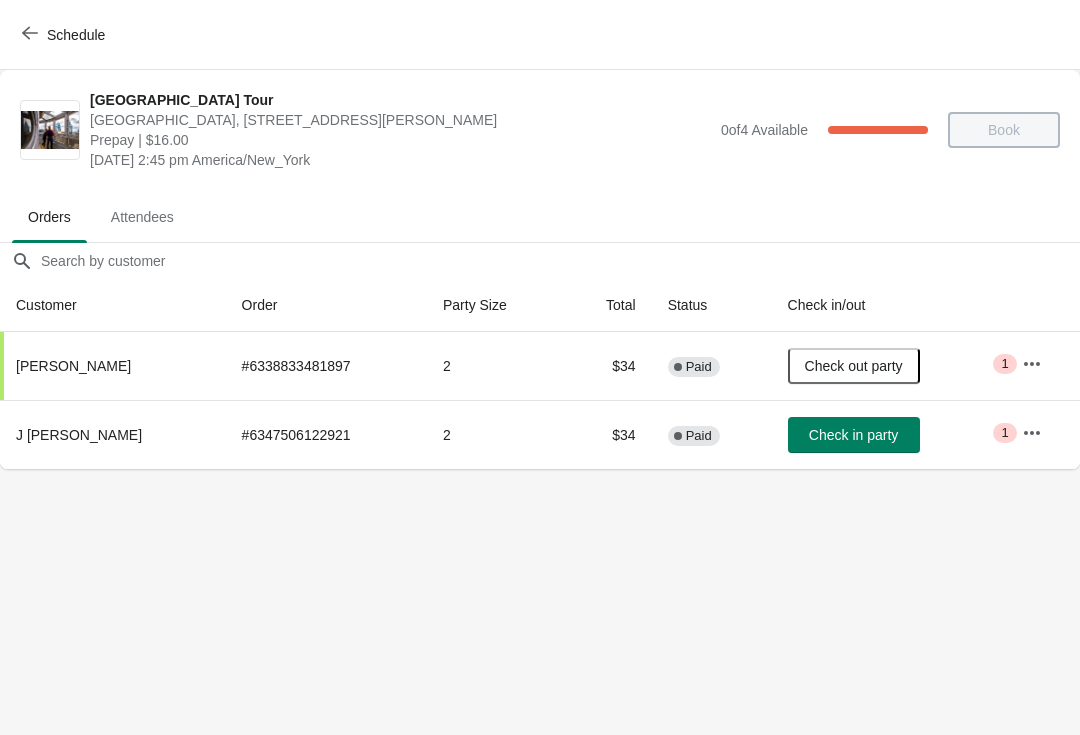 click on "Schedule" at bounding box center [76, 35] 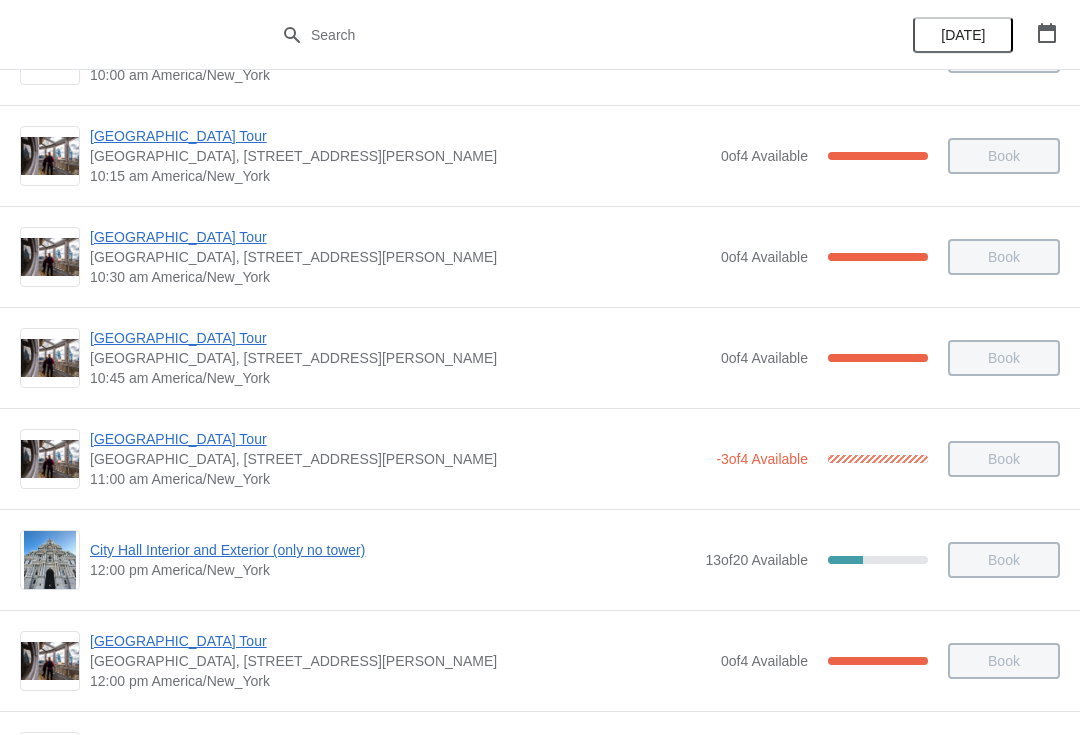 scroll, scrollTop: 383, scrollLeft: 0, axis: vertical 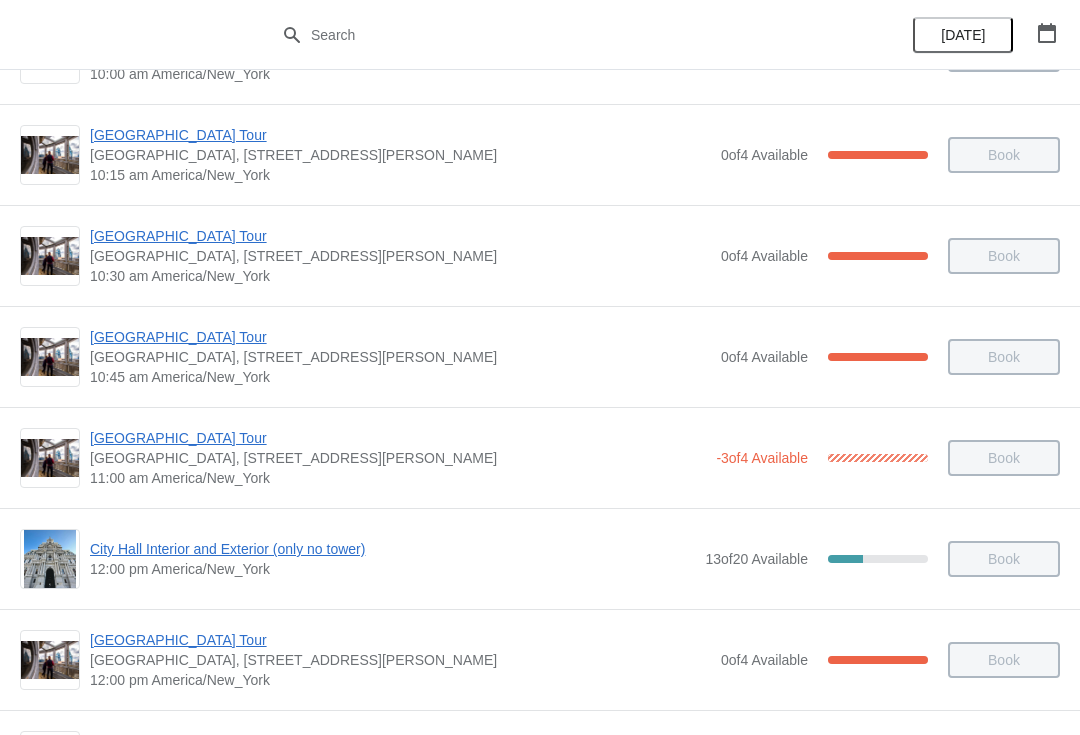 click on "[GEOGRAPHIC_DATA] Tour" at bounding box center (398, 438) 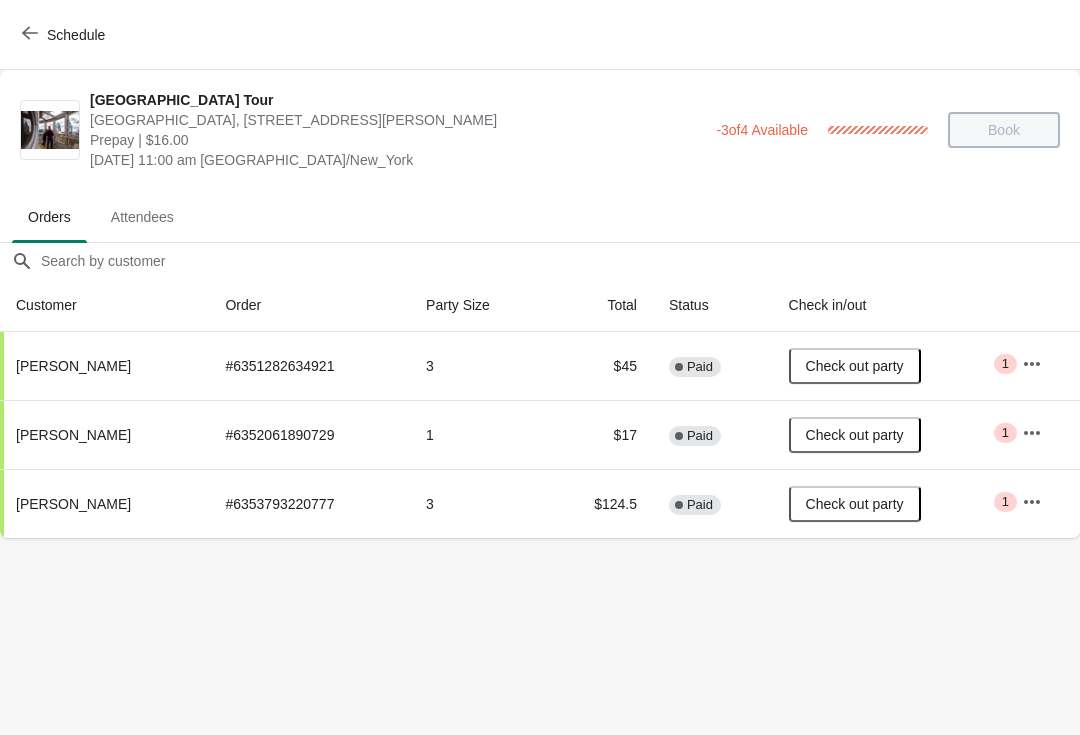 click on "Schedule" at bounding box center [65, 35] 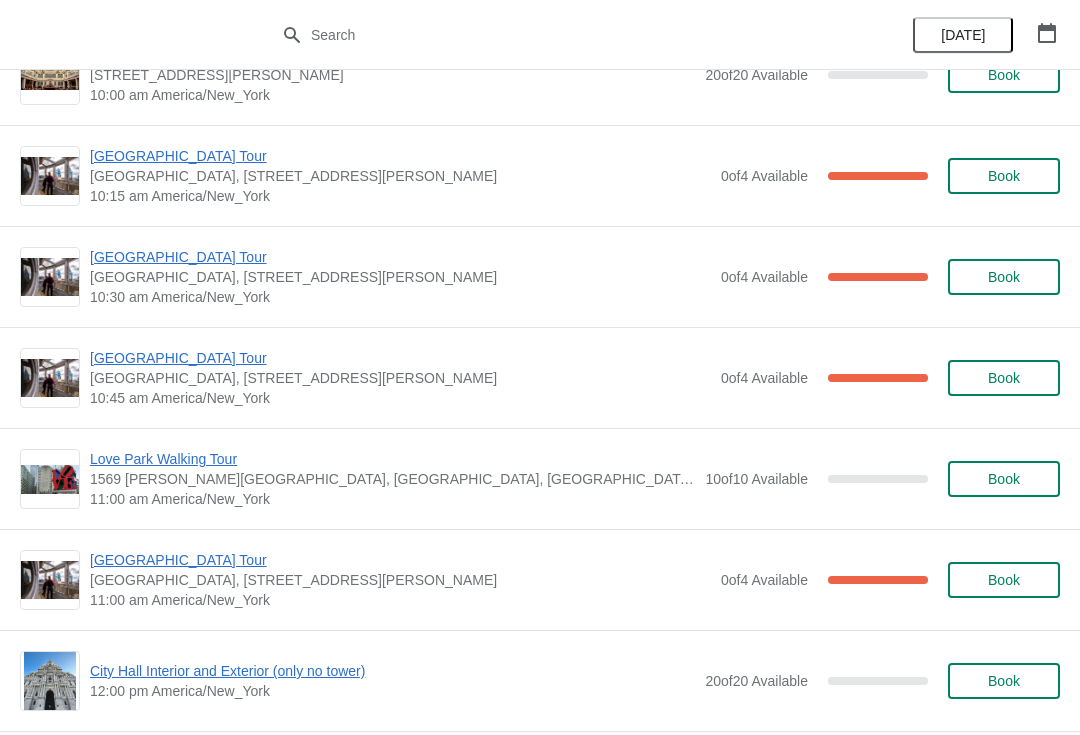 scroll, scrollTop: 2366, scrollLeft: 0, axis: vertical 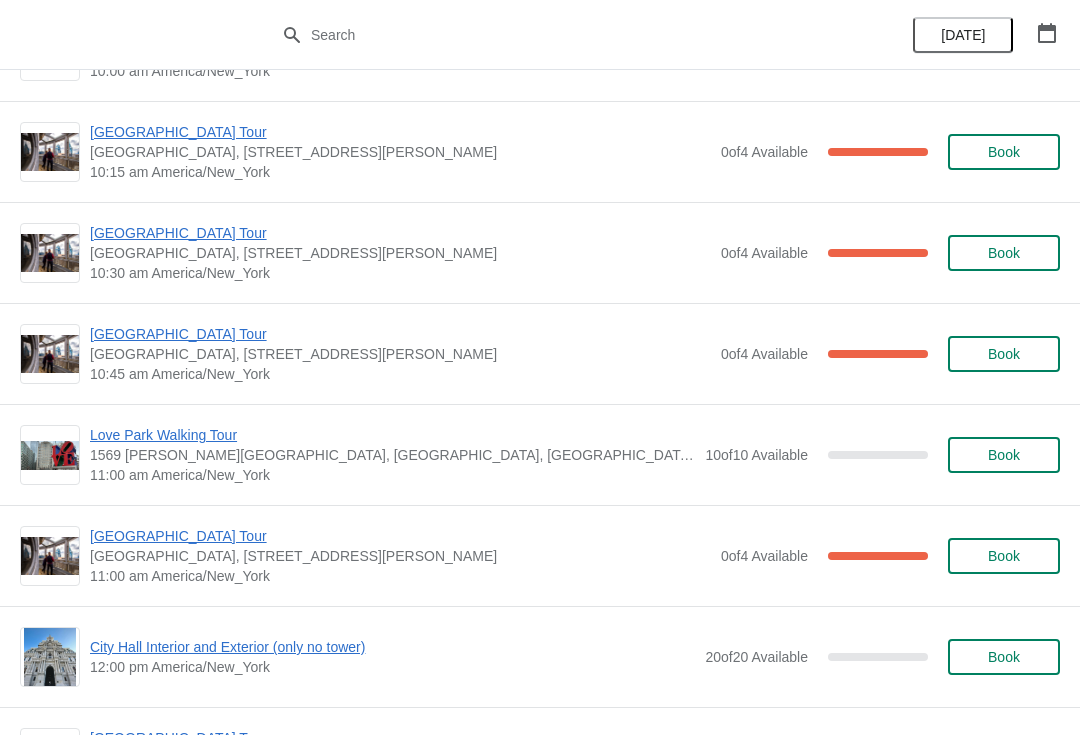 click on "[GEOGRAPHIC_DATA] Tour" at bounding box center (400, 536) 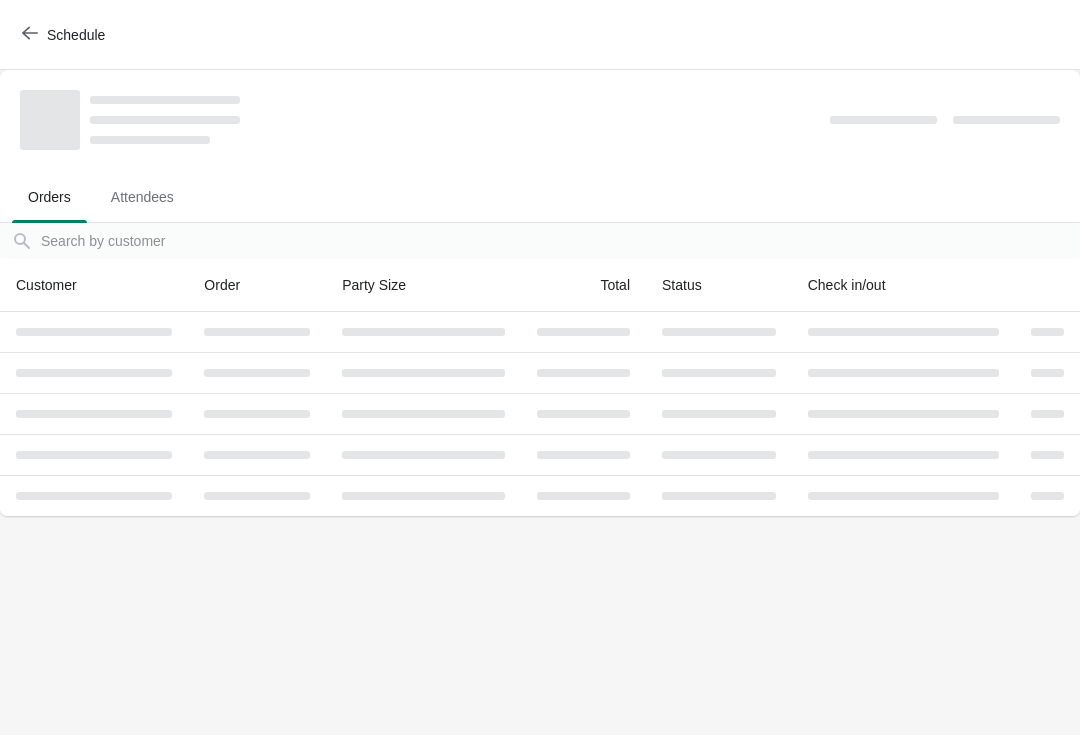 scroll, scrollTop: 0, scrollLeft: 0, axis: both 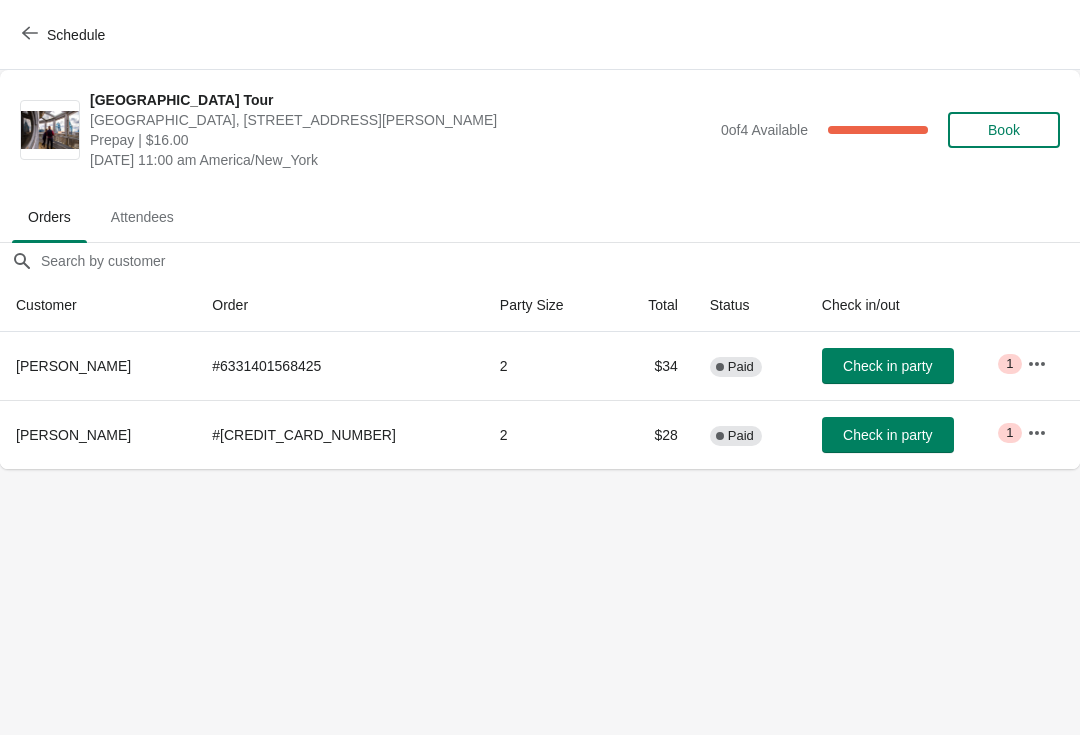 click on "Schedule" at bounding box center [65, 35] 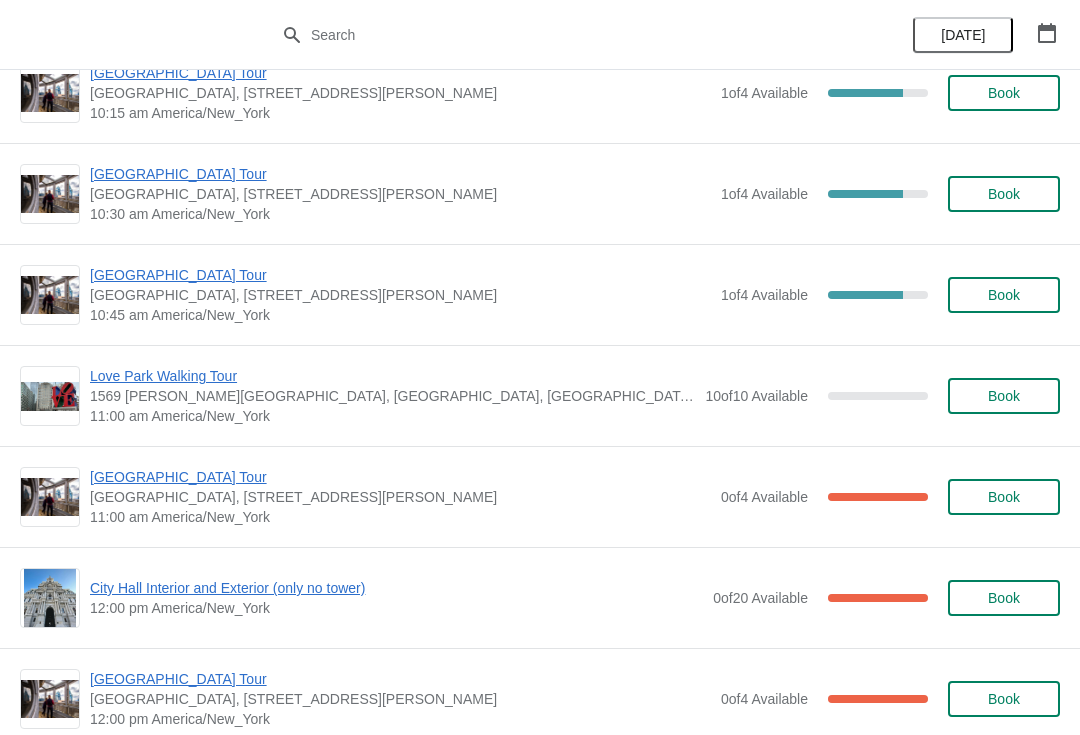 scroll, scrollTop: 4508, scrollLeft: 0, axis: vertical 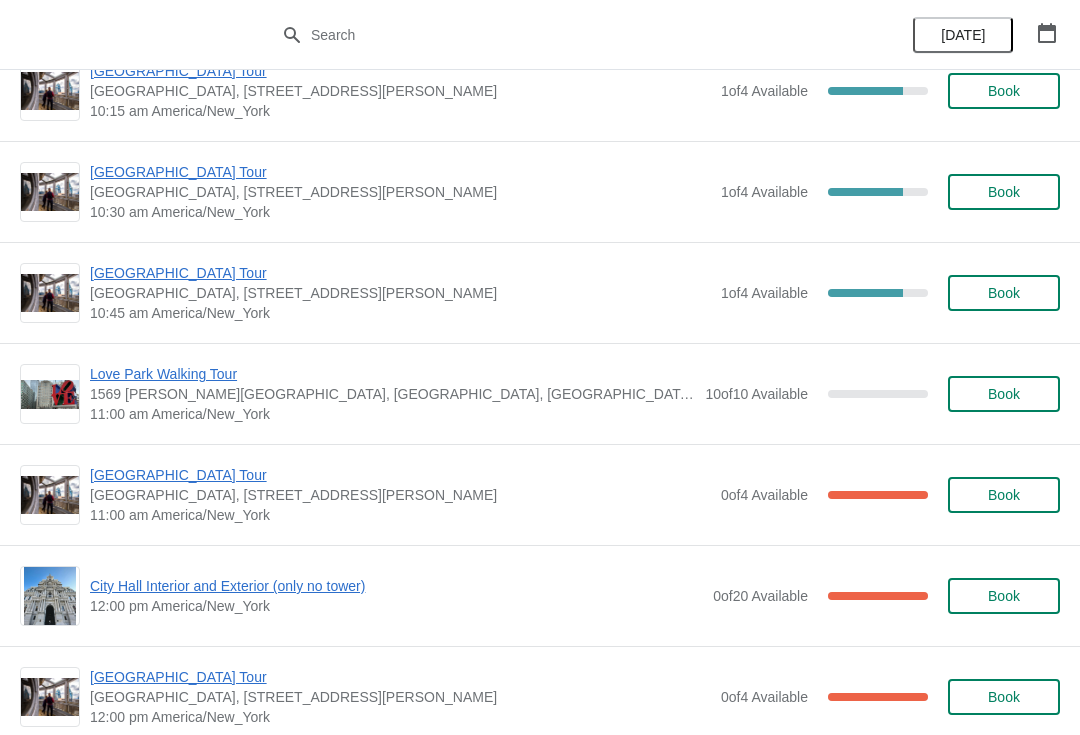 click on "[GEOGRAPHIC_DATA] Tour" at bounding box center [400, 475] 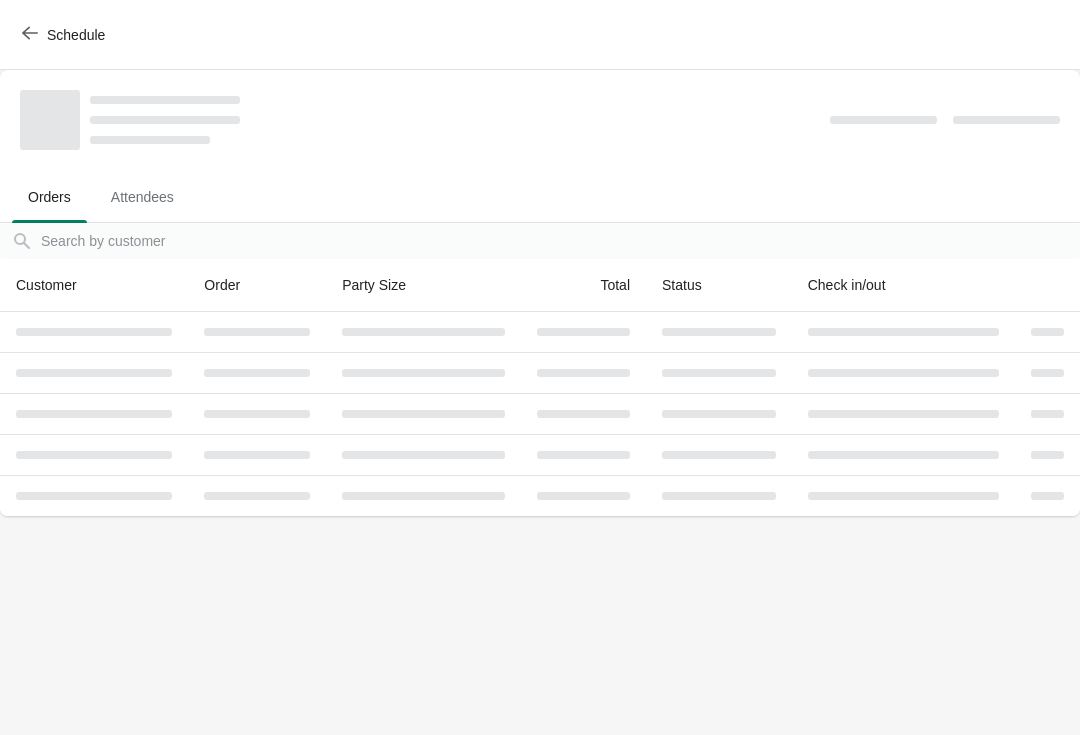 scroll, scrollTop: 0, scrollLeft: 0, axis: both 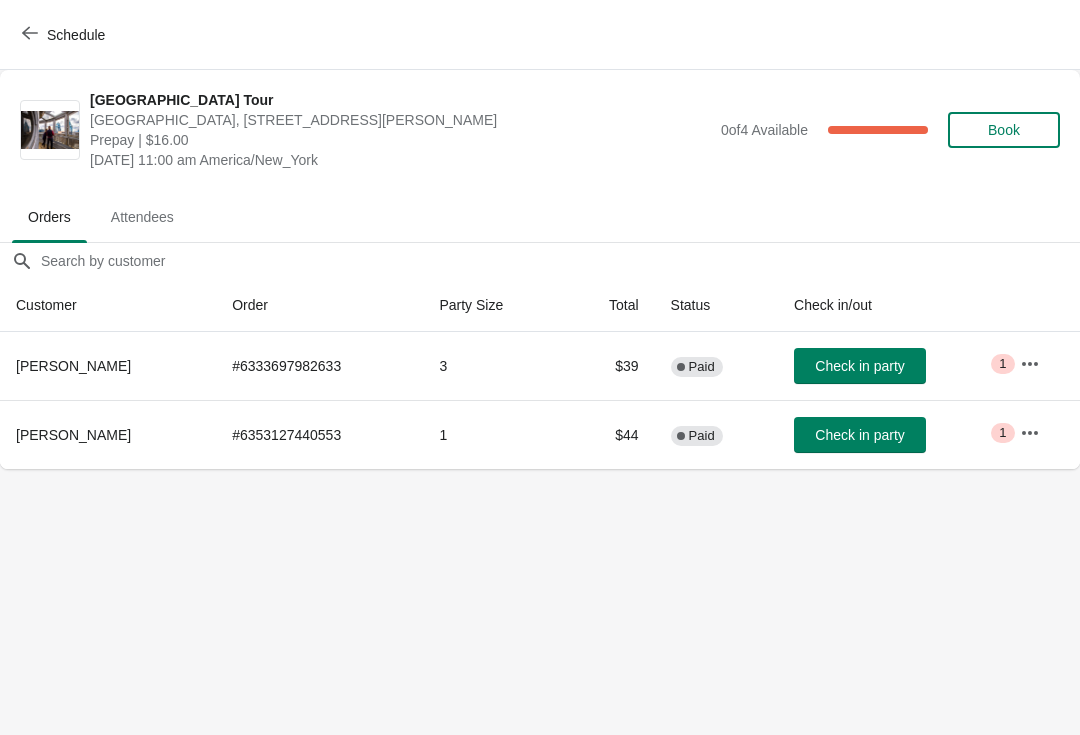 click 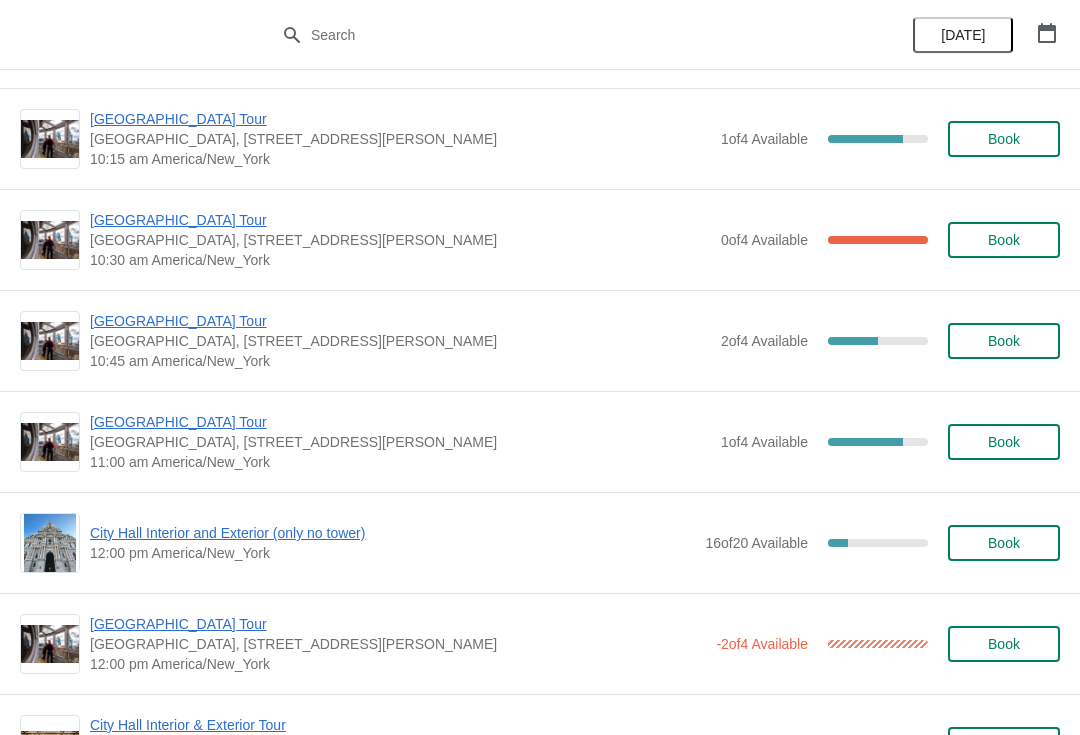 scroll, scrollTop: 7089, scrollLeft: 0, axis: vertical 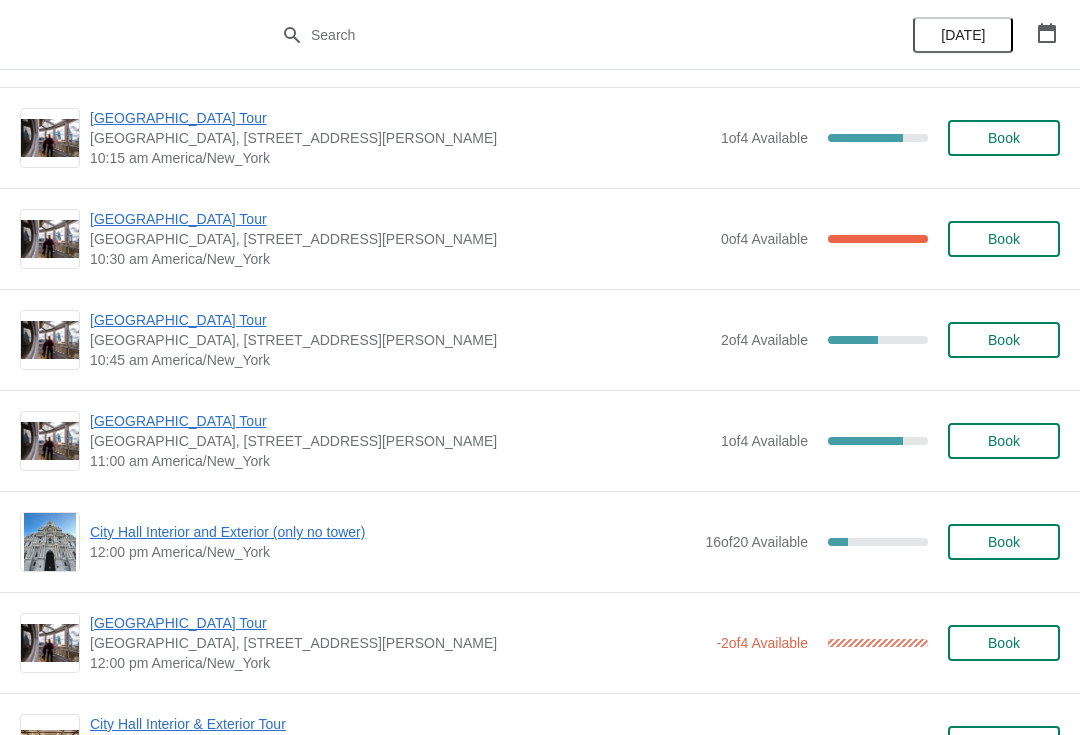 click on "[GEOGRAPHIC_DATA] Tour" at bounding box center [400, 421] 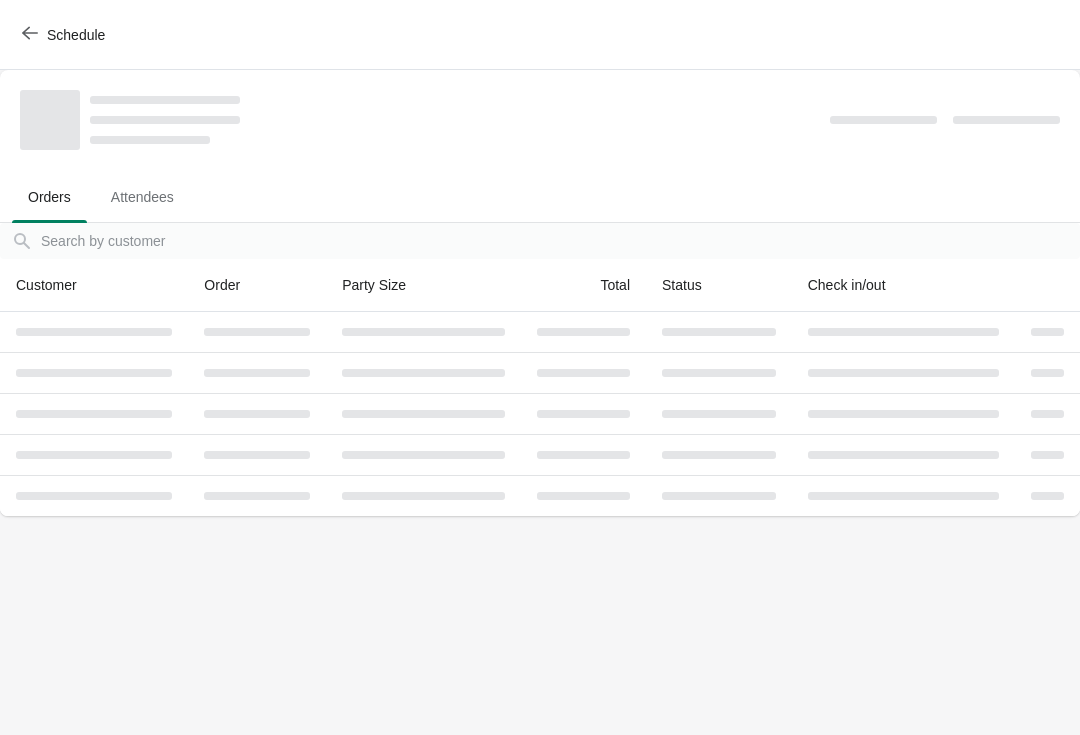 scroll, scrollTop: 0, scrollLeft: 0, axis: both 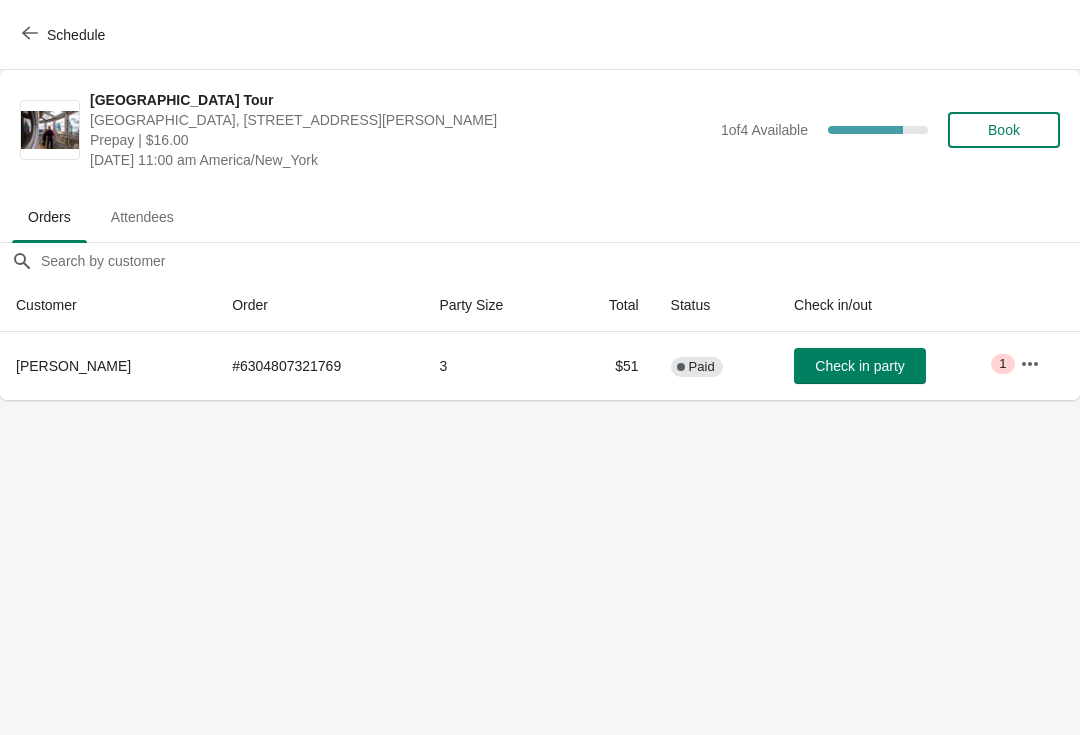 click on "Schedule" at bounding box center [65, 35] 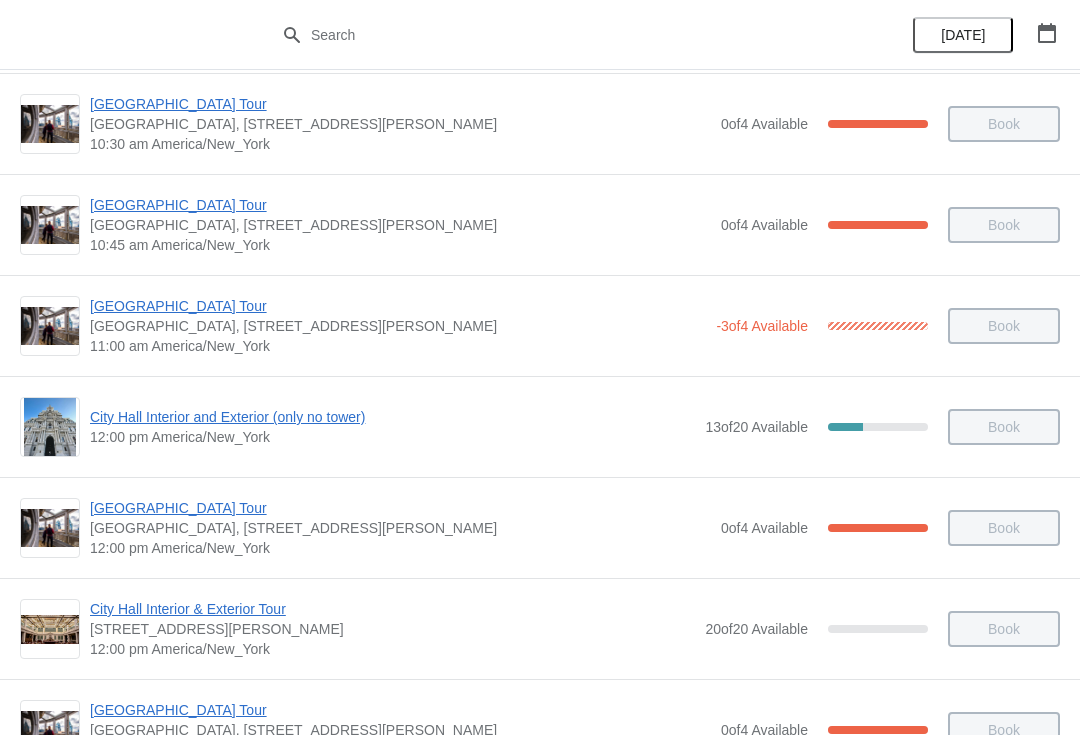 scroll, scrollTop: 513, scrollLeft: 0, axis: vertical 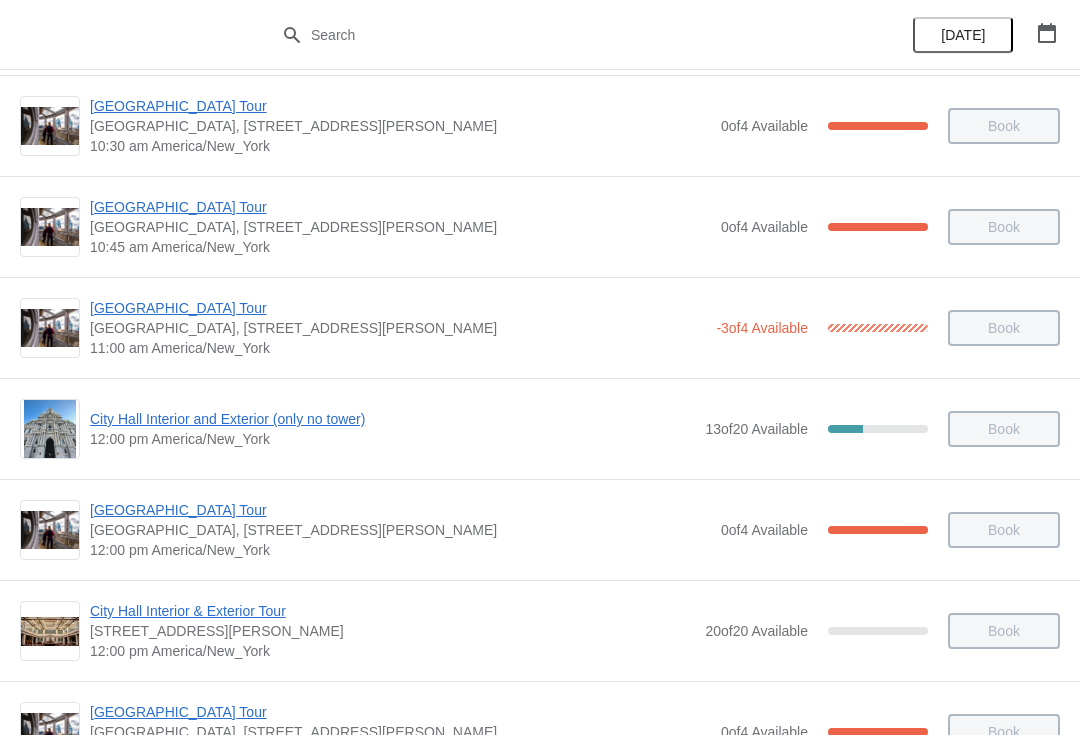 click on "[GEOGRAPHIC_DATA] Tour" at bounding box center [400, 510] 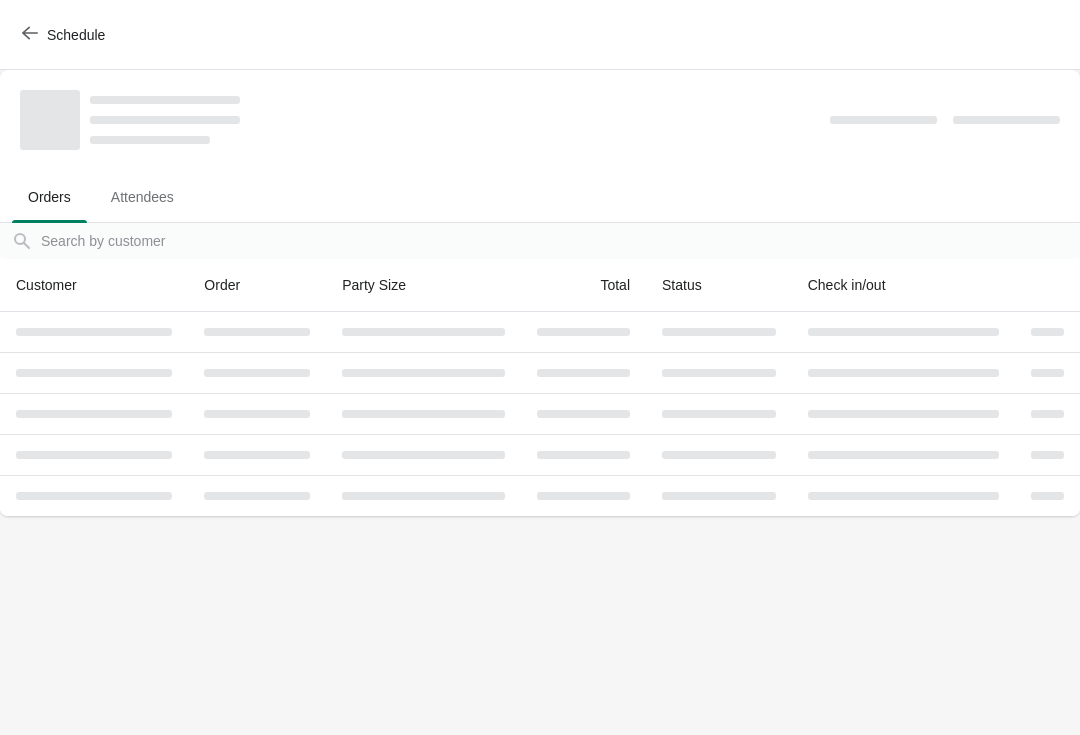 scroll, scrollTop: 0, scrollLeft: 0, axis: both 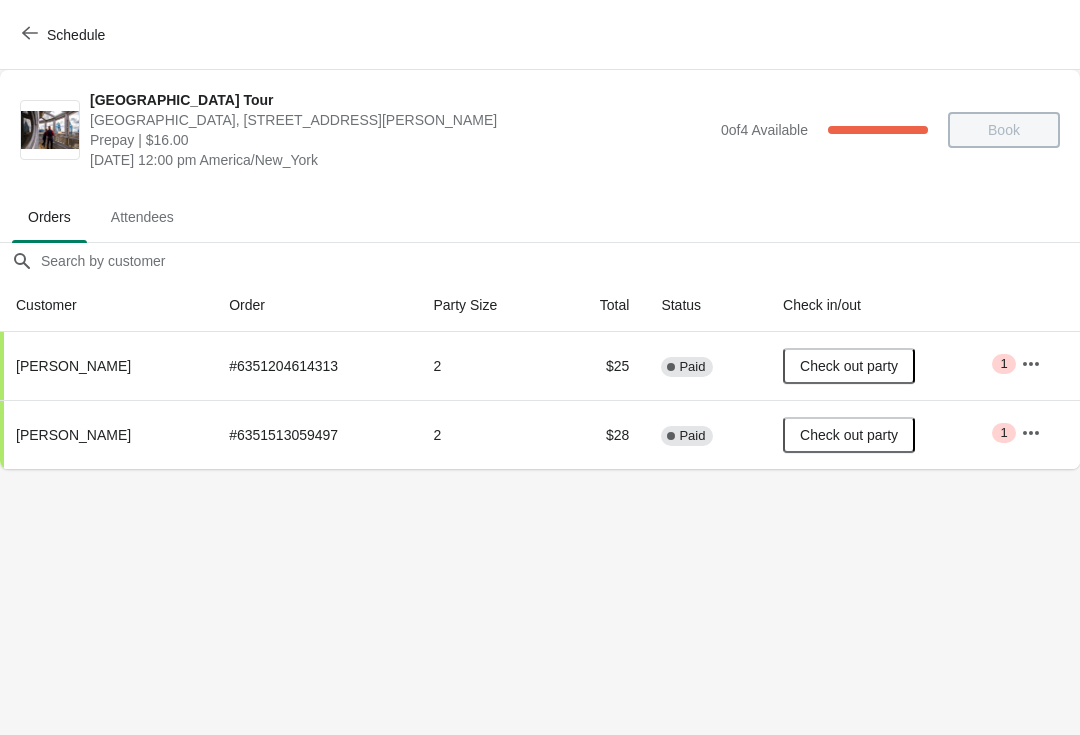 click on "Schedule" at bounding box center [65, 35] 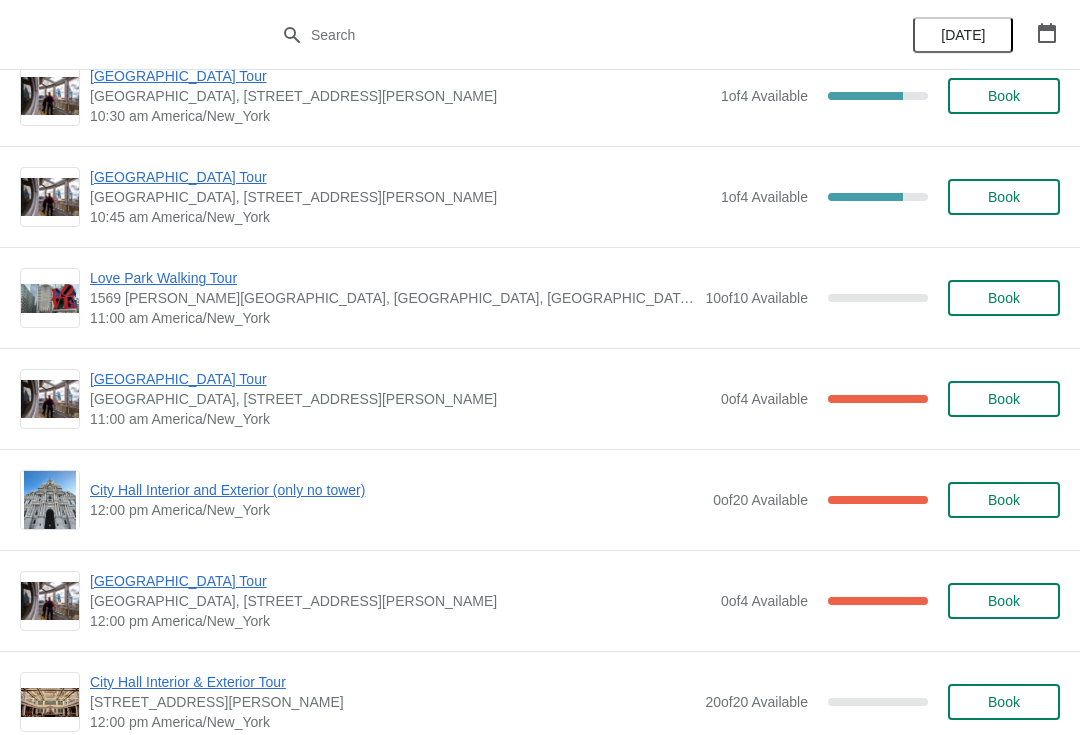 scroll, scrollTop: 4607, scrollLeft: 0, axis: vertical 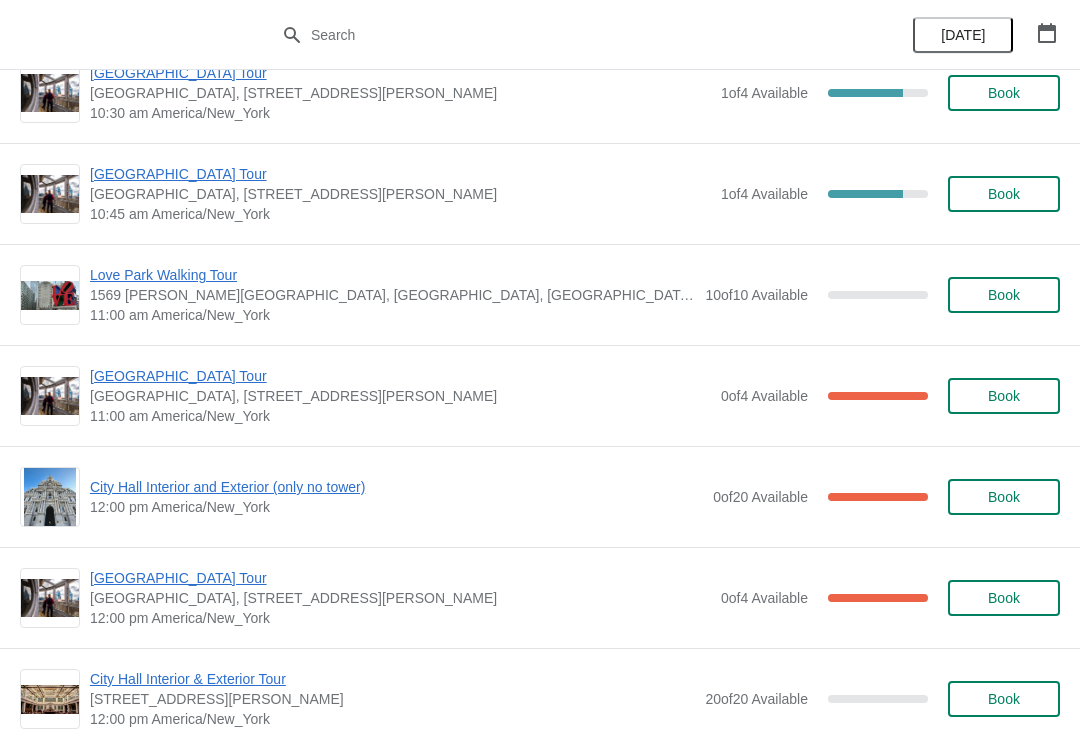 click on "[GEOGRAPHIC_DATA] Tour" at bounding box center (400, 578) 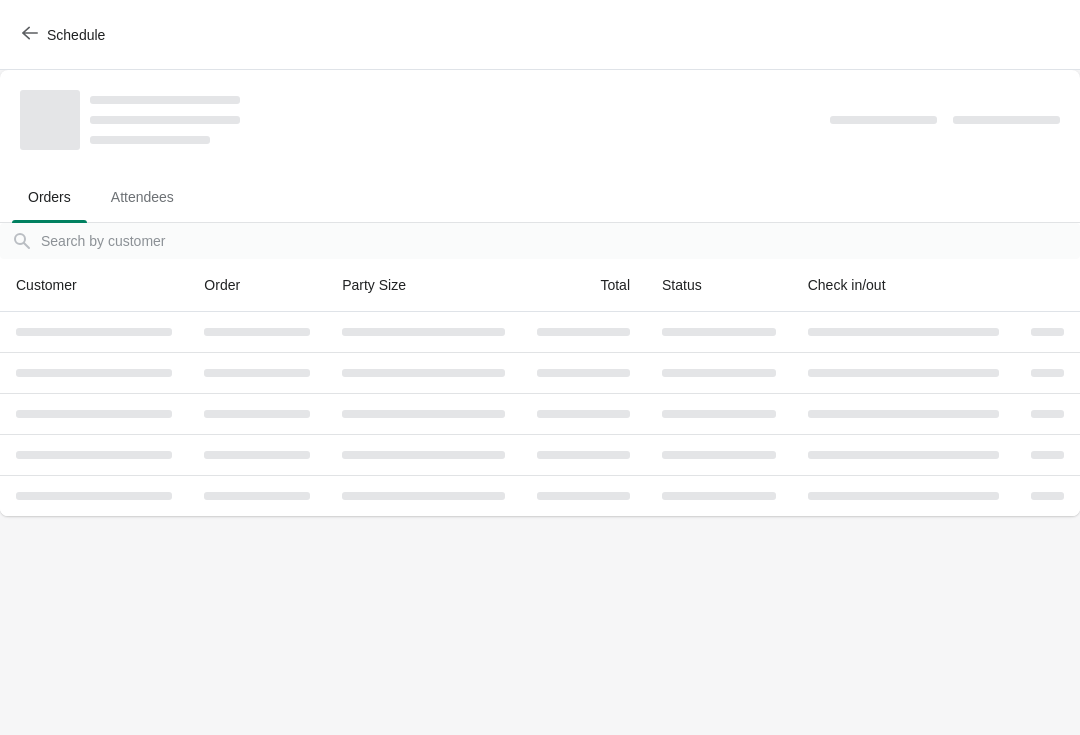 scroll, scrollTop: 0, scrollLeft: 0, axis: both 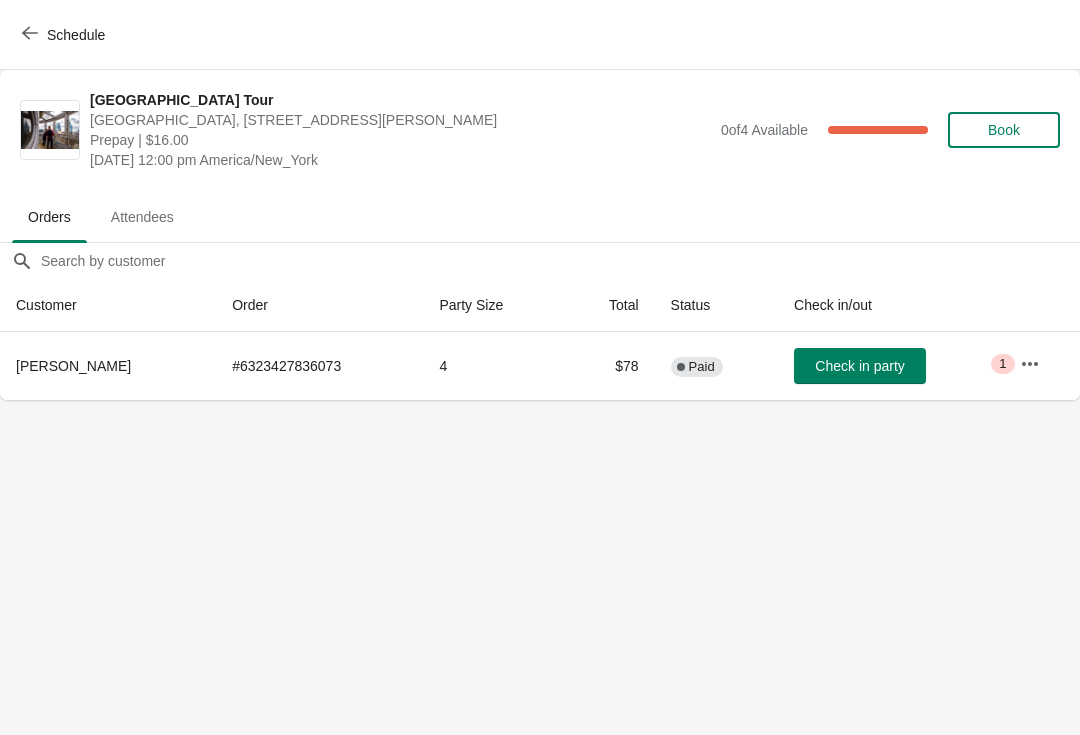 click 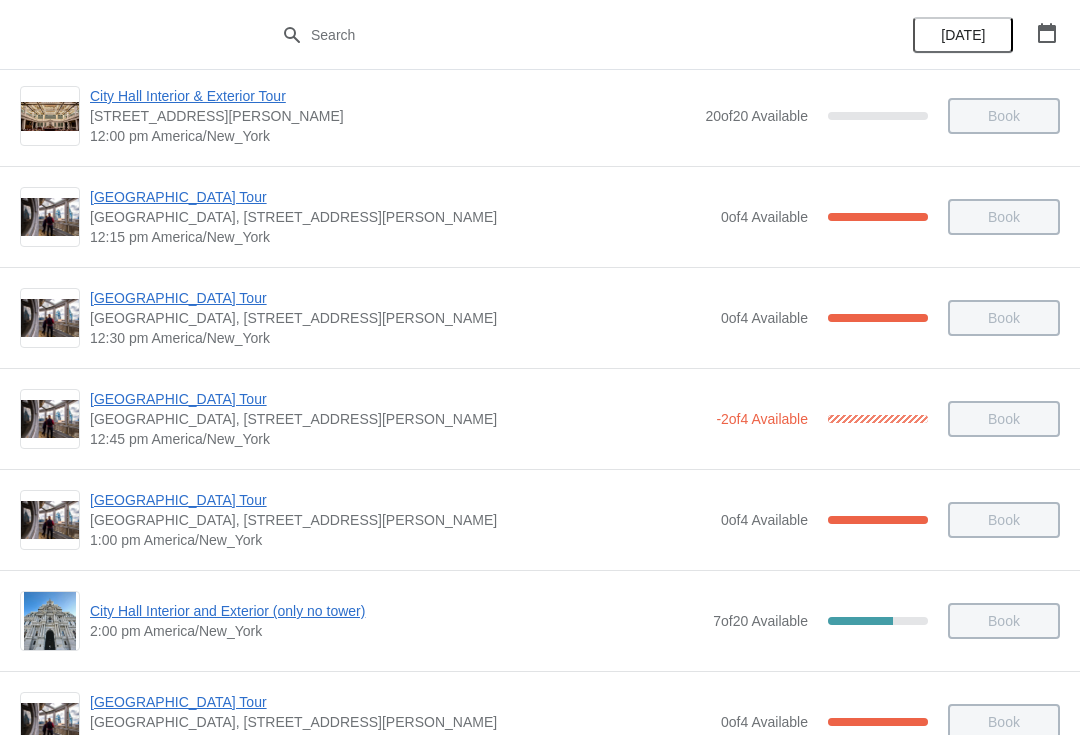 scroll, scrollTop: 1026, scrollLeft: 0, axis: vertical 